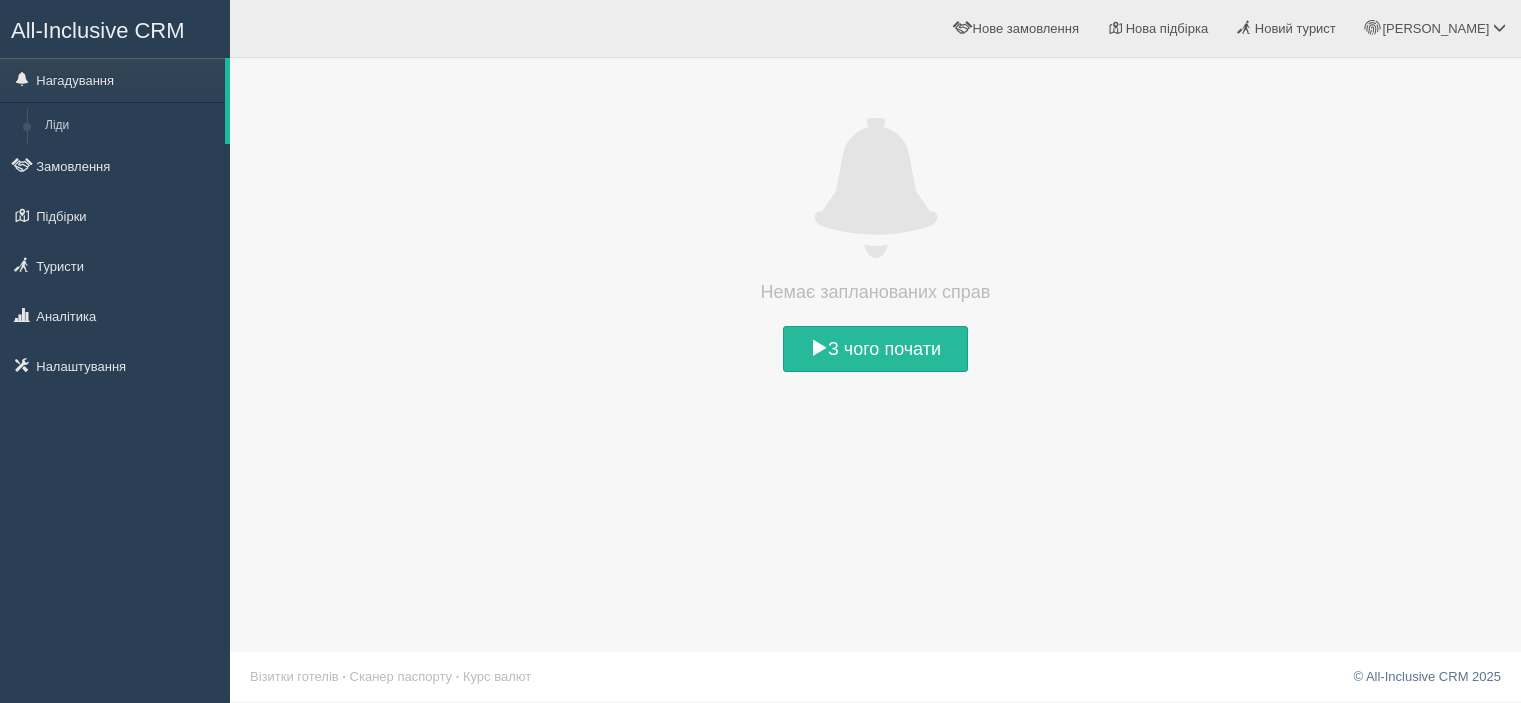 scroll, scrollTop: 0, scrollLeft: 0, axis: both 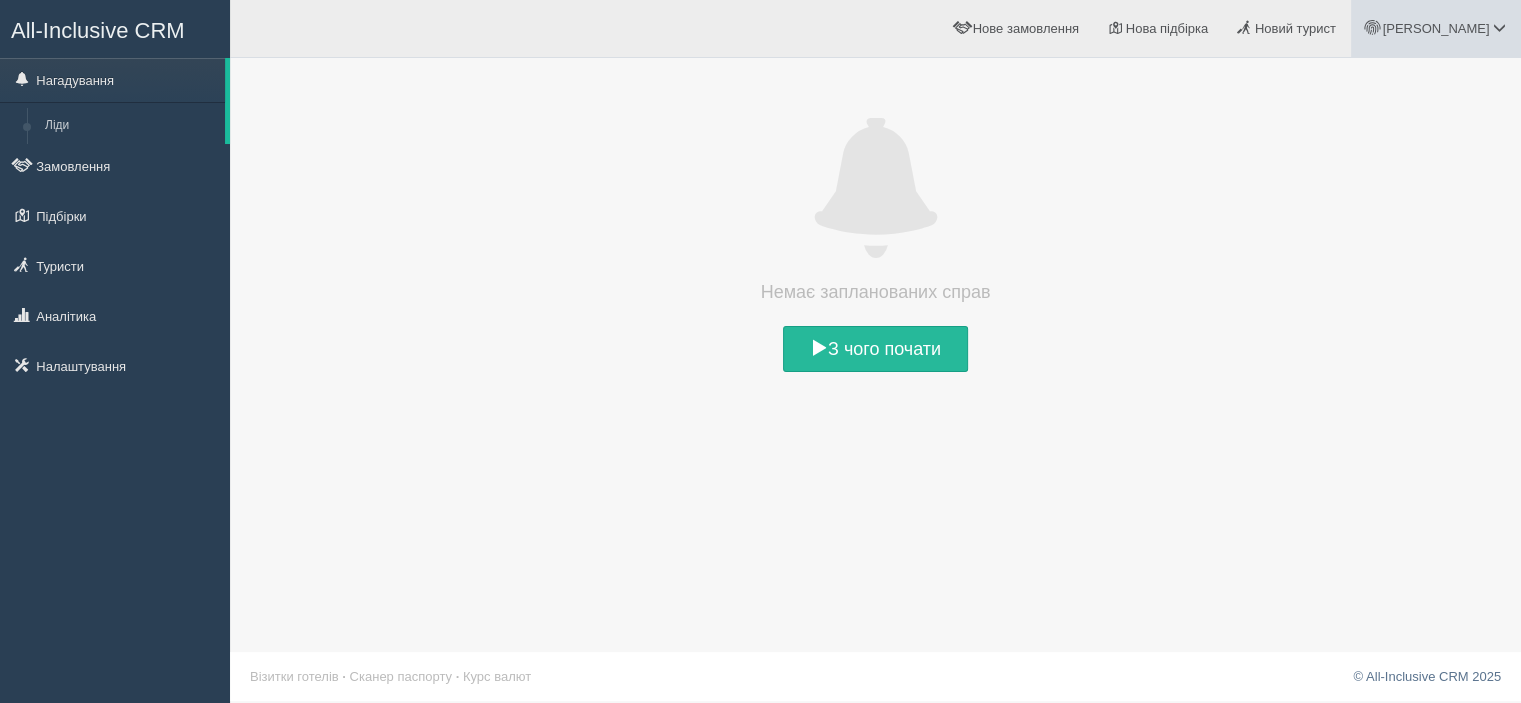 click on "[PERSON_NAME]" at bounding box center (1436, 28) 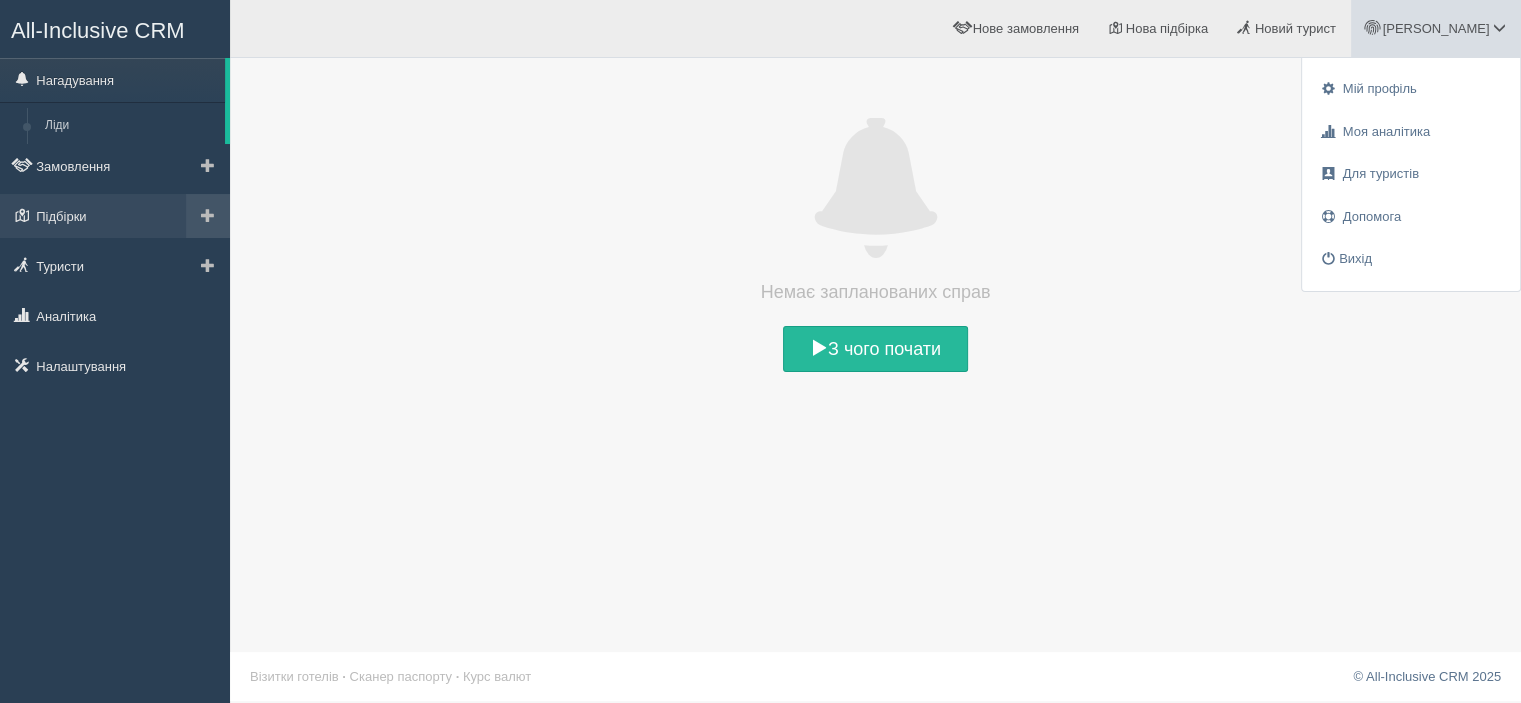 click at bounding box center (208, 215) 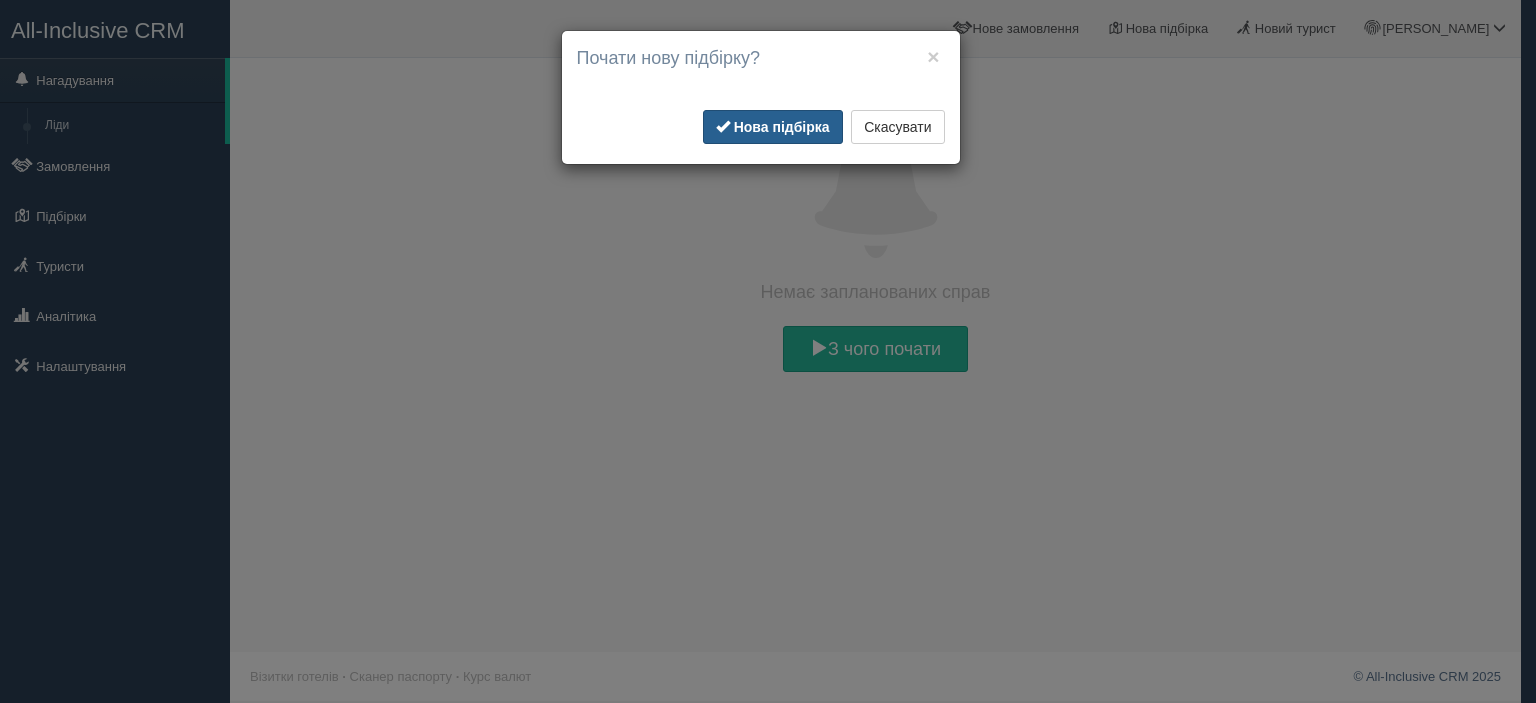click on "Нова підбірка" at bounding box center (773, 127) 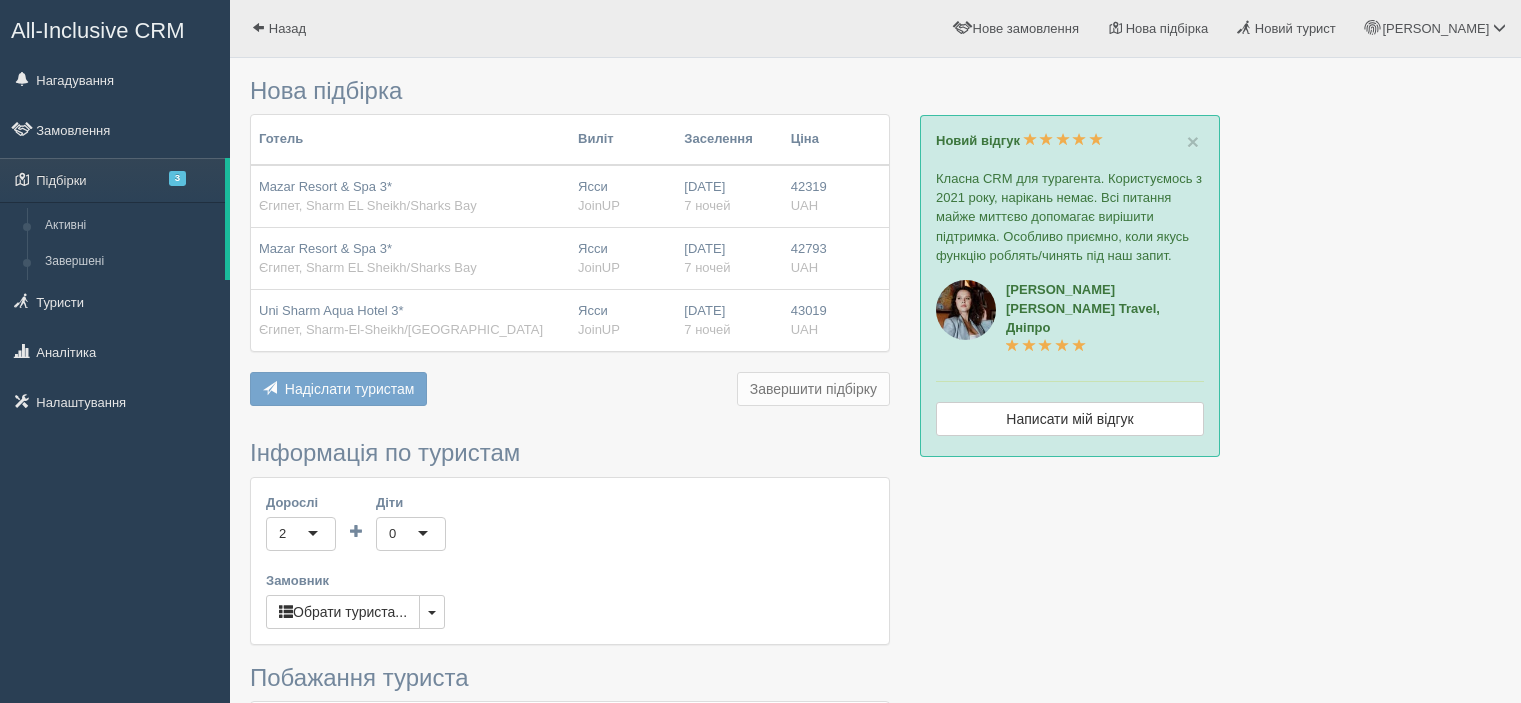scroll, scrollTop: 0, scrollLeft: 0, axis: both 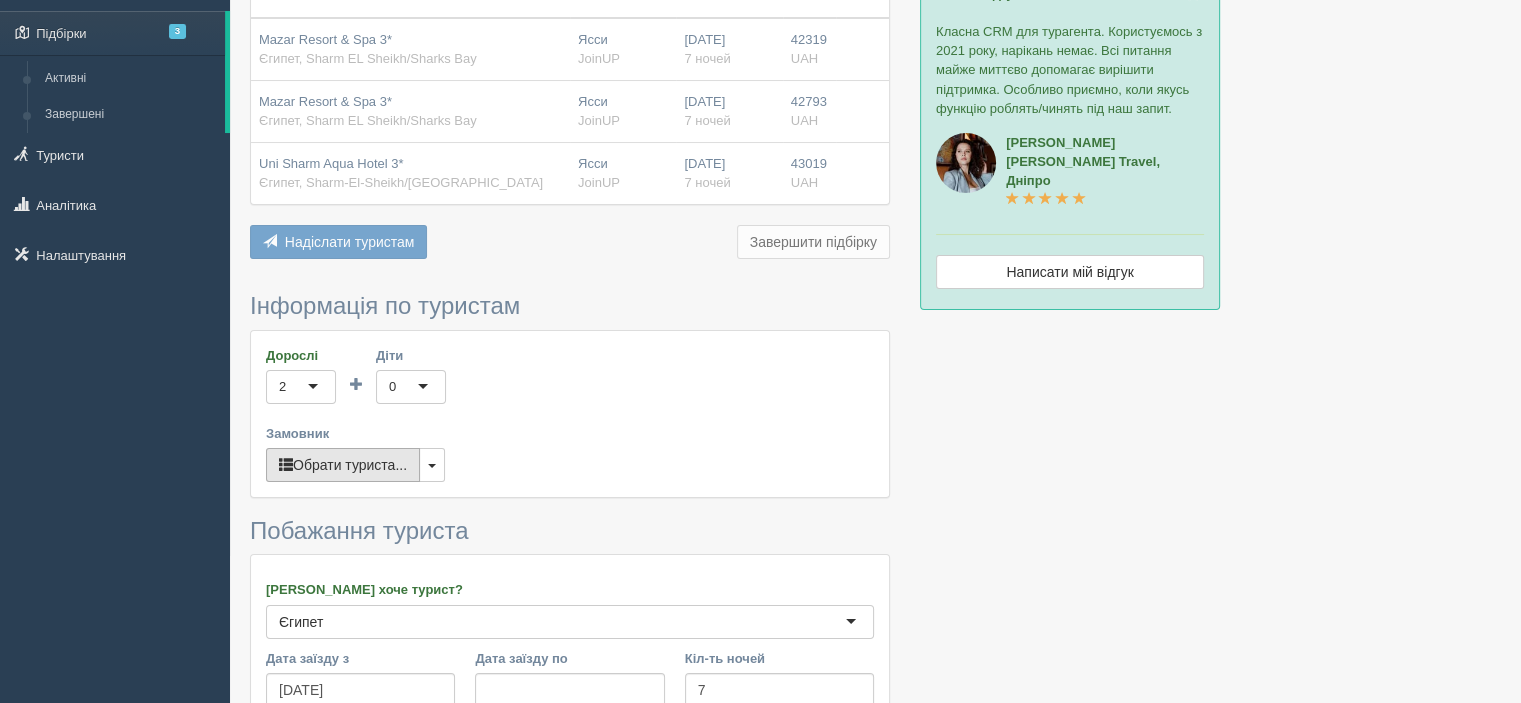 click on "Обрати туриста..." at bounding box center (343, 465) 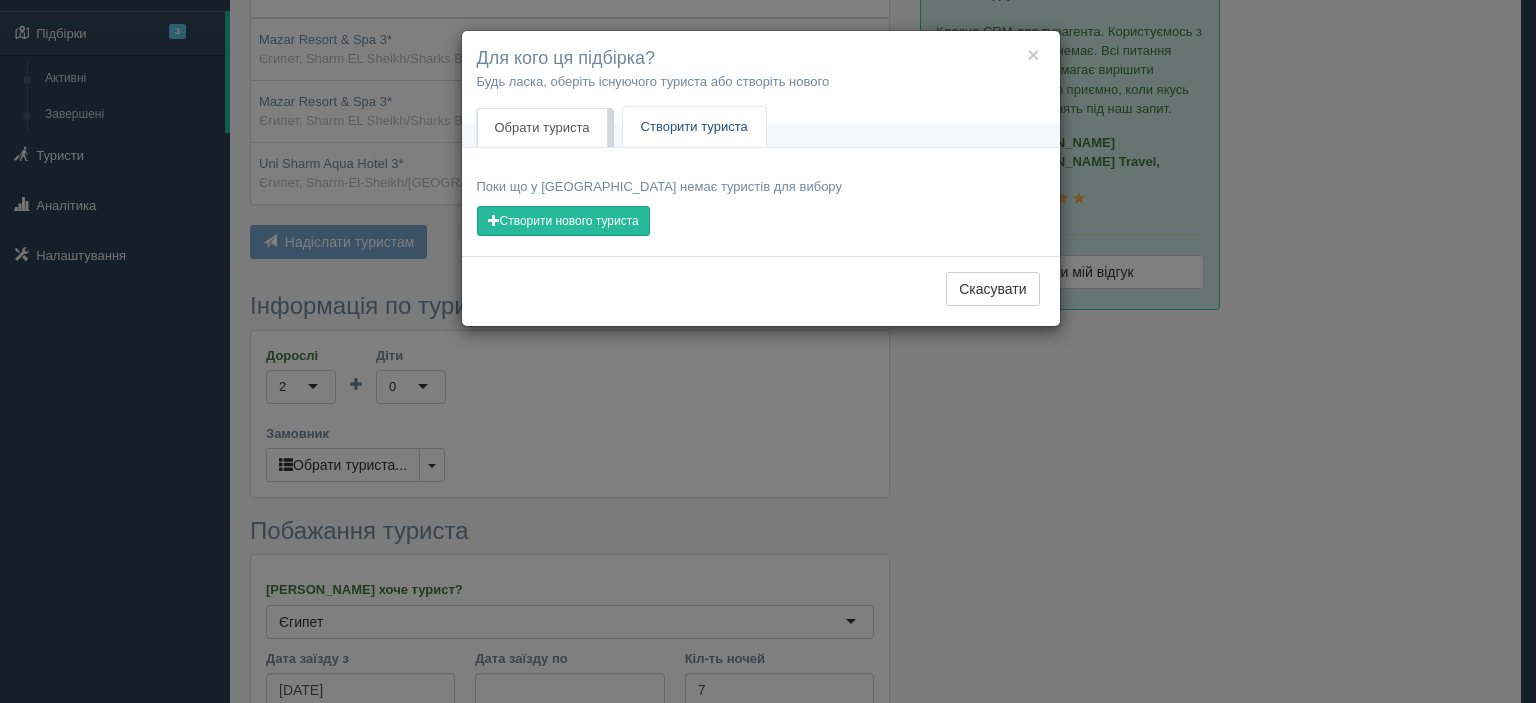 click on "Створити туриста" at bounding box center (694, 127) 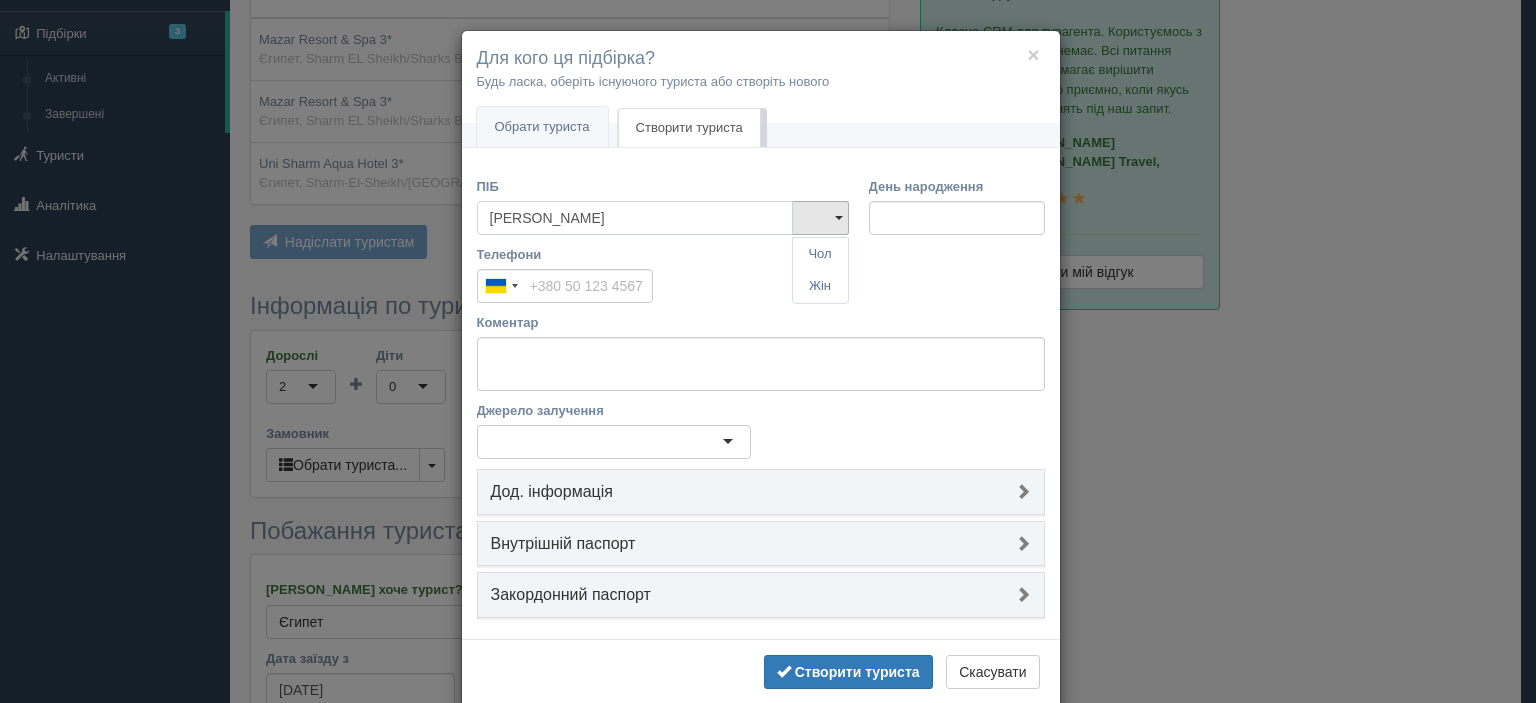 type on "А" 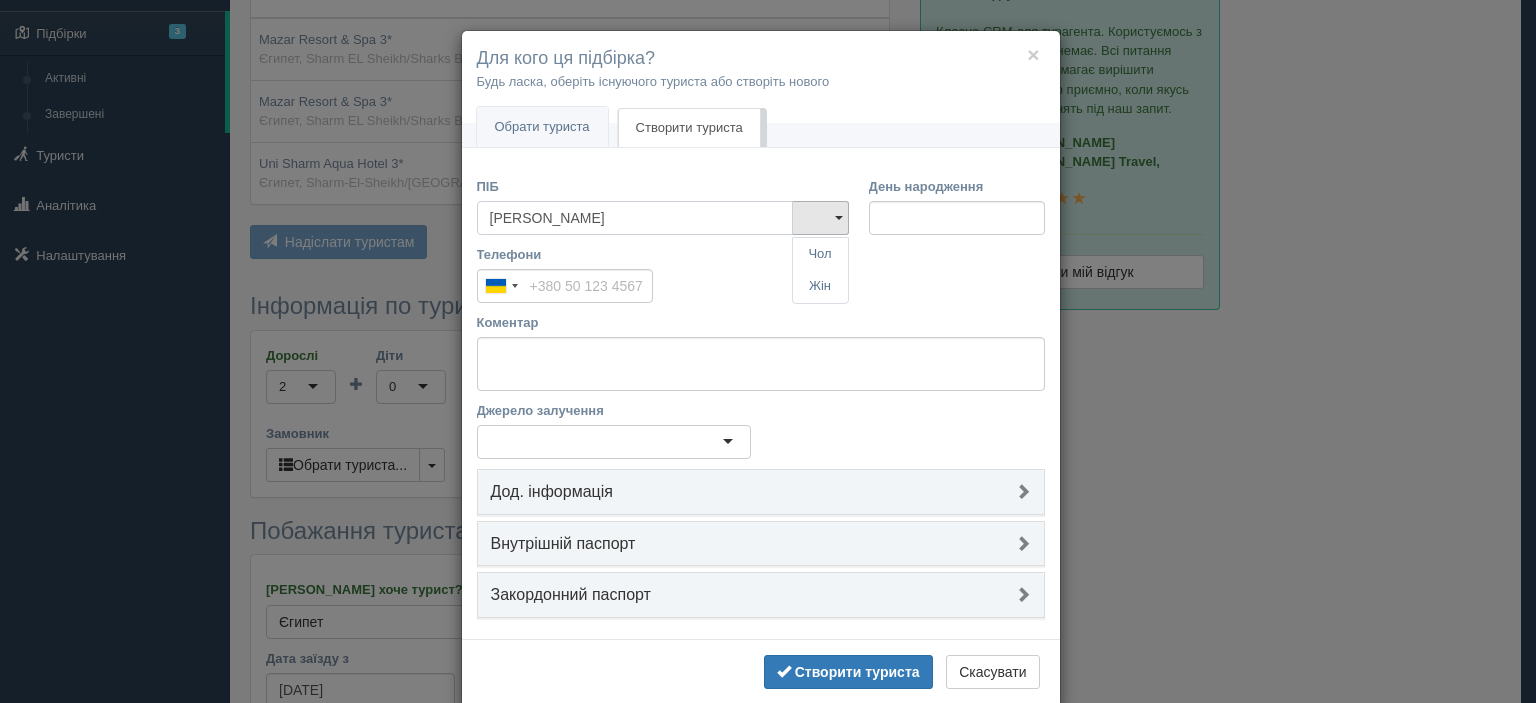 type on "[PERSON_NAME]" 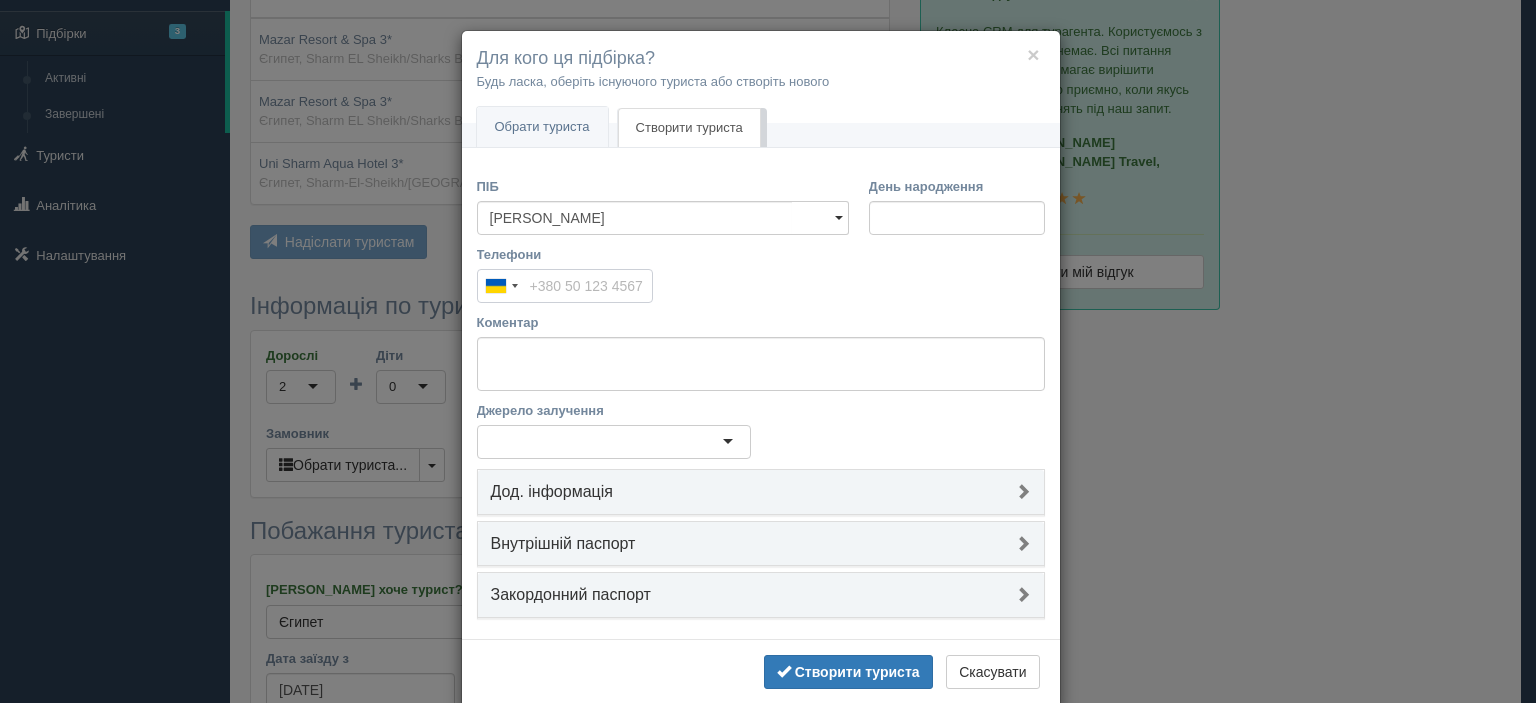 click on "Телефони" at bounding box center [565, 286] 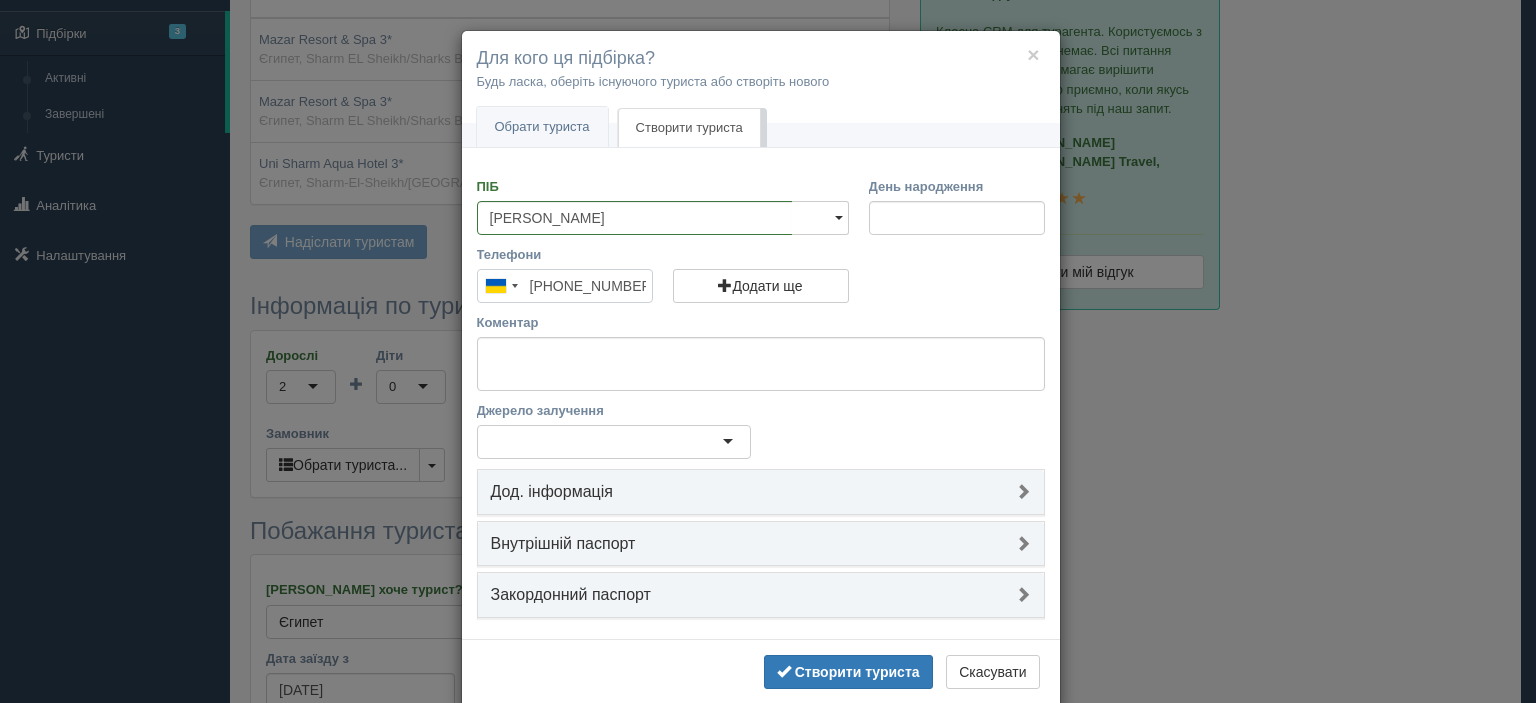 type on "[PHONE_NUMBER]" 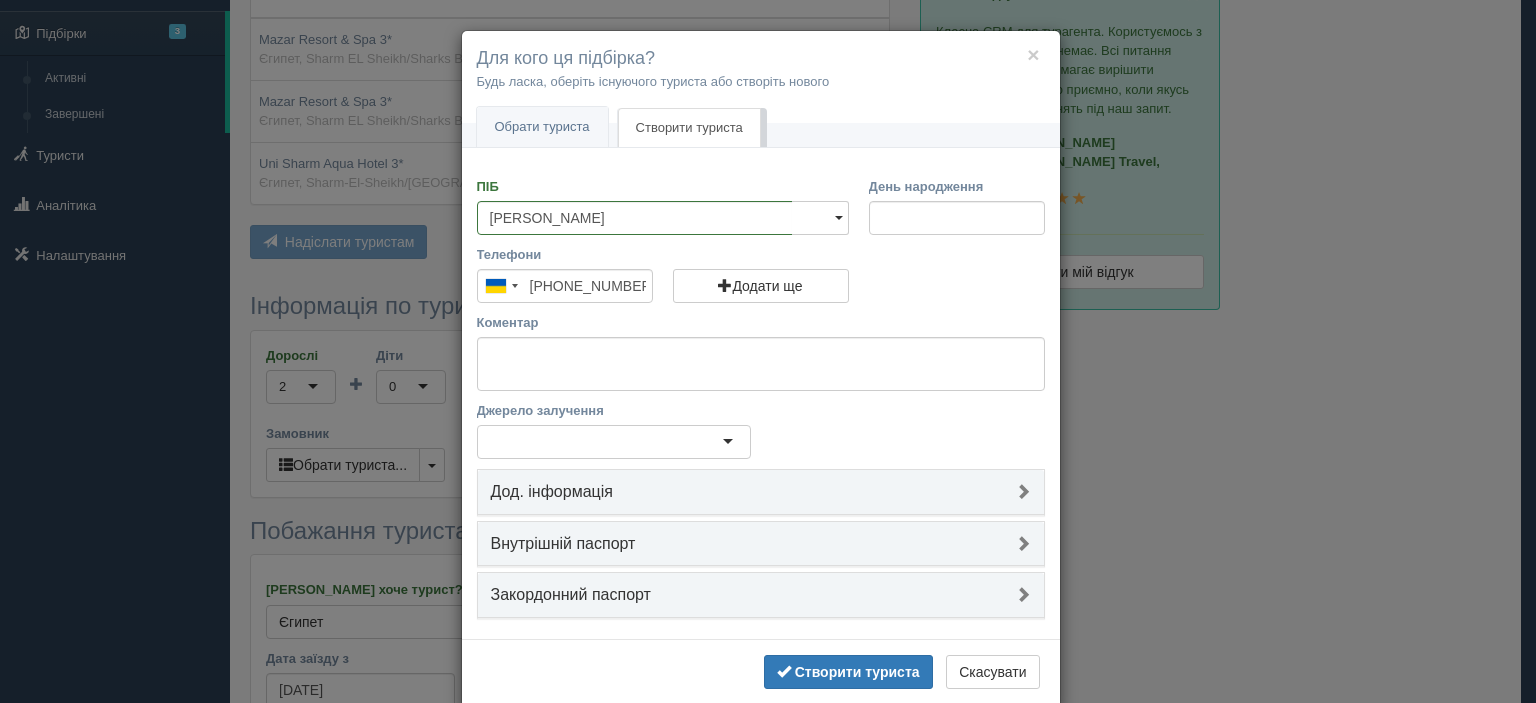 click on "Дод. інформація" at bounding box center (761, 492) 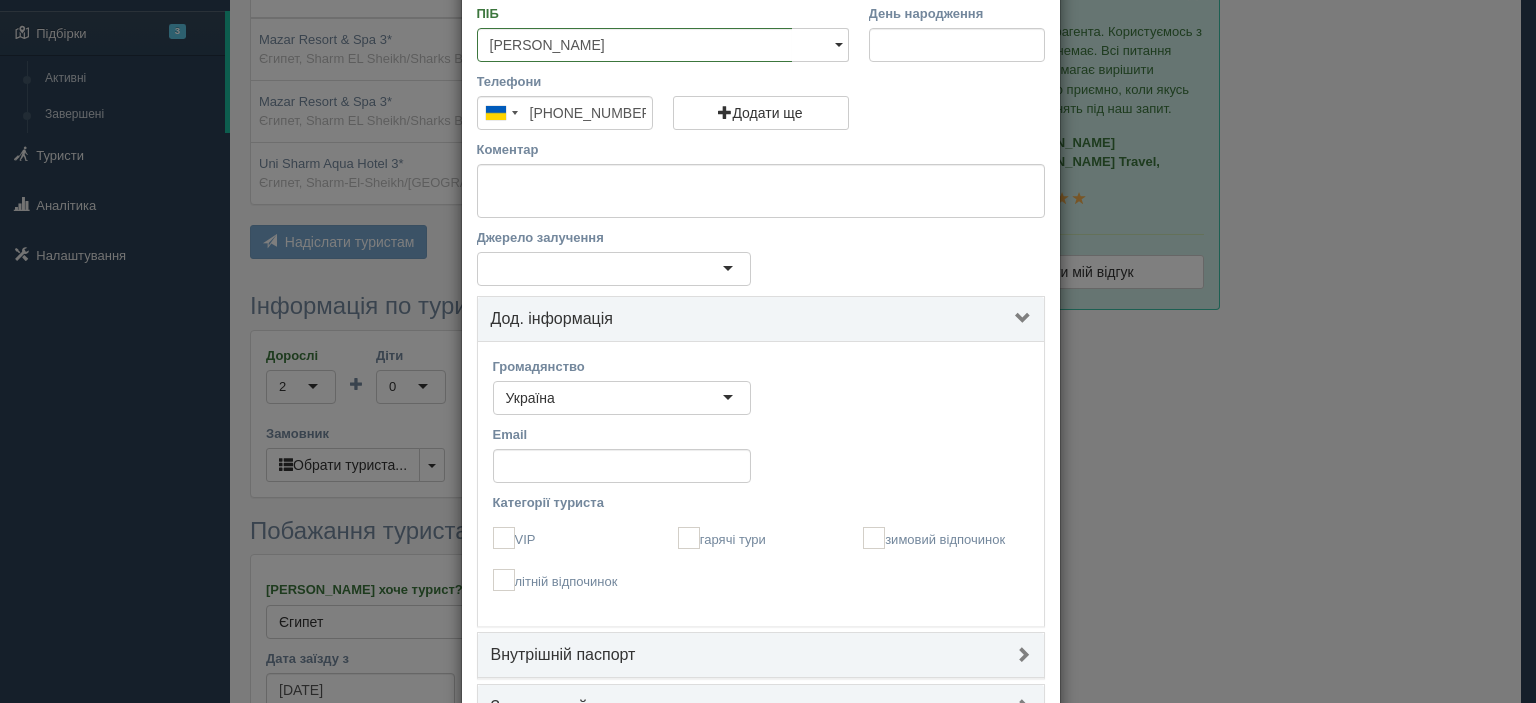 scroll, scrollTop: 172, scrollLeft: 0, axis: vertical 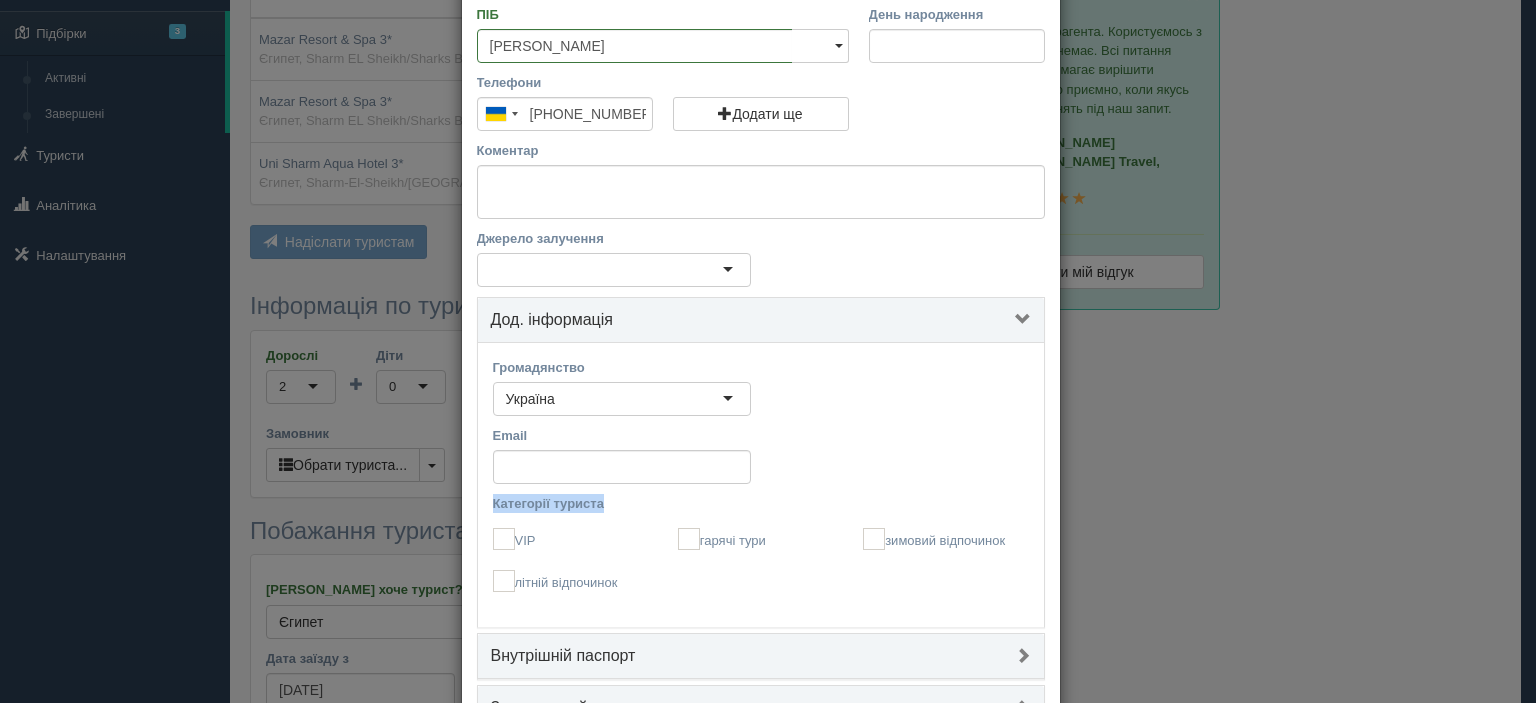 click on "×
Для кого ця підбірка?
Будь ласка, оберіть існуючого туриста або створіть нового
Обрати туриста
Створити туриста
Поки що у Вас немає туристів для вибору
Створити нового туриста" at bounding box center (768, 351) 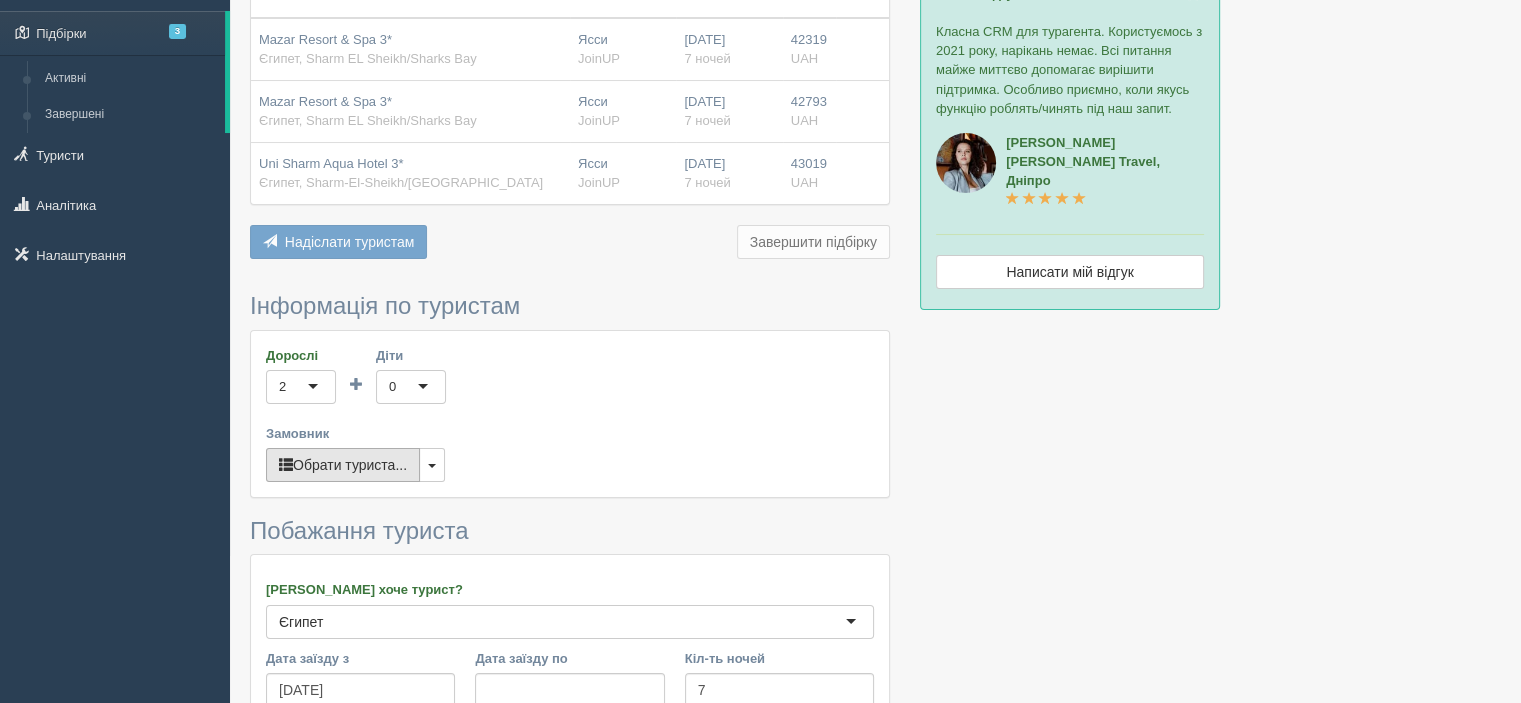 click on "Обрати туриста..." at bounding box center (343, 465) 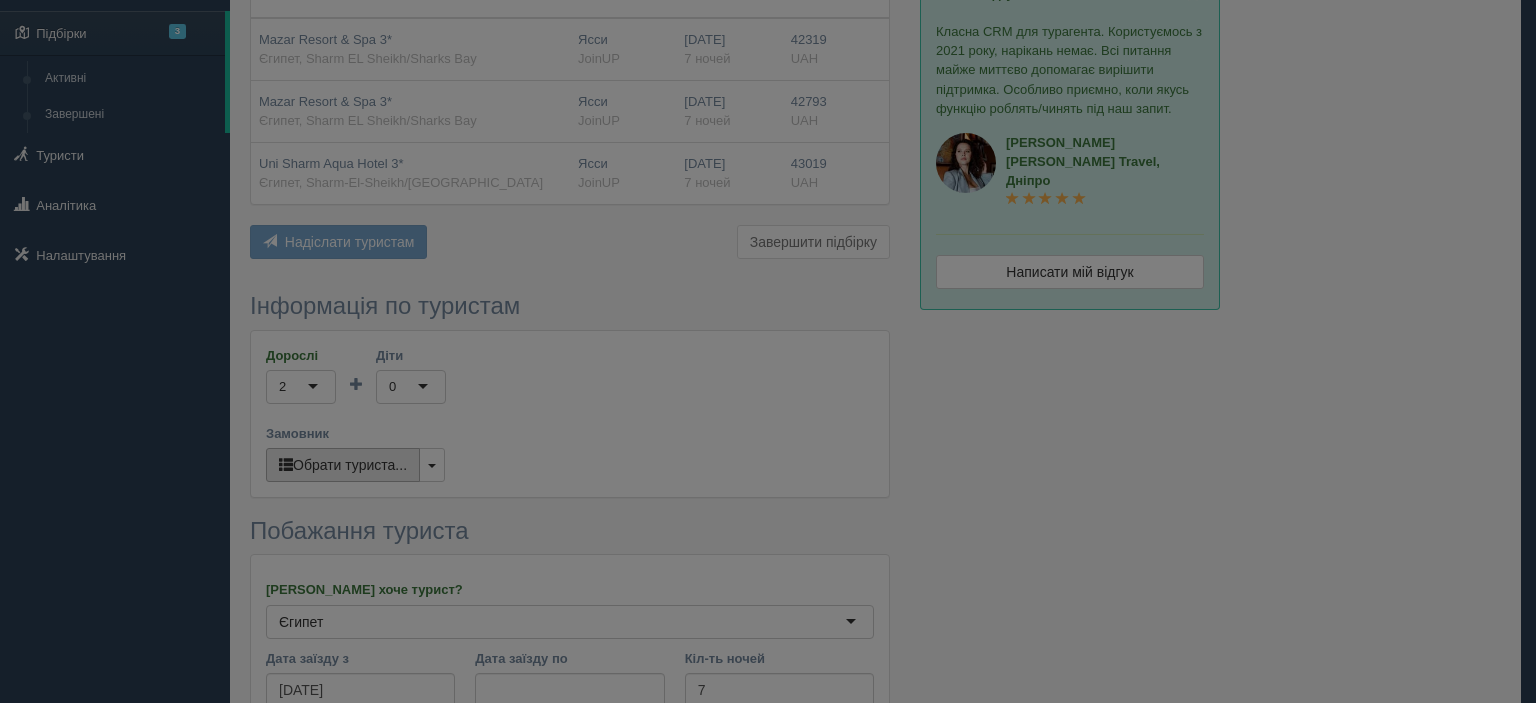 scroll, scrollTop: 0, scrollLeft: 0, axis: both 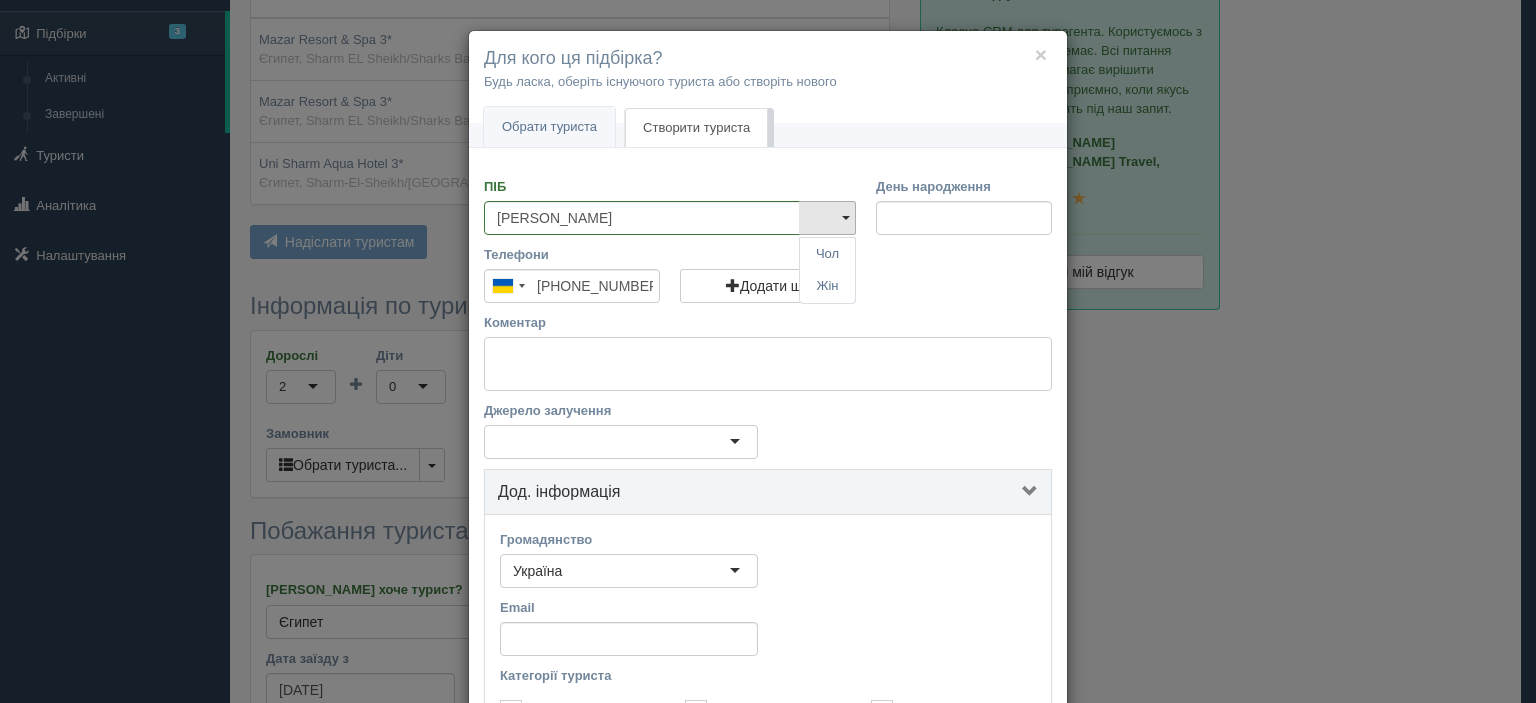 click on "Коментар" at bounding box center (768, 364) 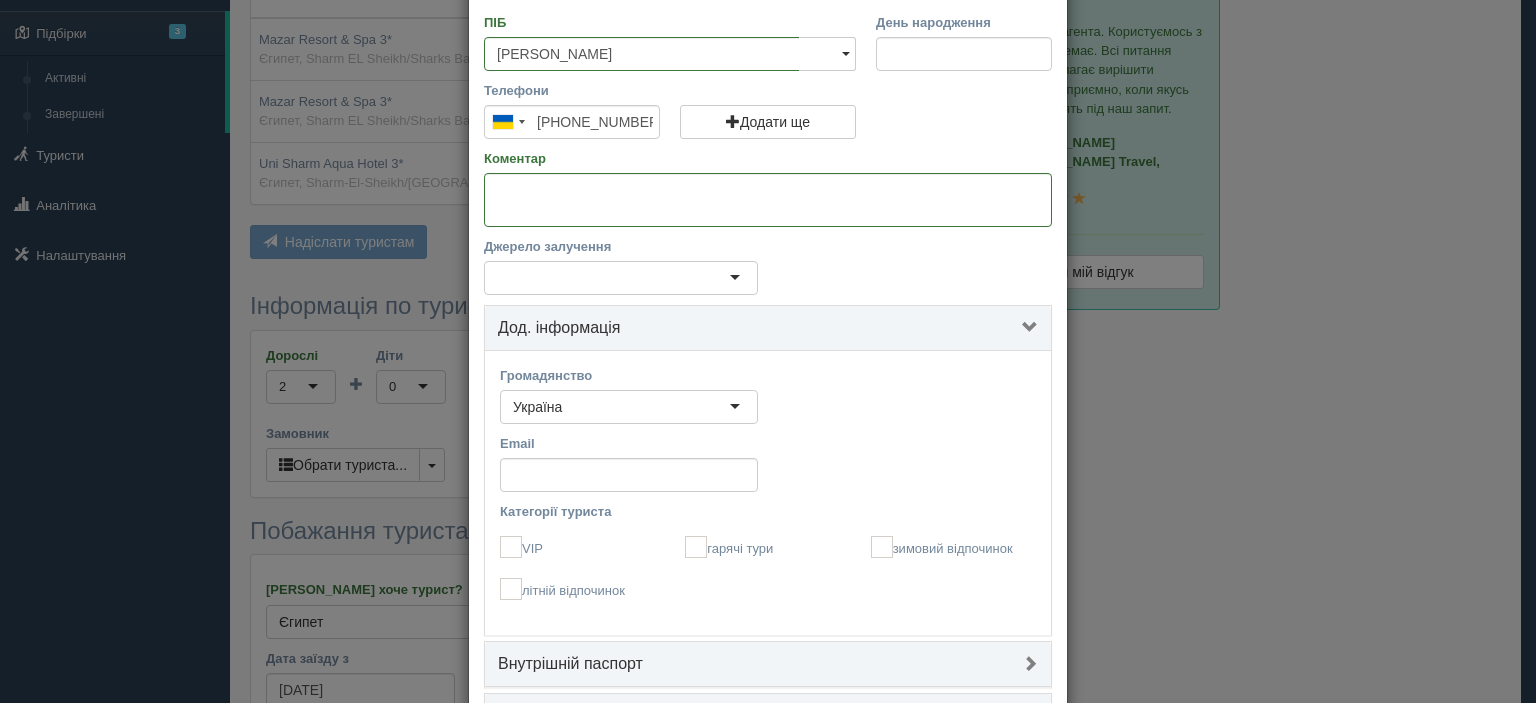scroll, scrollTop: 165, scrollLeft: 0, axis: vertical 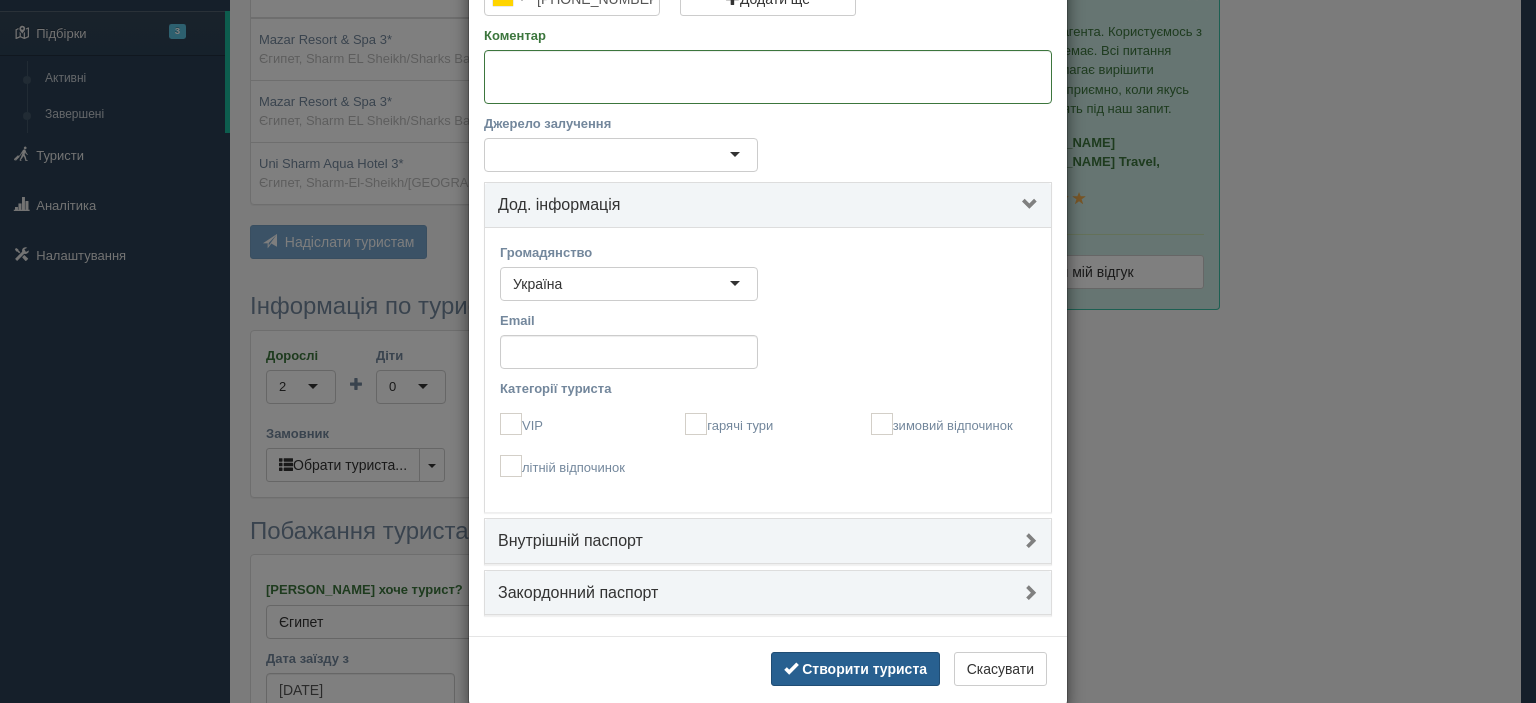 click on "Створити туриста" at bounding box center [864, 669] 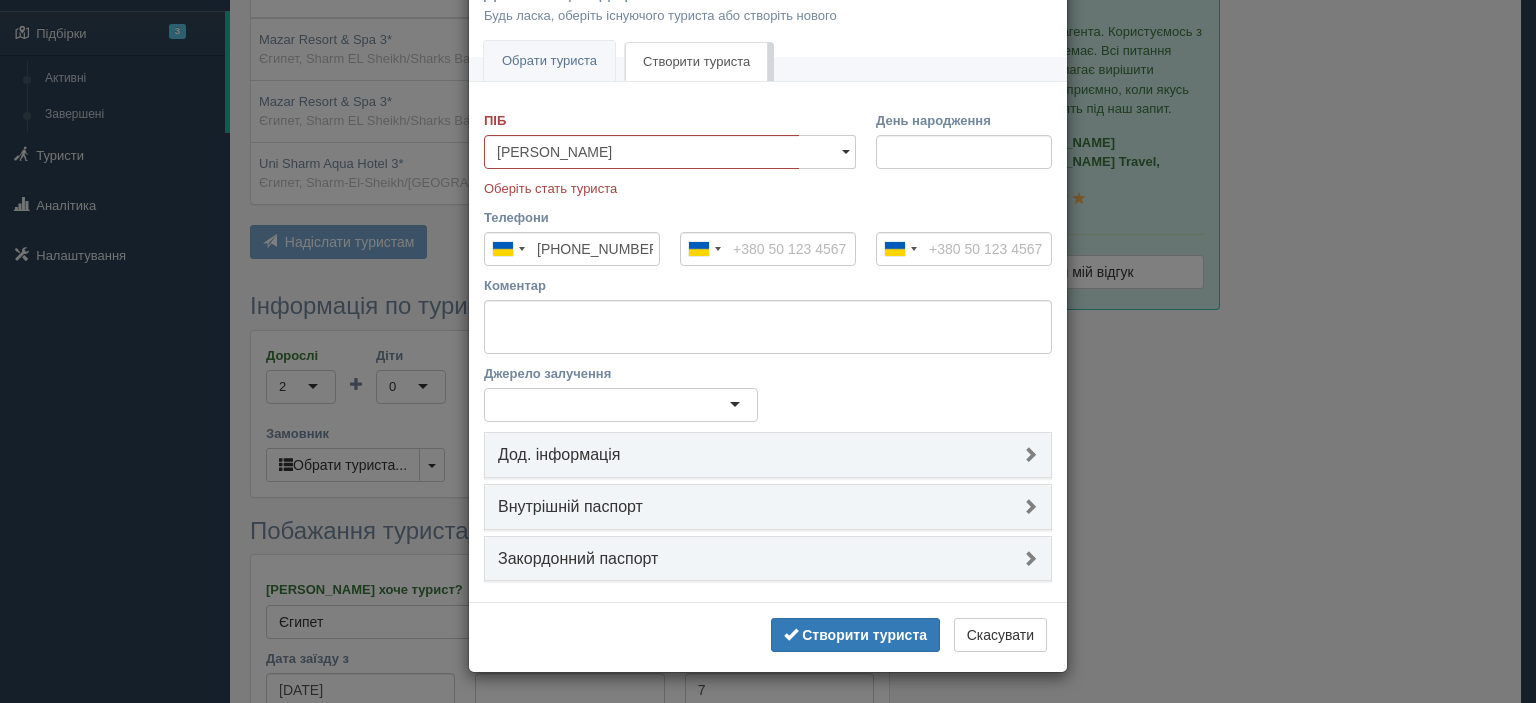 scroll, scrollTop: 62, scrollLeft: 0, axis: vertical 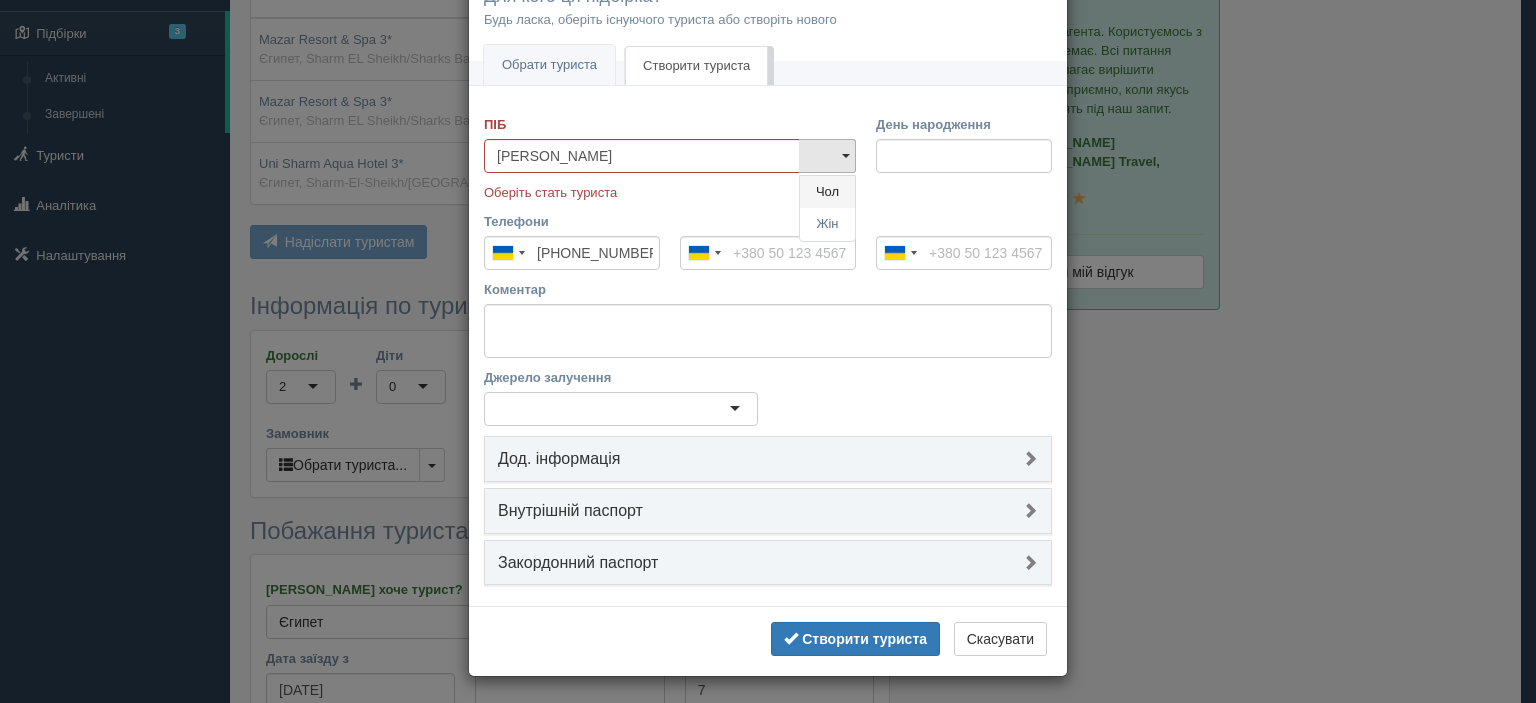 click on "Чол" at bounding box center [827, 192] 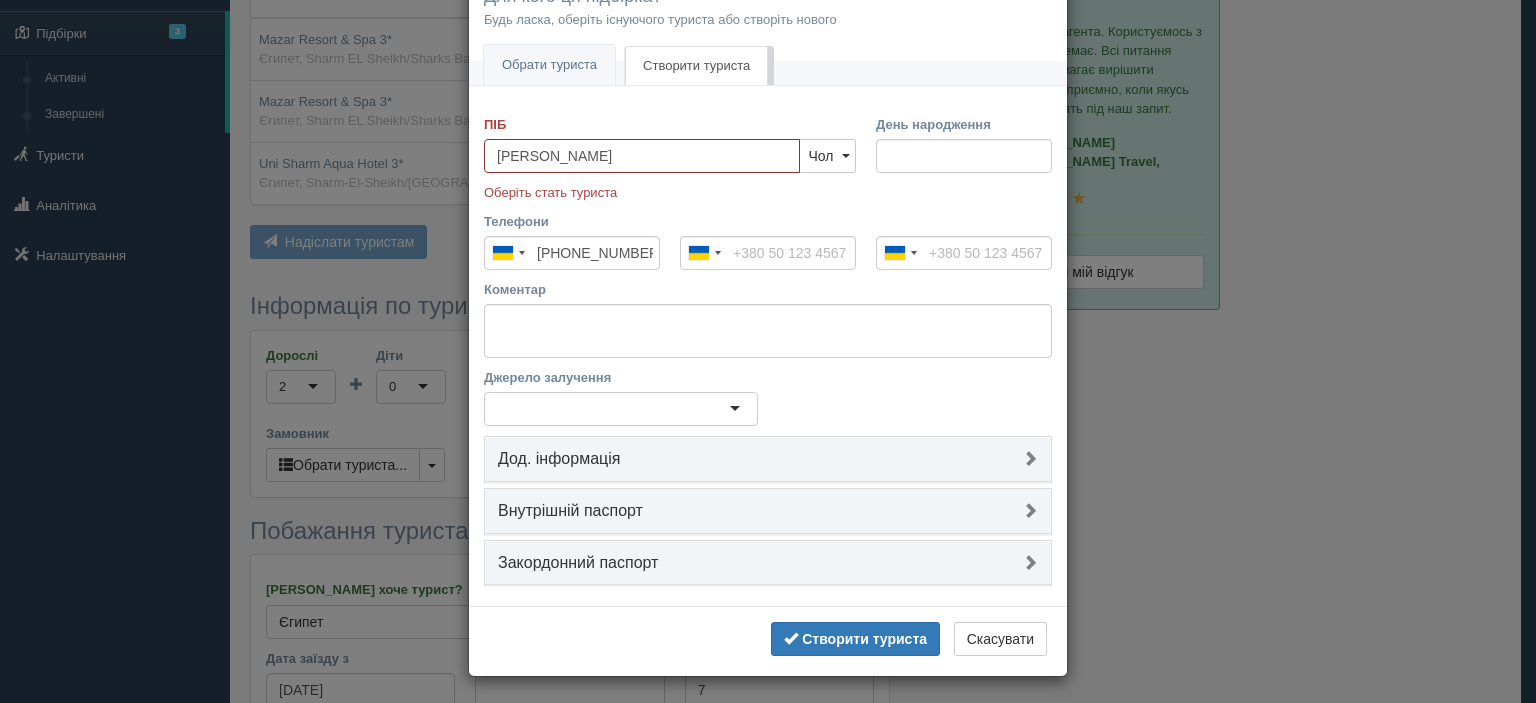 type 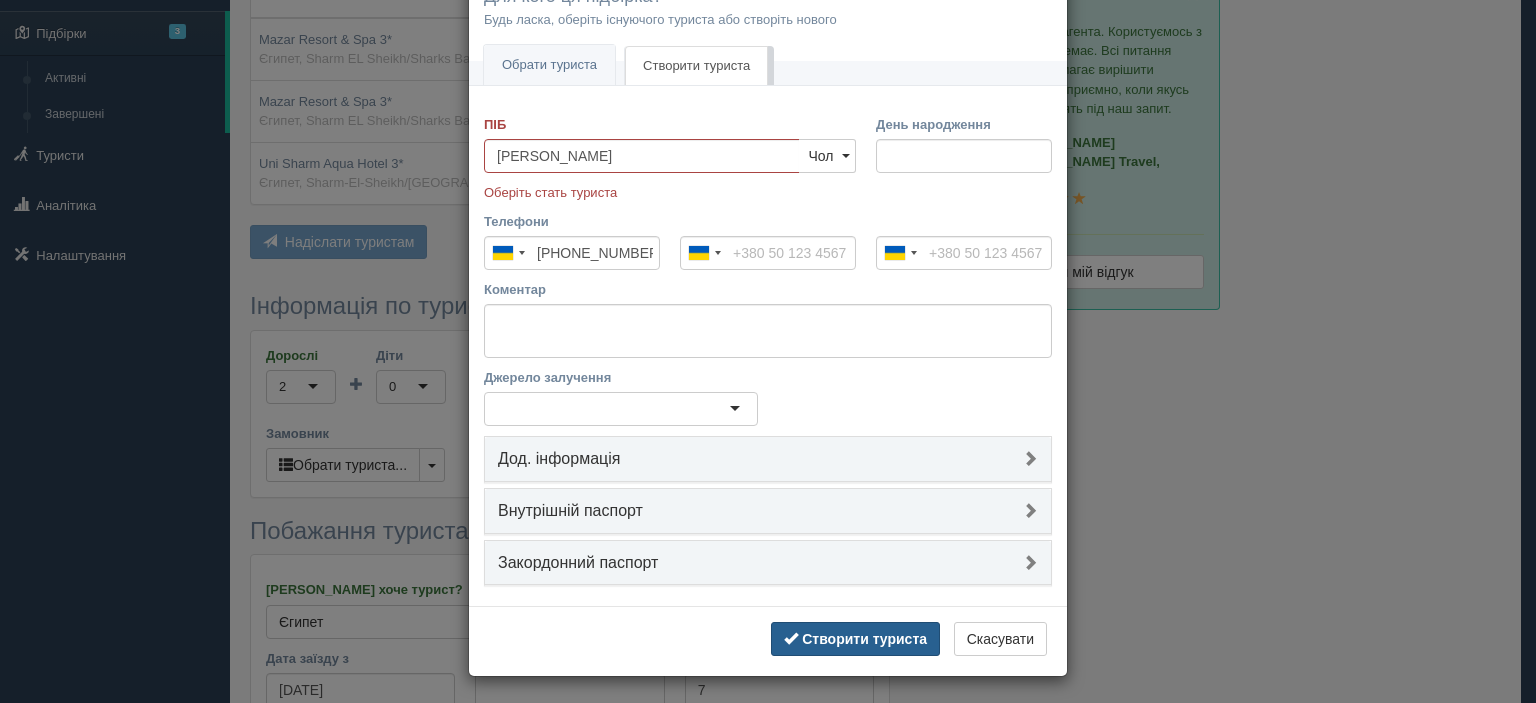 click on "Створити туриста" at bounding box center [864, 639] 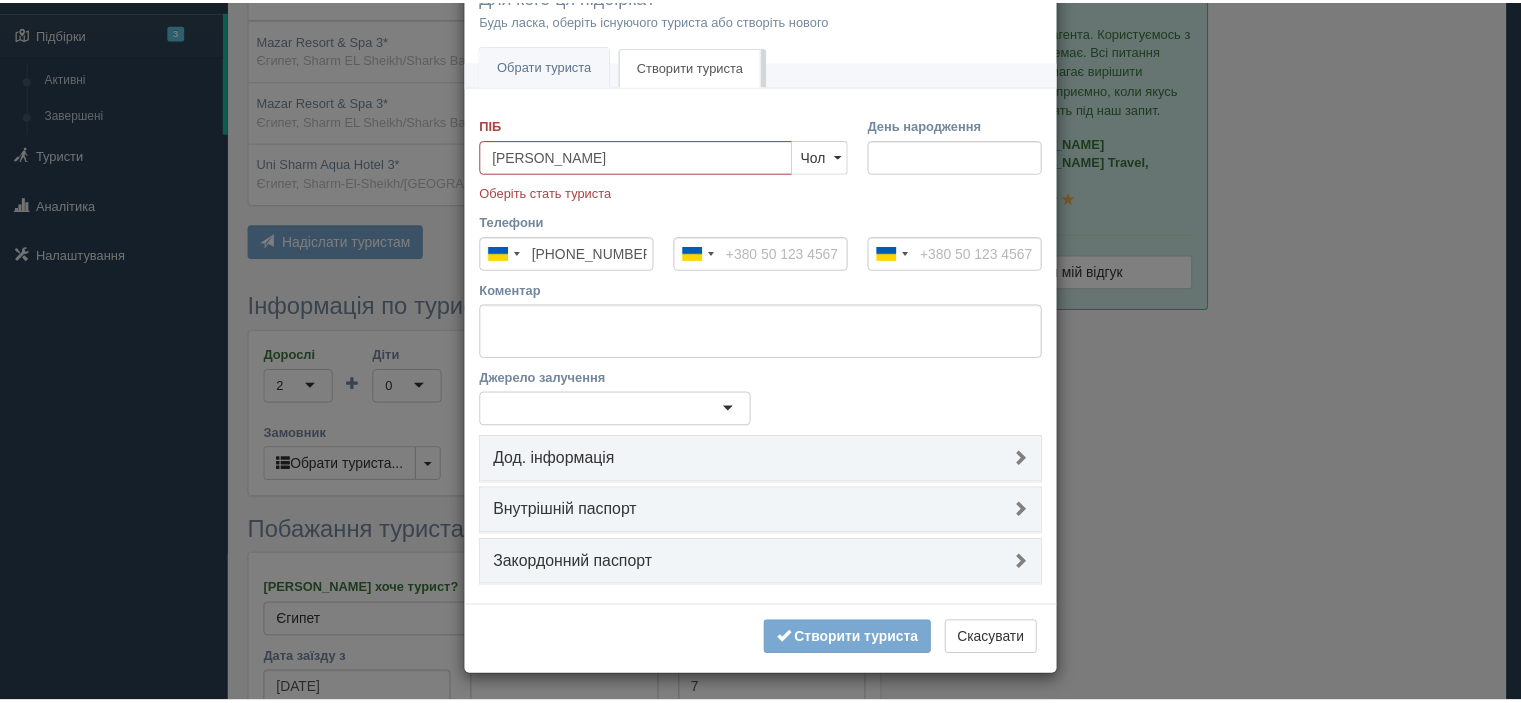 scroll, scrollTop: 33, scrollLeft: 0, axis: vertical 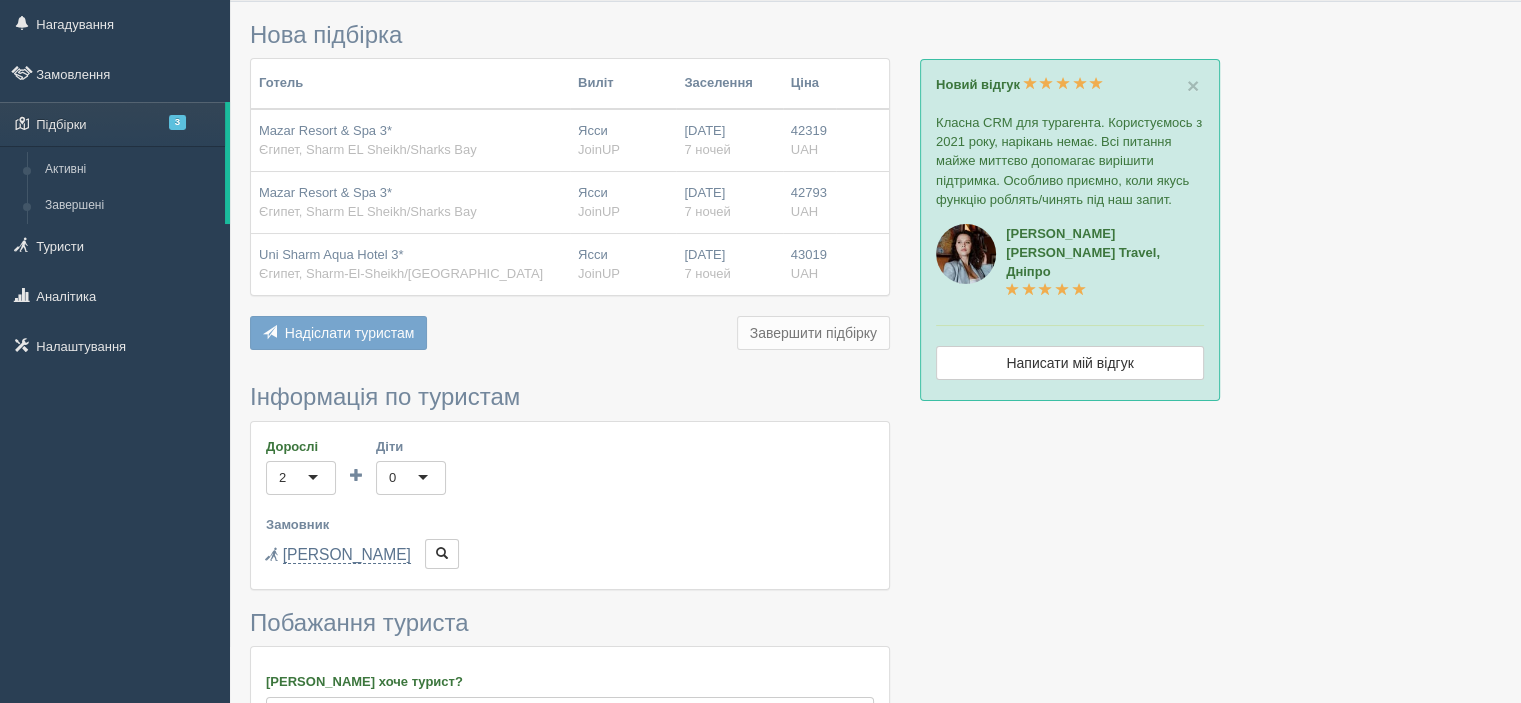 drag, startPoint x: 352, startPoint y: 147, endPoint x: 854, endPoint y: 384, distance: 555.1333 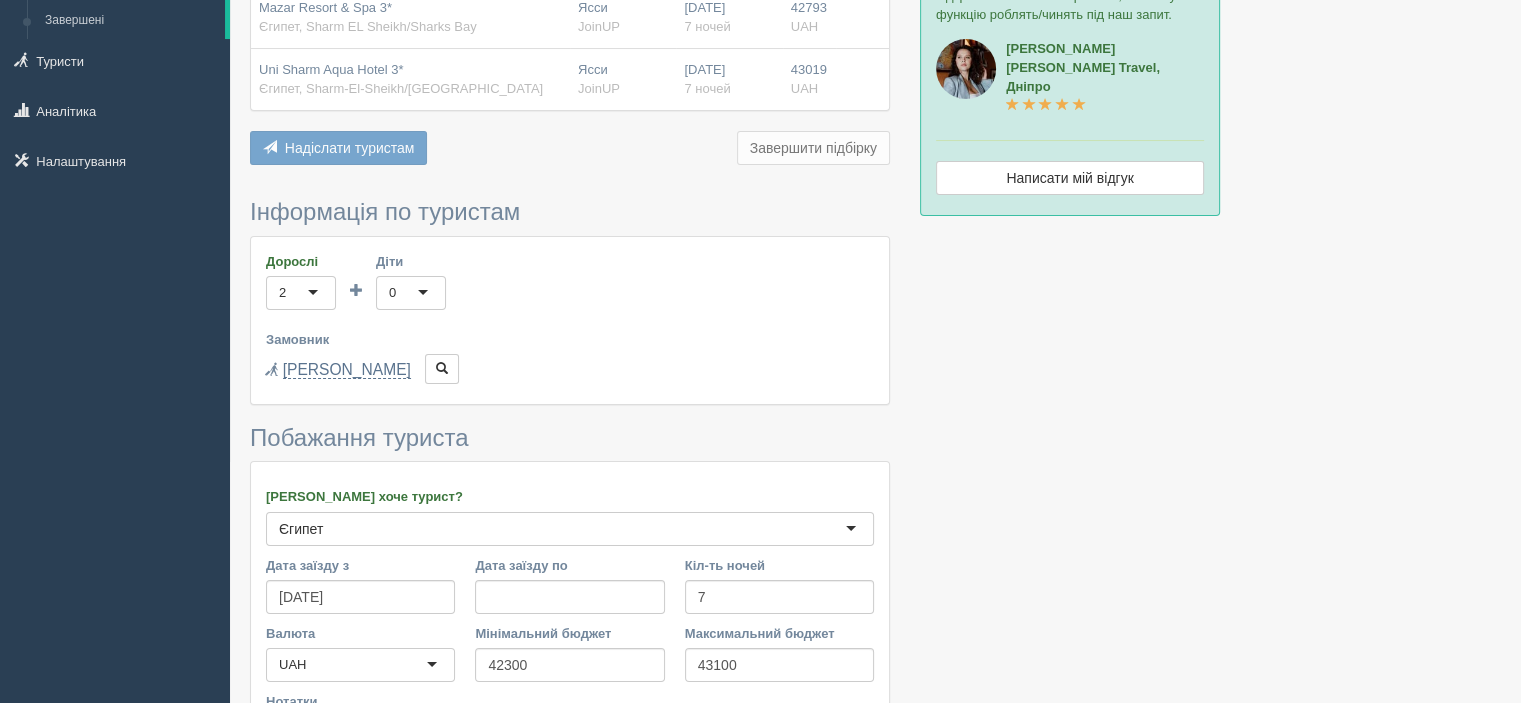 scroll, scrollTop: 252, scrollLeft: 0, axis: vertical 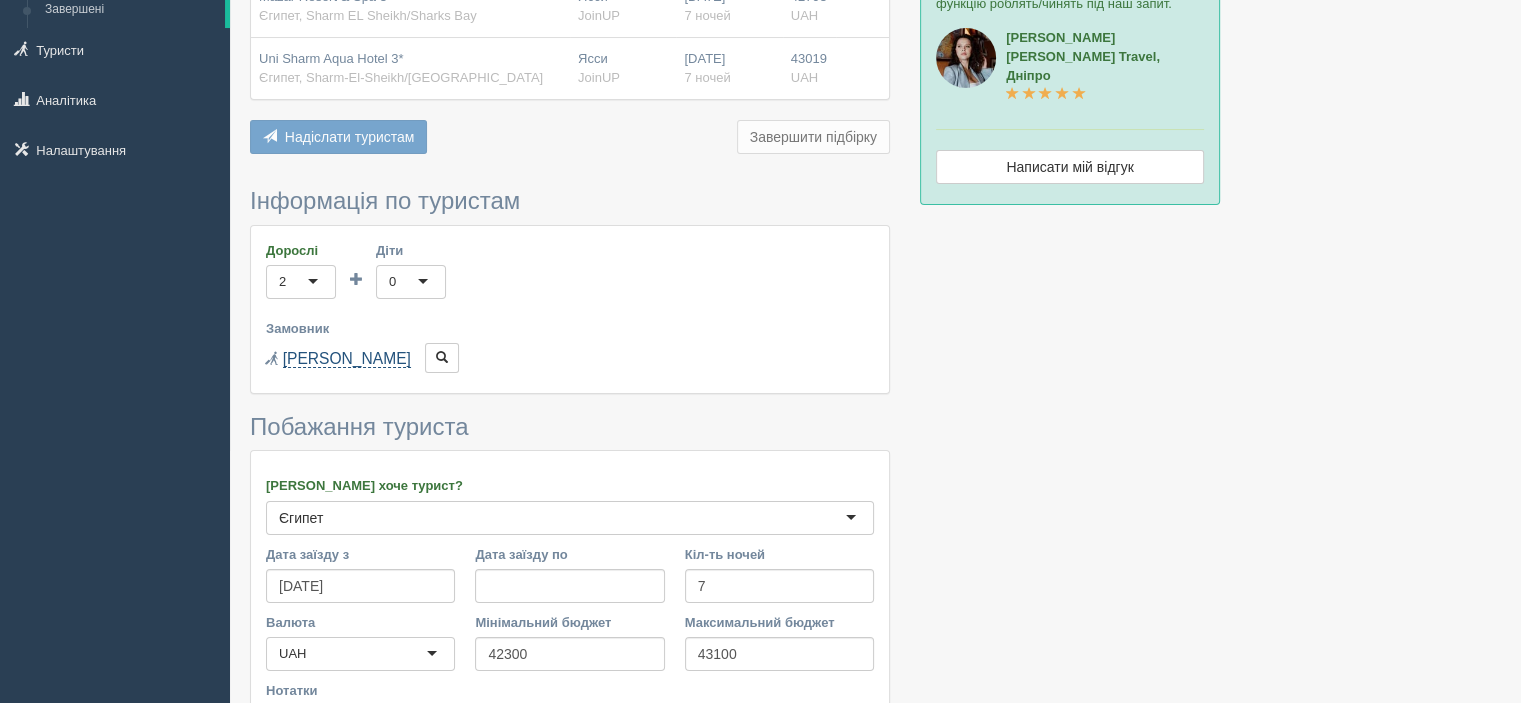 click on "[PERSON_NAME]" at bounding box center (347, 359) 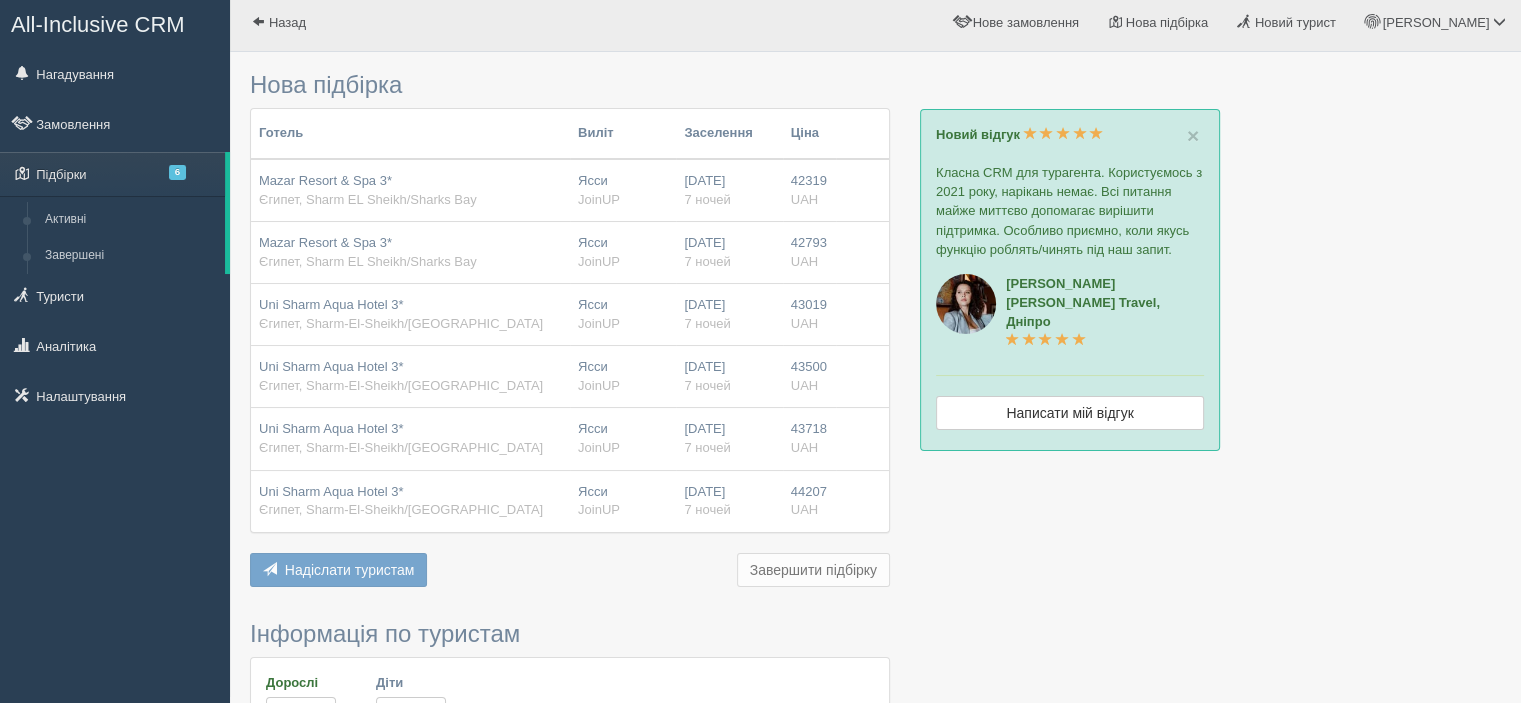 scroll, scrollTop: 0, scrollLeft: 0, axis: both 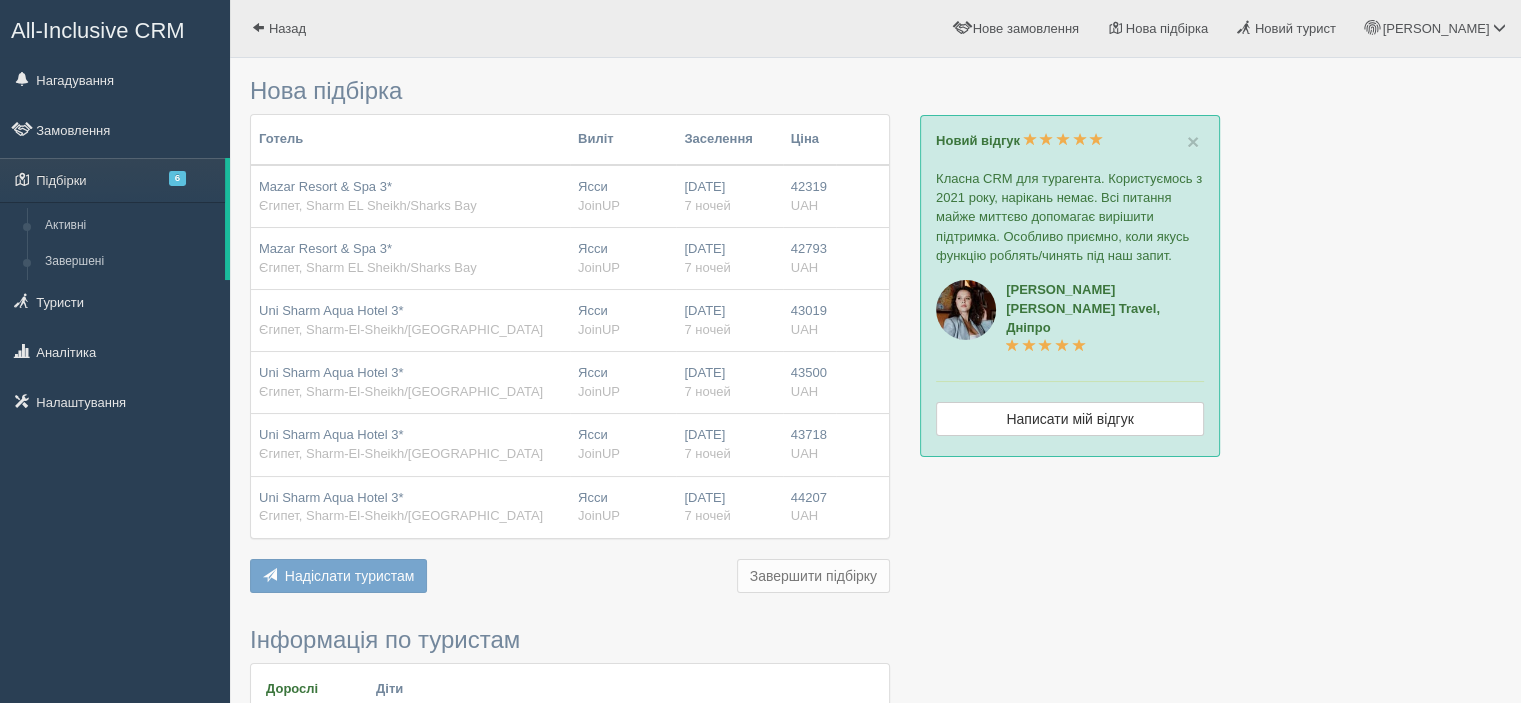 click on "42319" at bounding box center [809, 186] 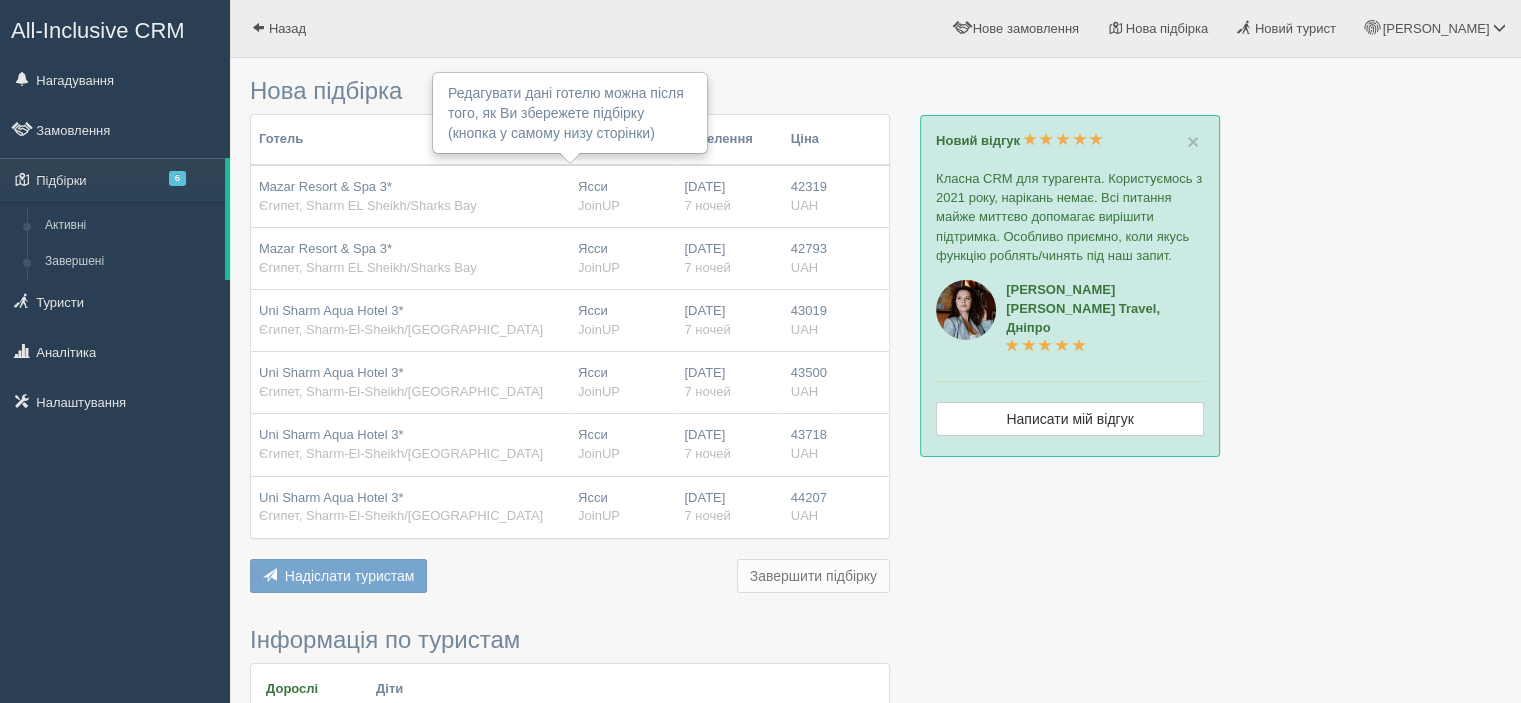 click on "29.07.2025
7 ночей" at bounding box center (729, 196) 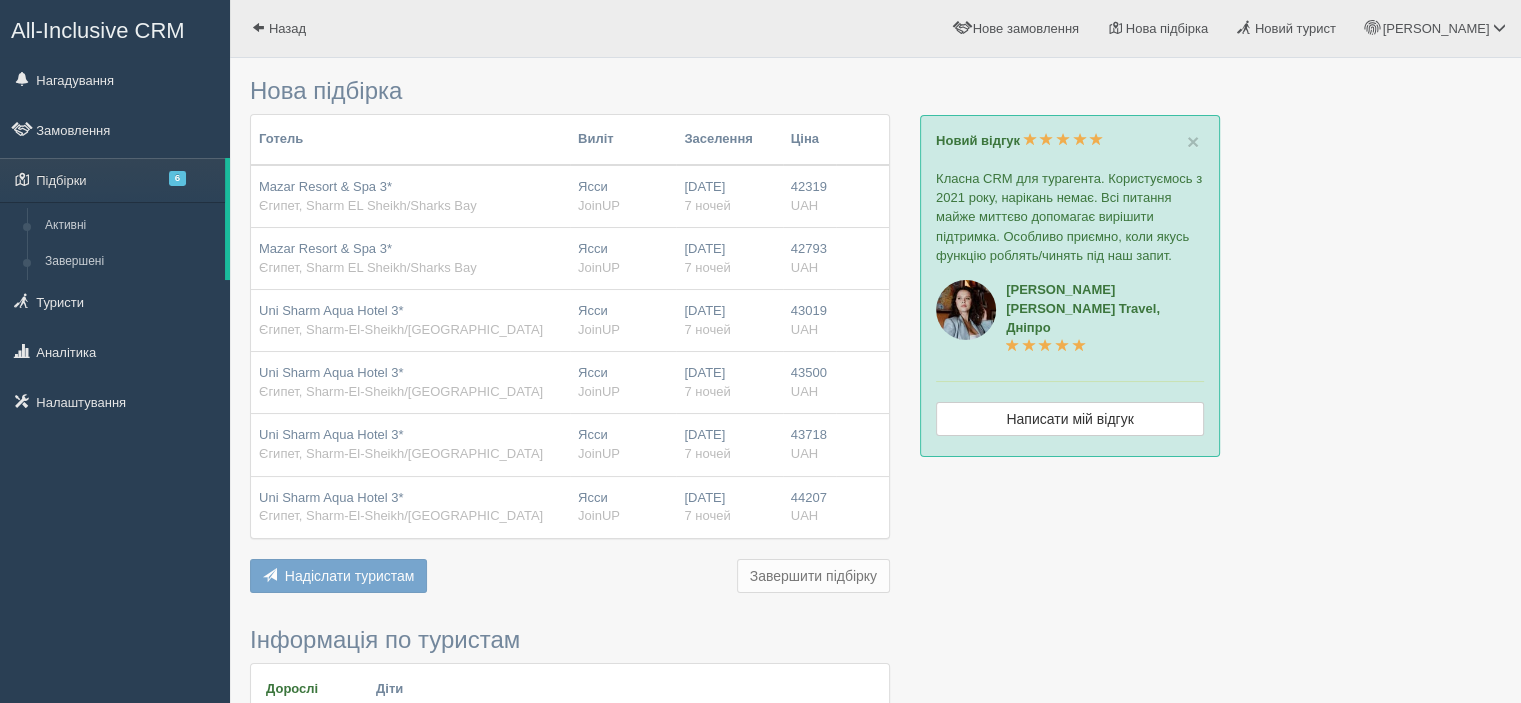 click on "Mazar Resort & Spa 3*" at bounding box center (325, 186) 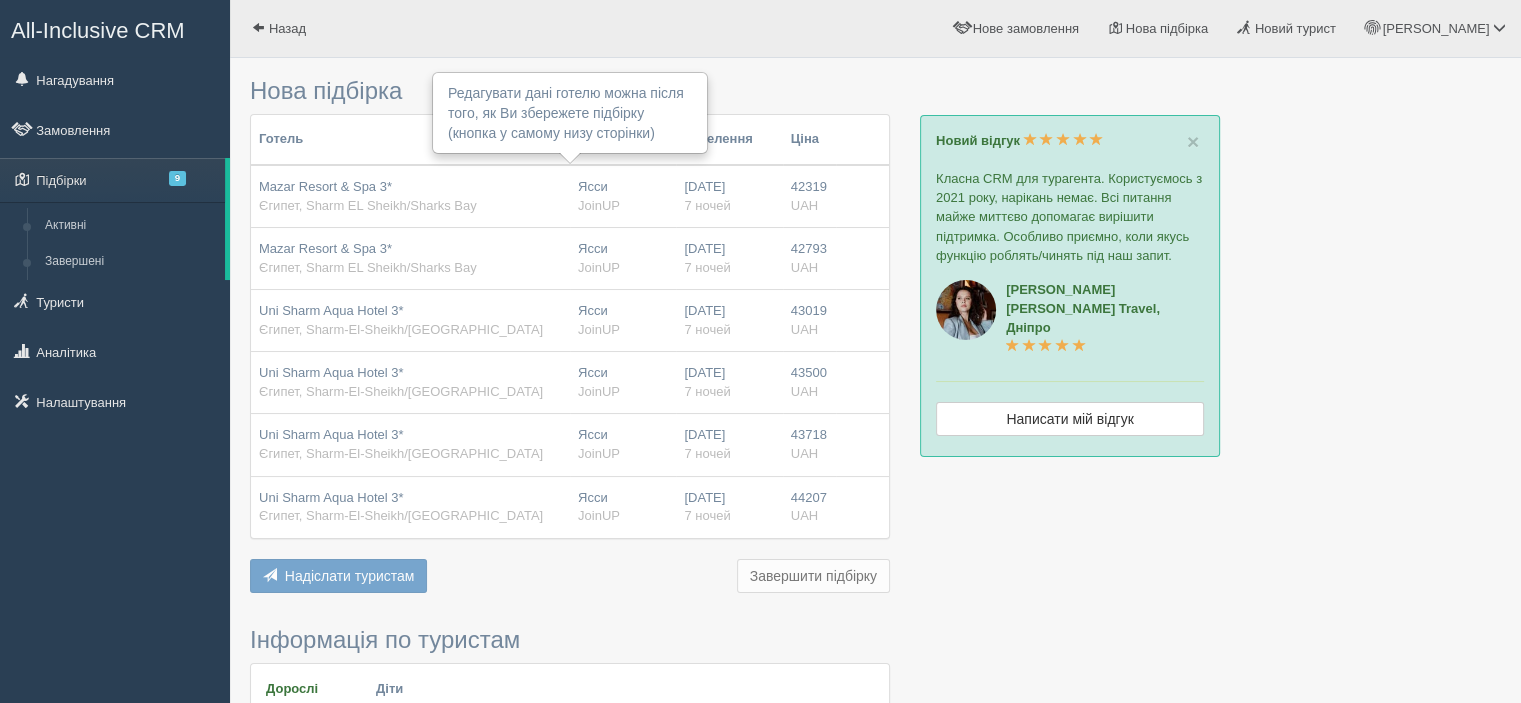 type on "6-7" 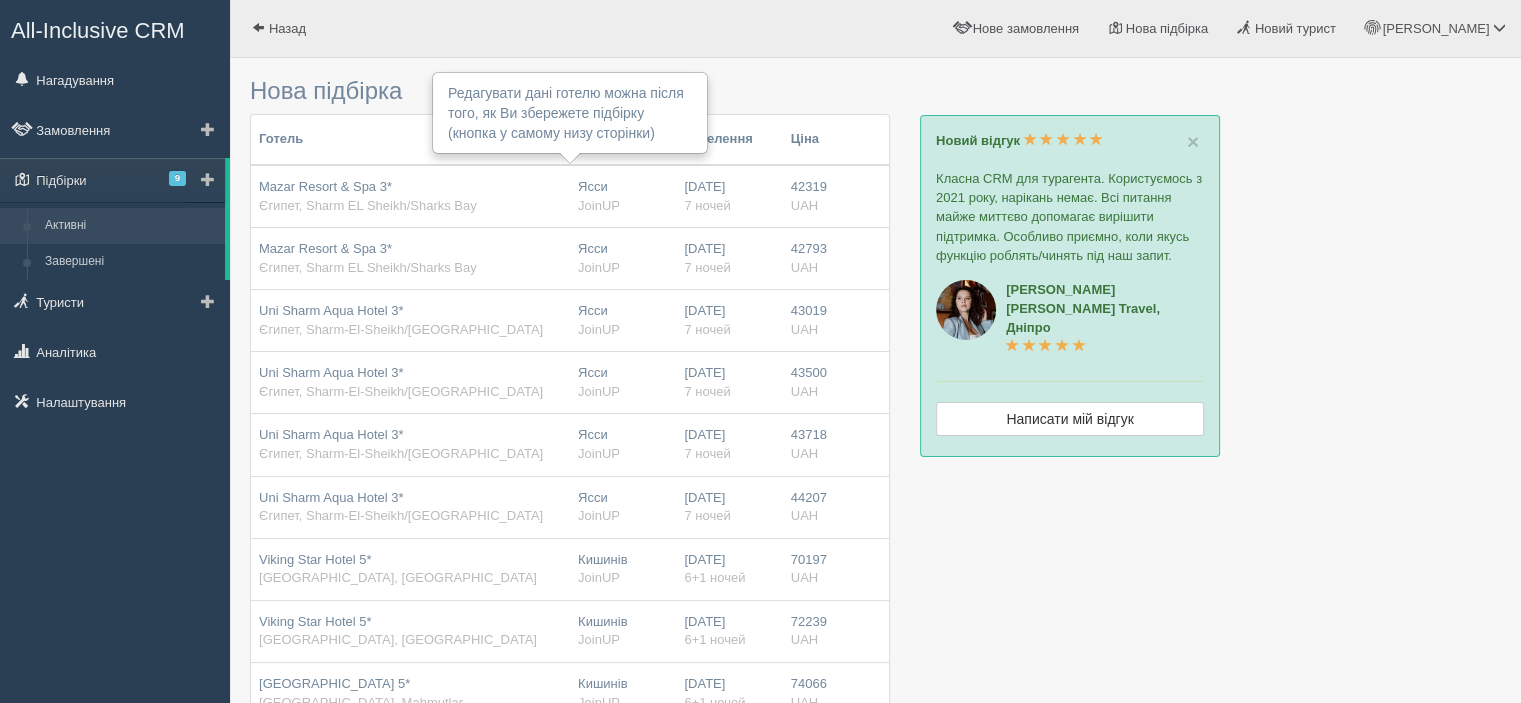 click on "Активні" at bounding box center [130, 226] 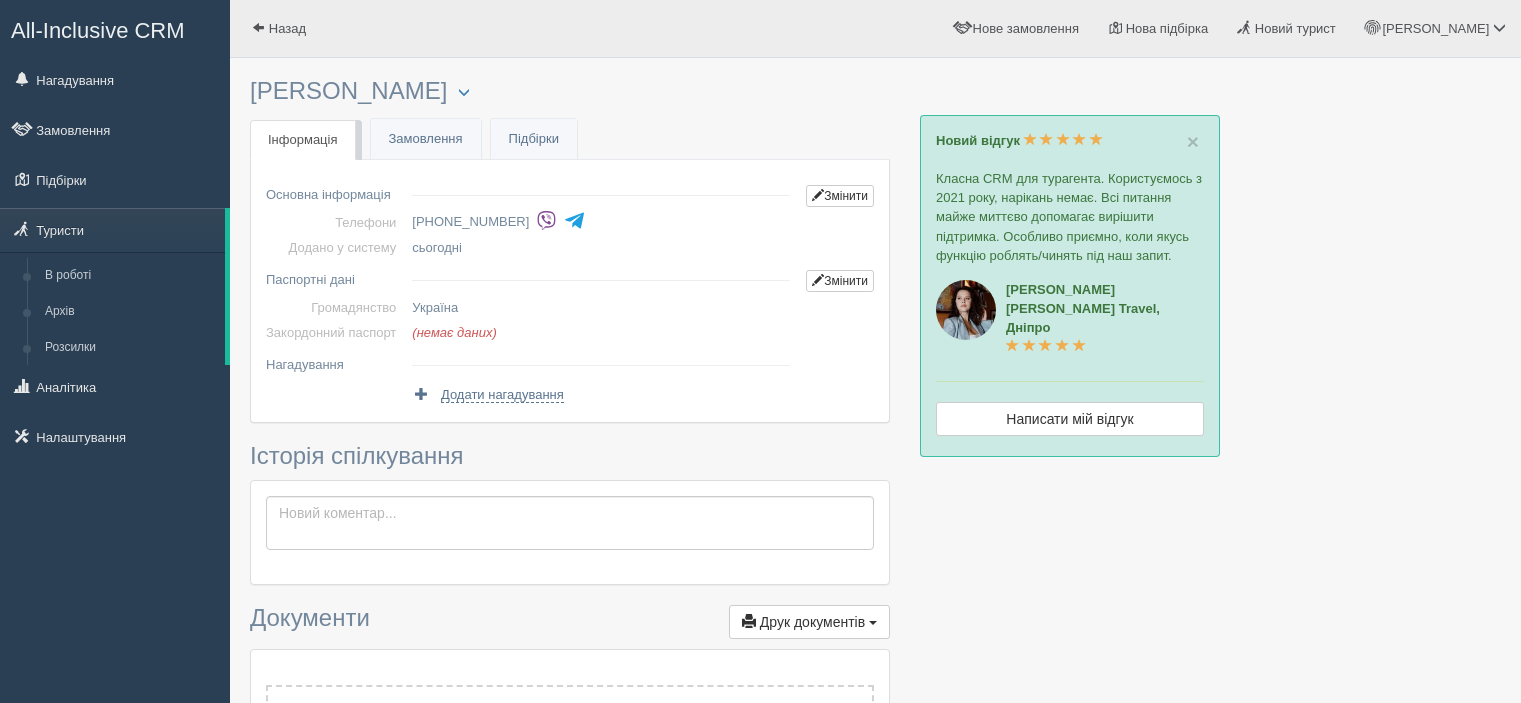 scroll, scrollTop: 0, scrollLeft: 0, axis: both 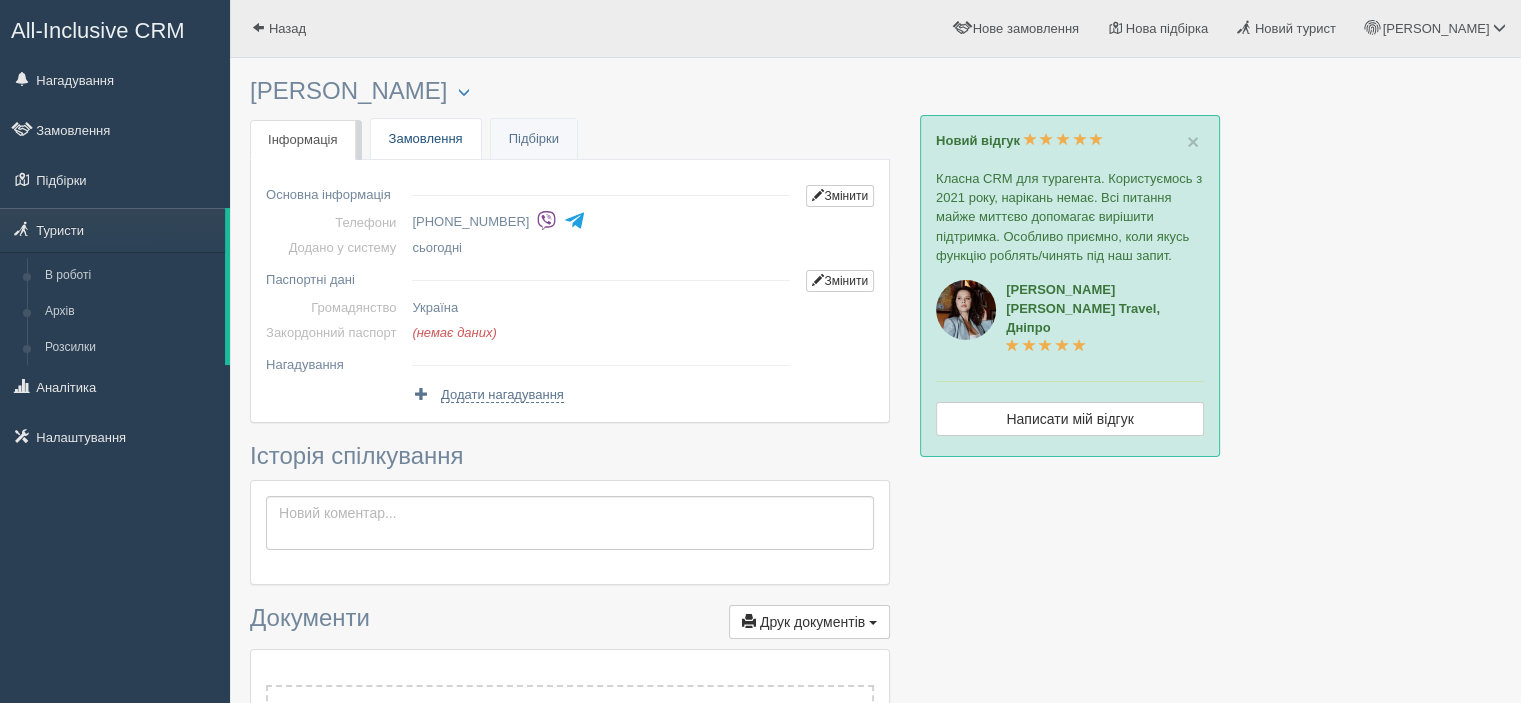 click on "Замовлення" at bounding box center (426, 139) 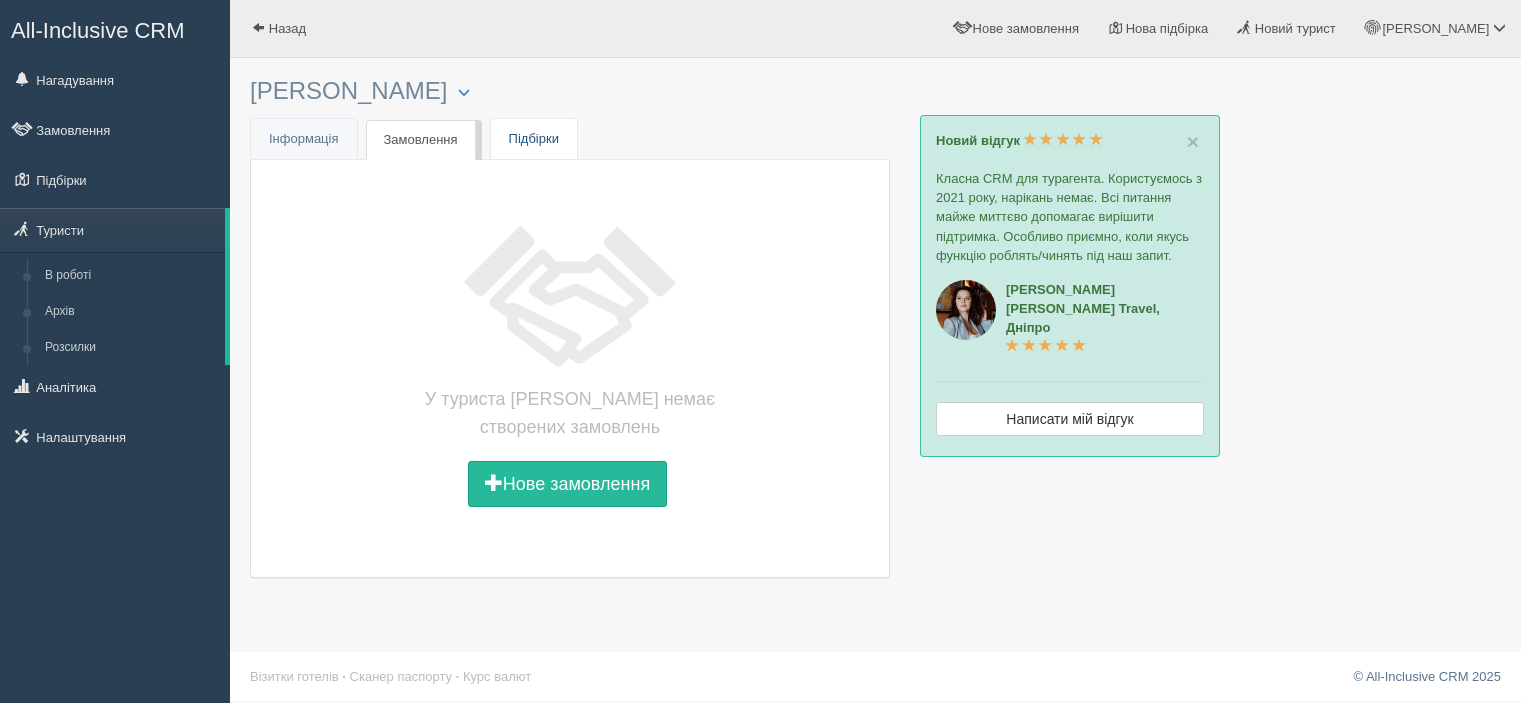 scroll, scrollTop: 0, scrollLeft: 0, axis: both 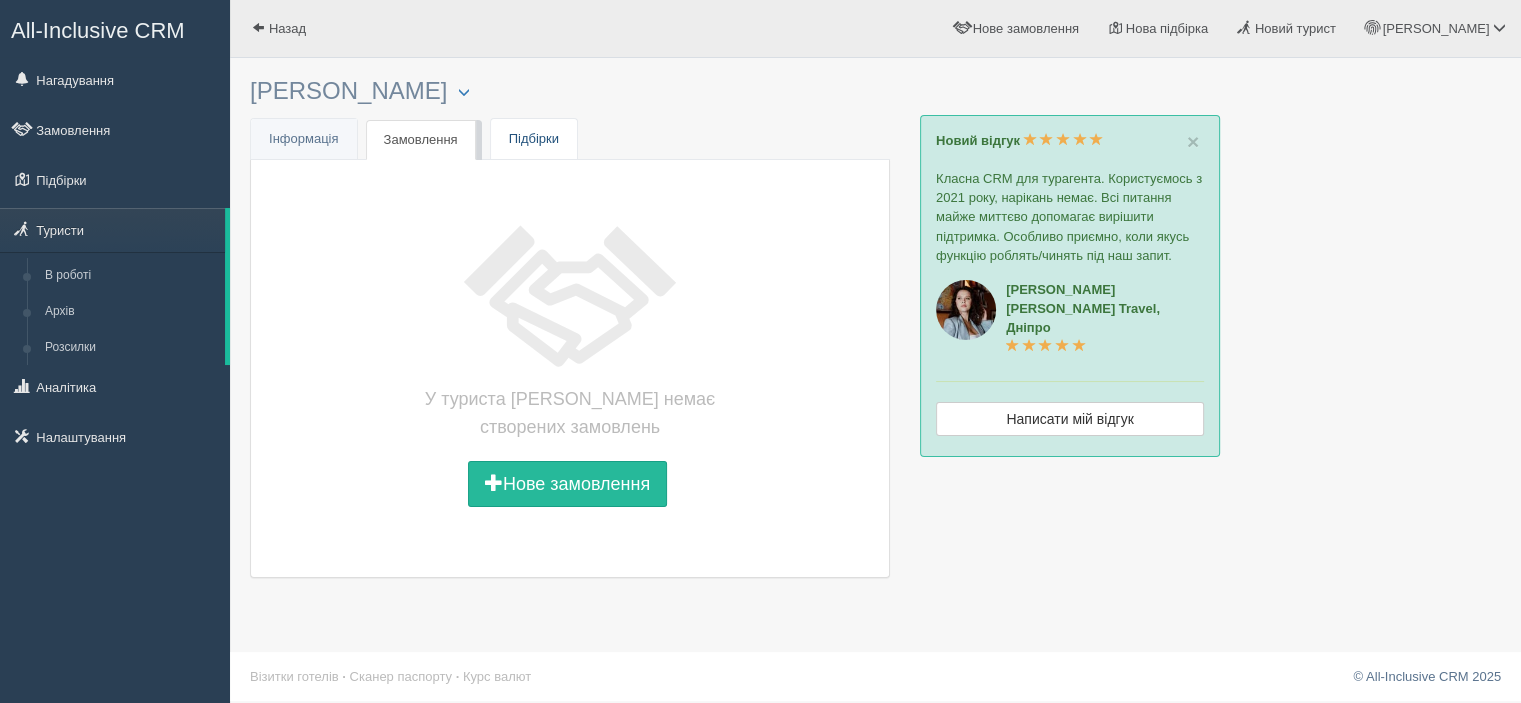 click on "Підбірки" at bounding box center (534, 139) 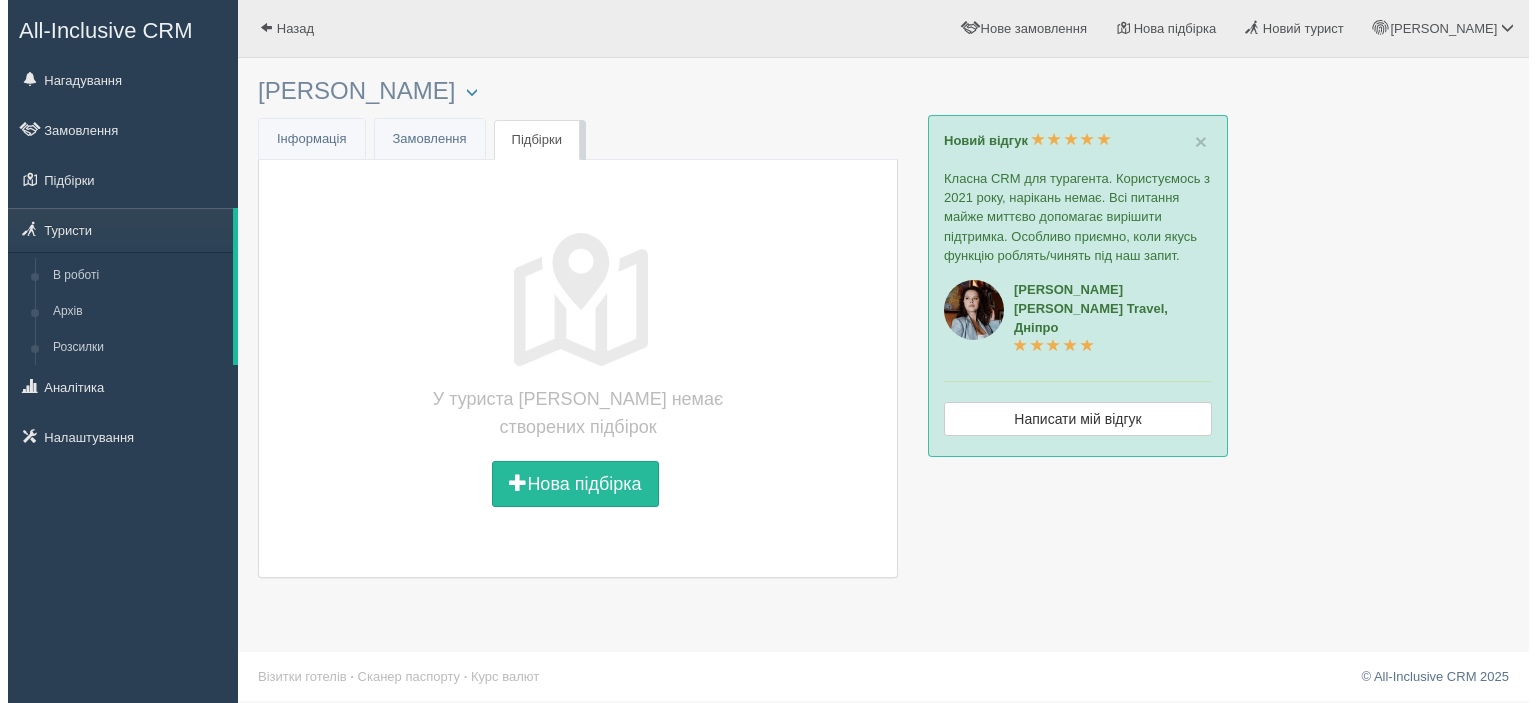 scroll, scrollTop: 0, scrollLeft: 0, axis: both 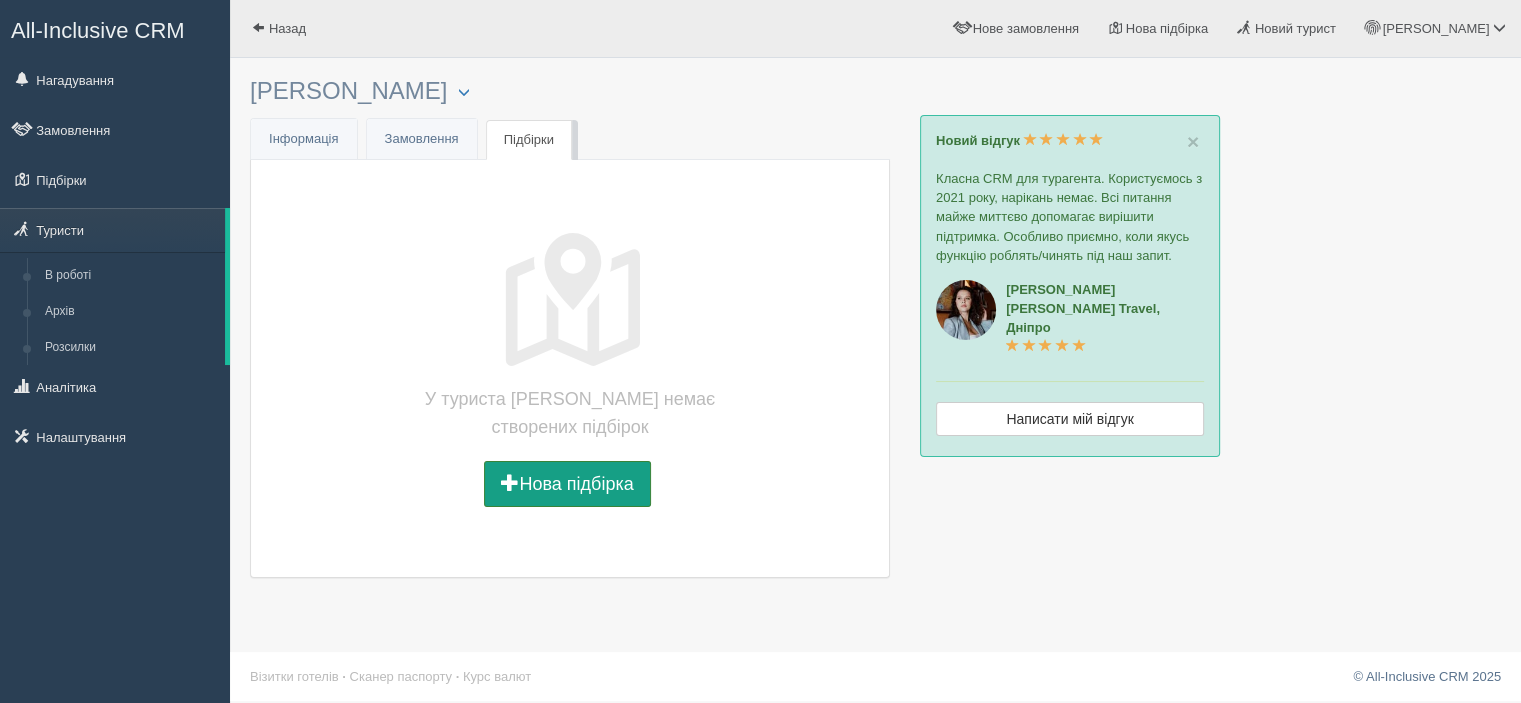 click on "Нова підбірка" at bounding box center [567, 484] 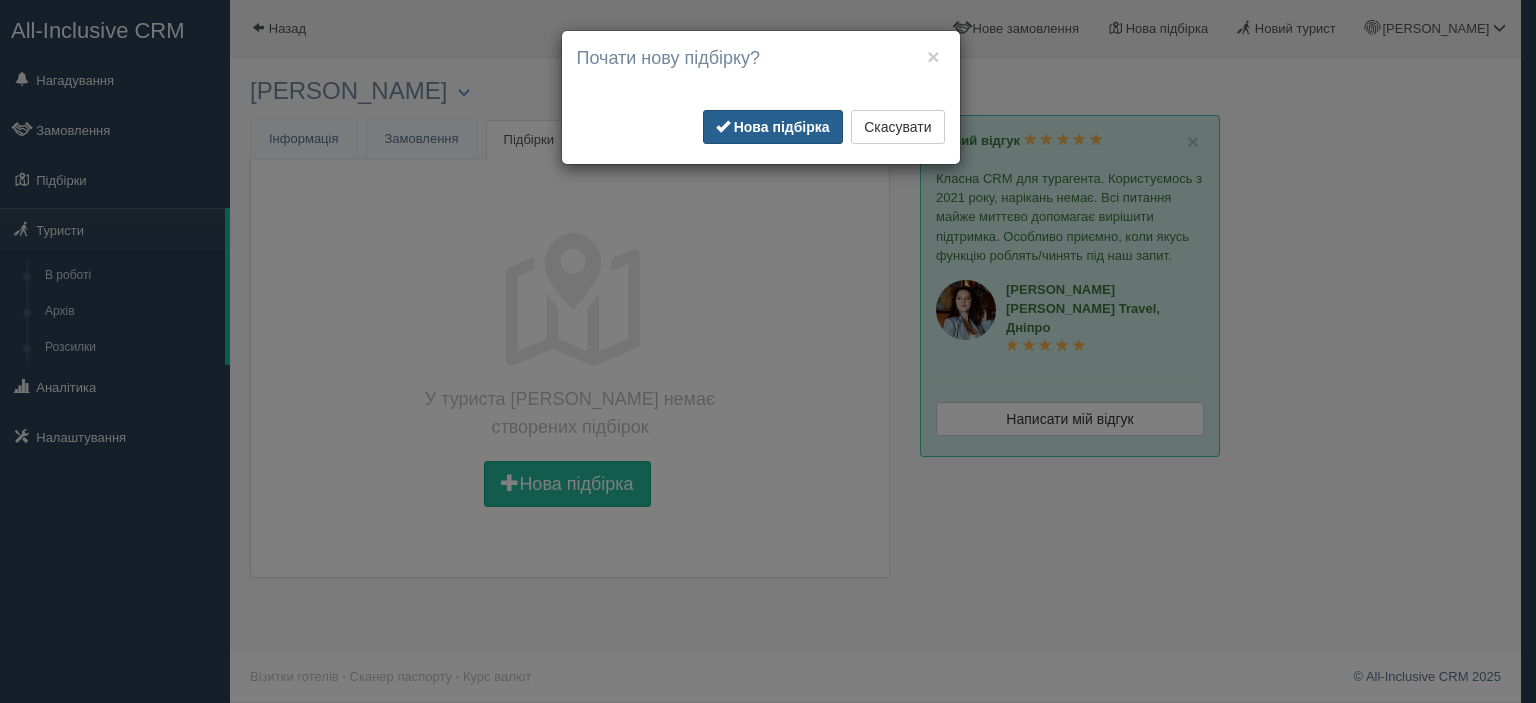 click on "Нова підбірка" at bounding box center (773, 127) 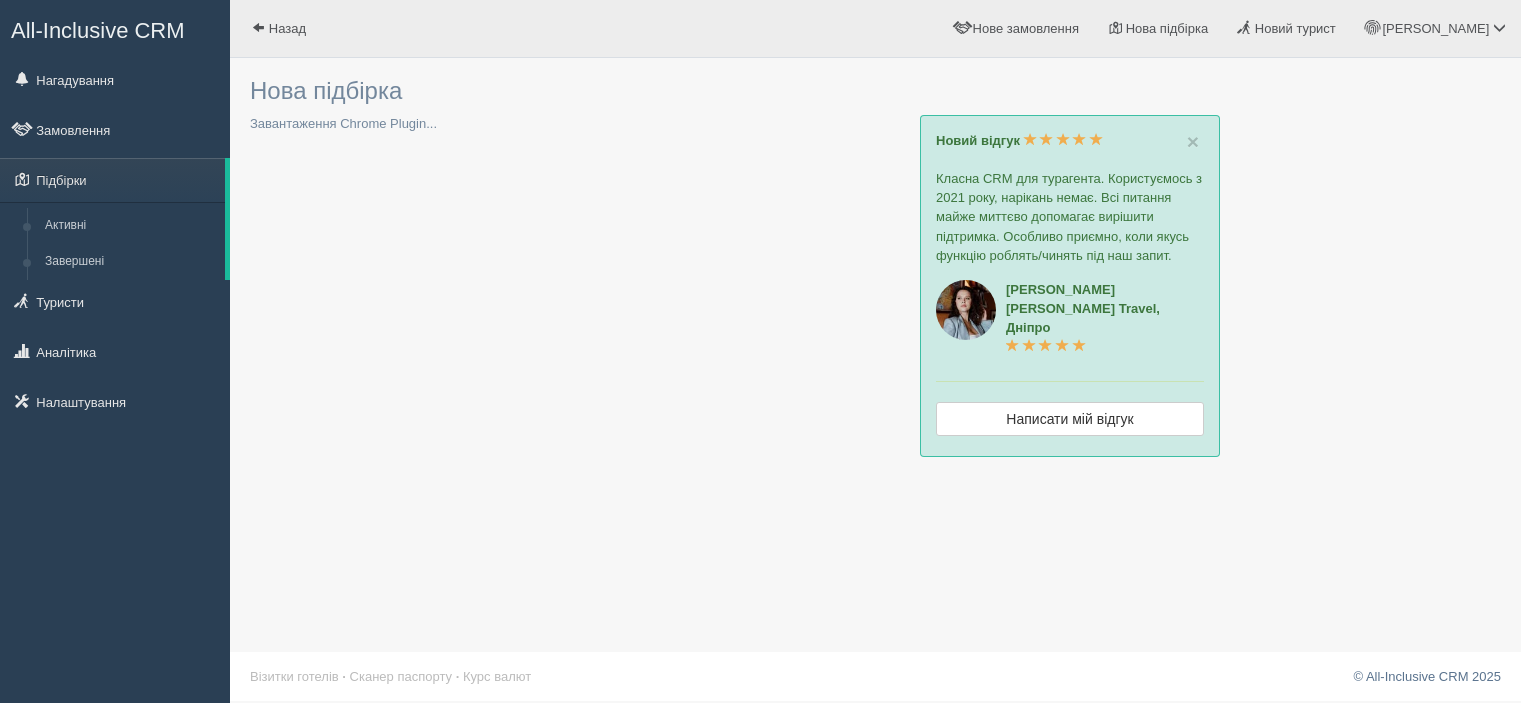 scroll, scrollTop: 0, scrollLeft: 0, axis: both 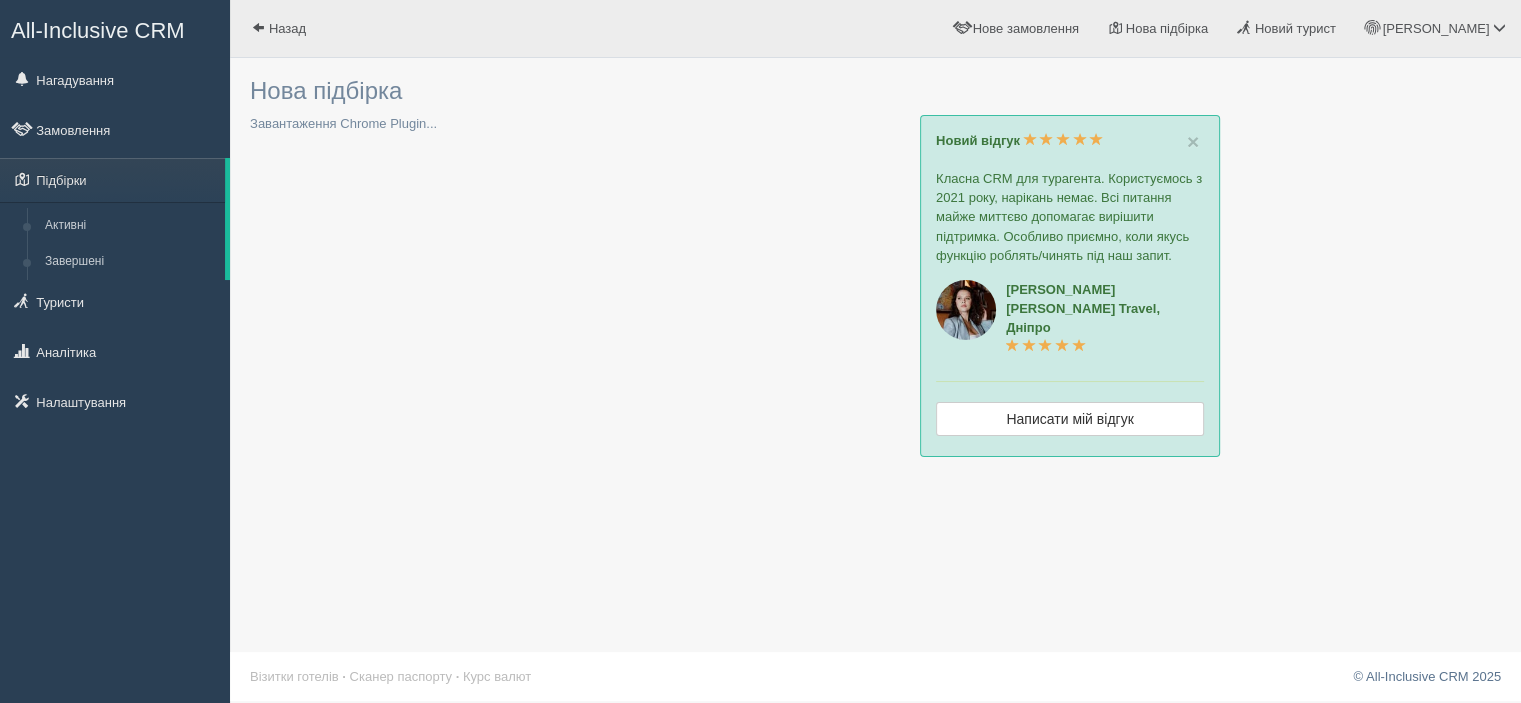 type on "7" 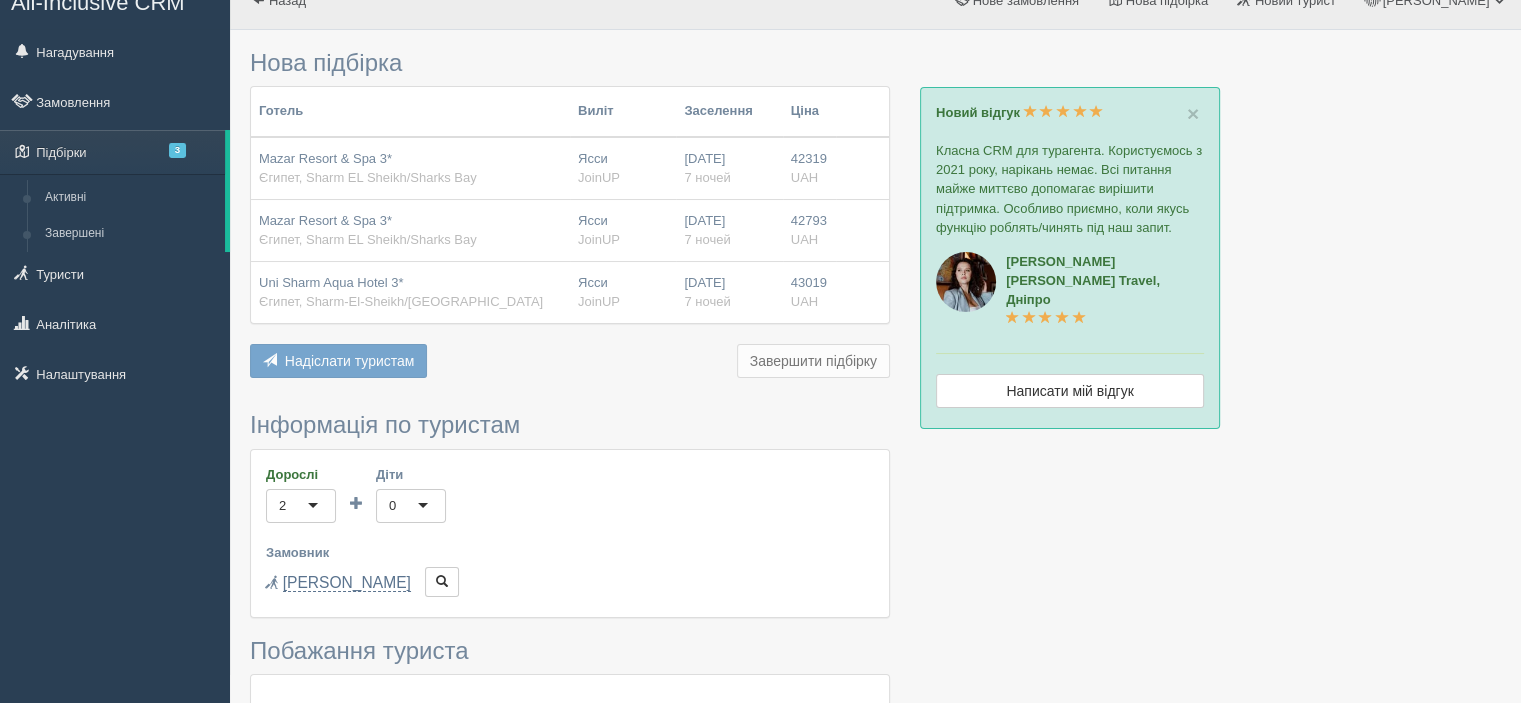 scroll, scrollTop: 0, scrollLeft: 0, axis: both 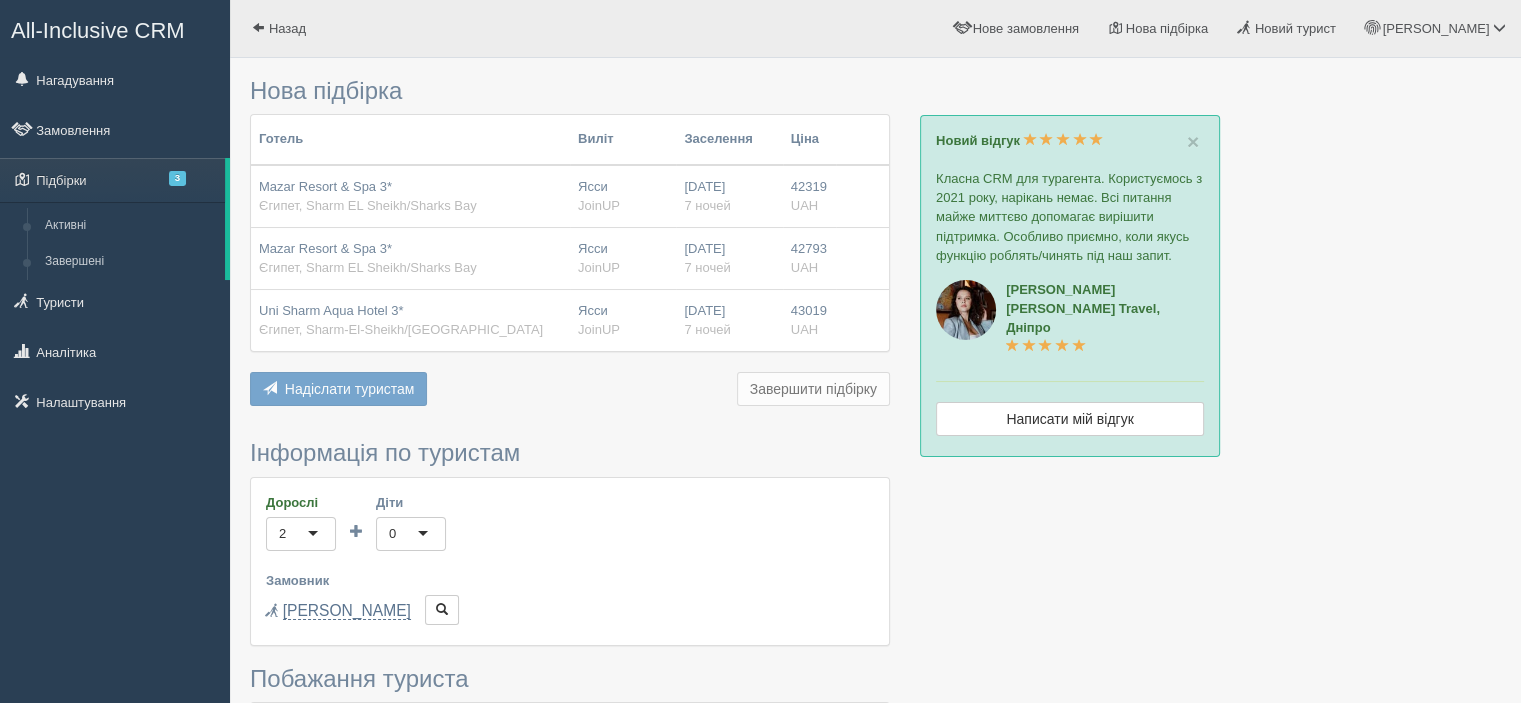 click on "Mazar Resort & Spa 3*" at bounding box center (325, 186) 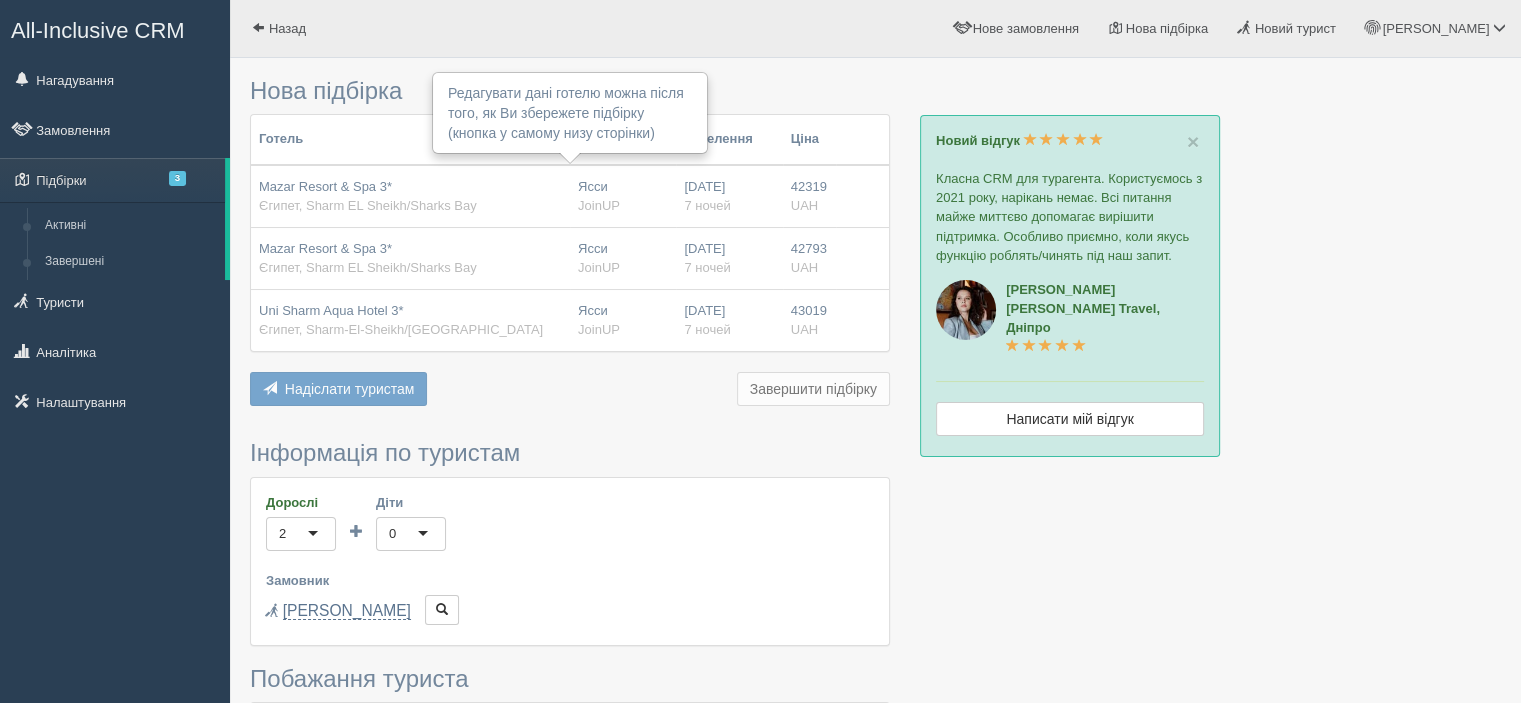 drag, startPoint x: 285, startPoint y: 181, endPoint x: 724, endPoint y: 426, distance: 502.7385 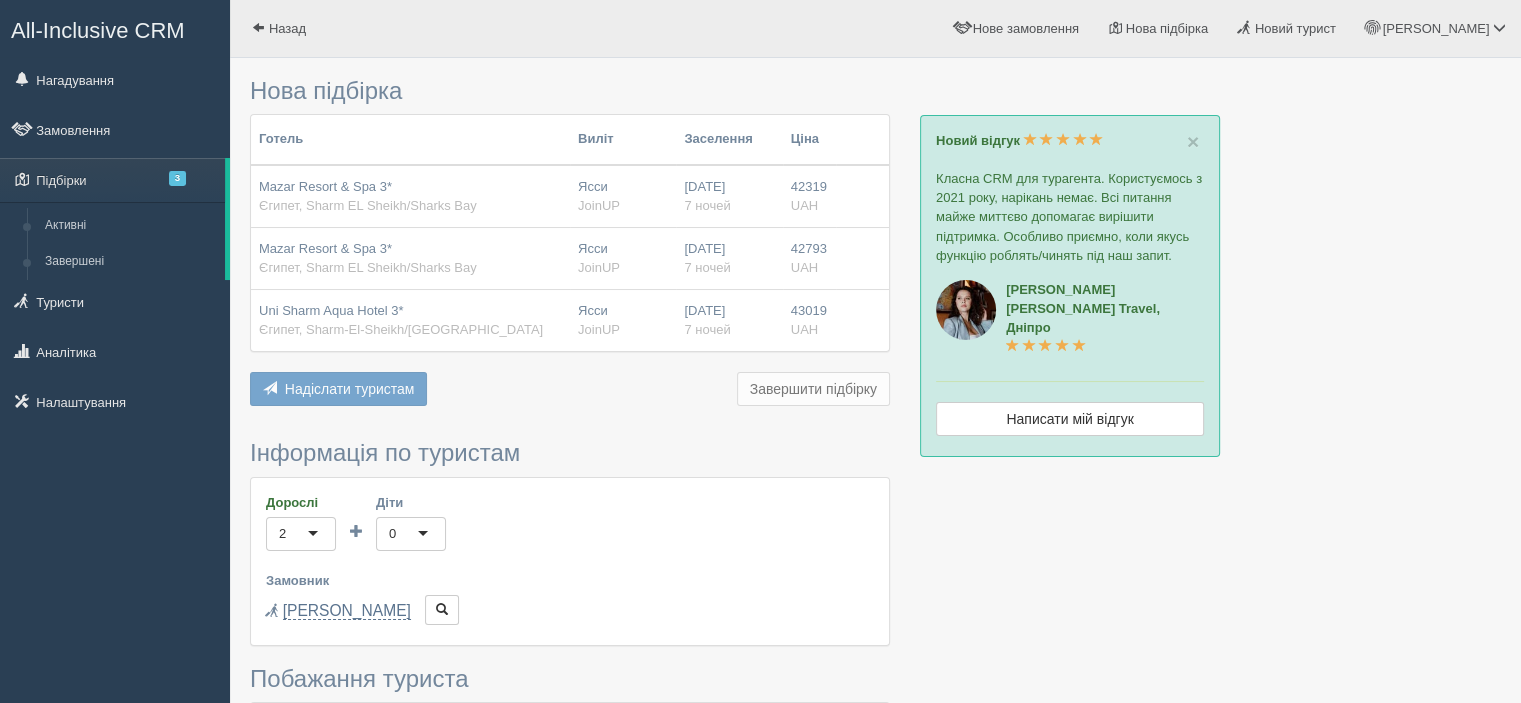click on "Надіслати туристам" at bounding box center (350, 389) 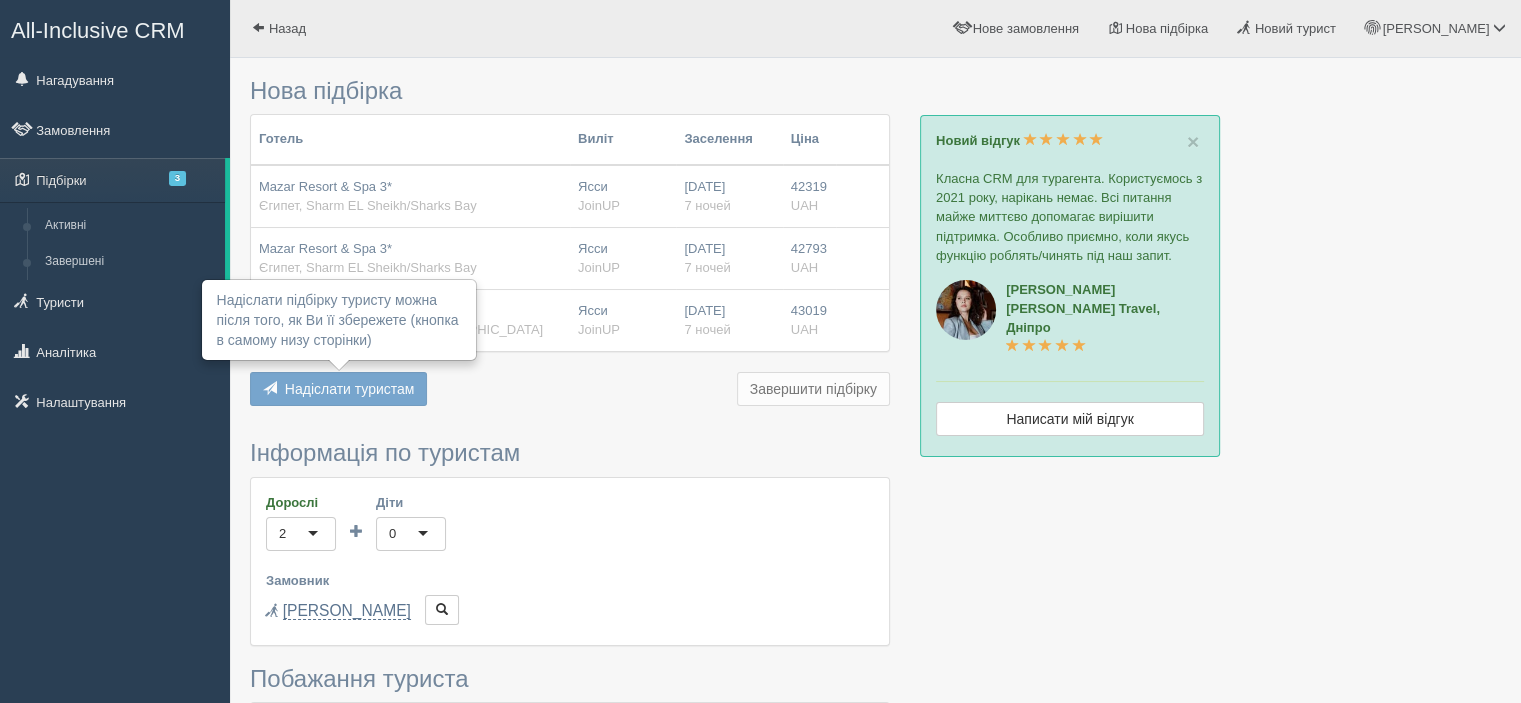 click on "Надіслати туристам
Надіслати
Завершити підбірку
Додати з Plugin
Додати тури з Chrome Plugin
Видалити все
Повернути" at bounding box center [570, 391] 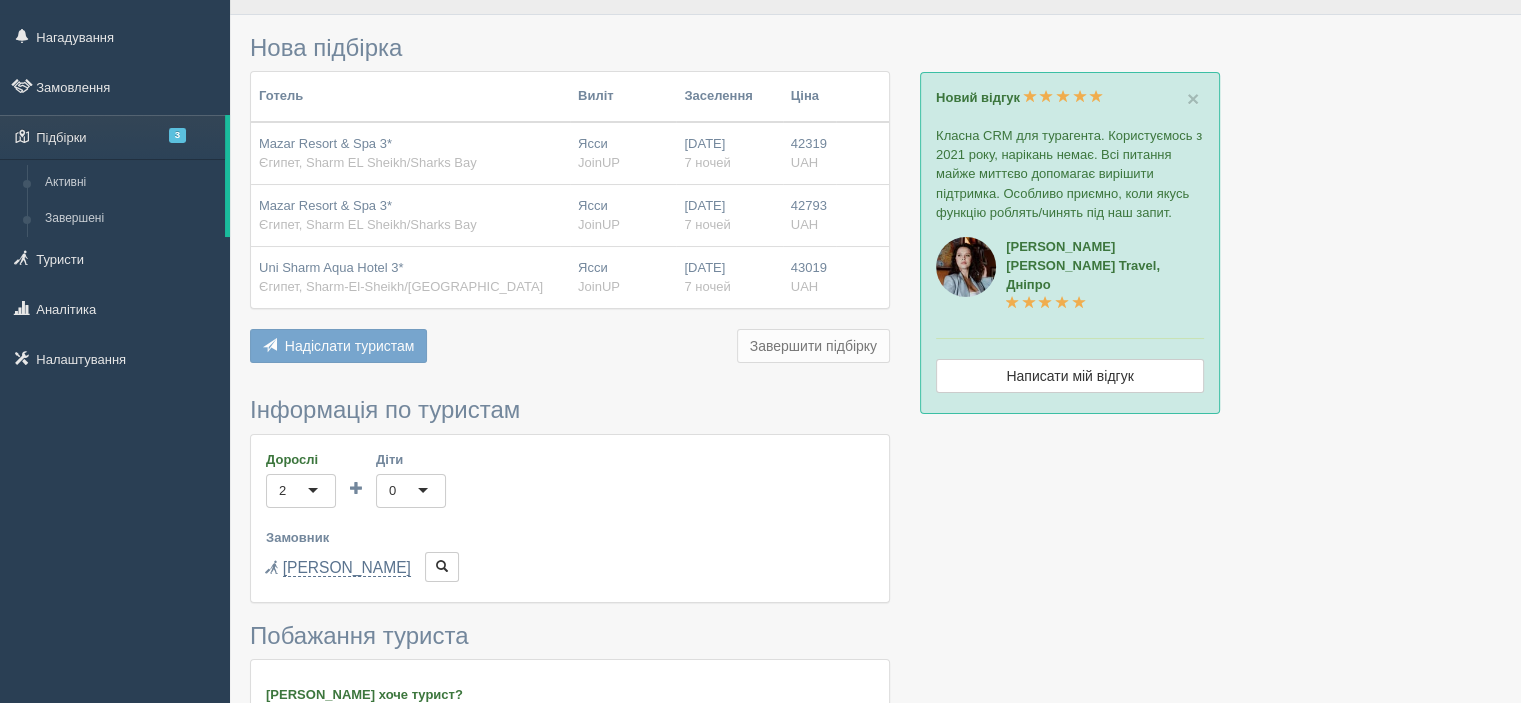 scroll, scrollTop: 0, scrollLeft: 0, axis: both 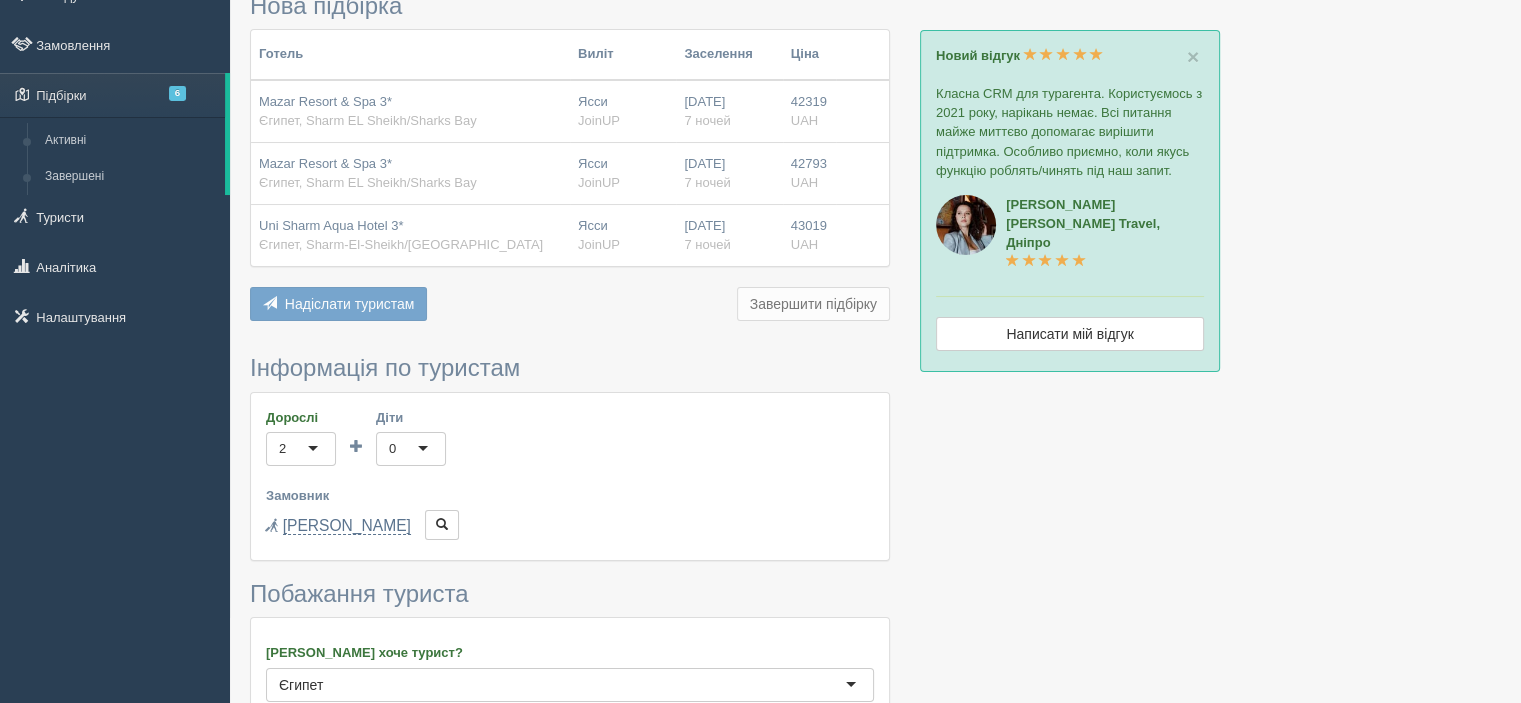 type on "44300" 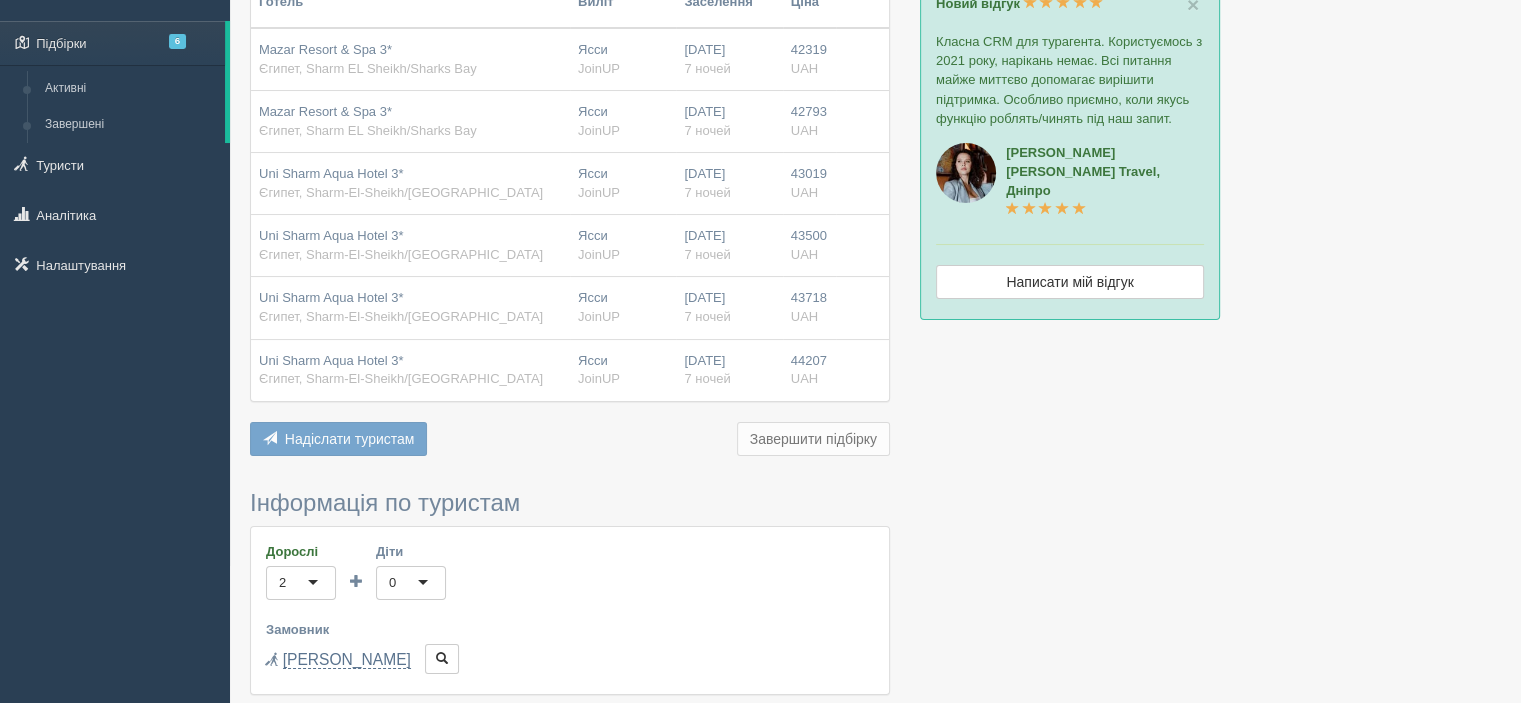 scroll, scrollTop: 140, scrollLeft: 0, axis: vertical 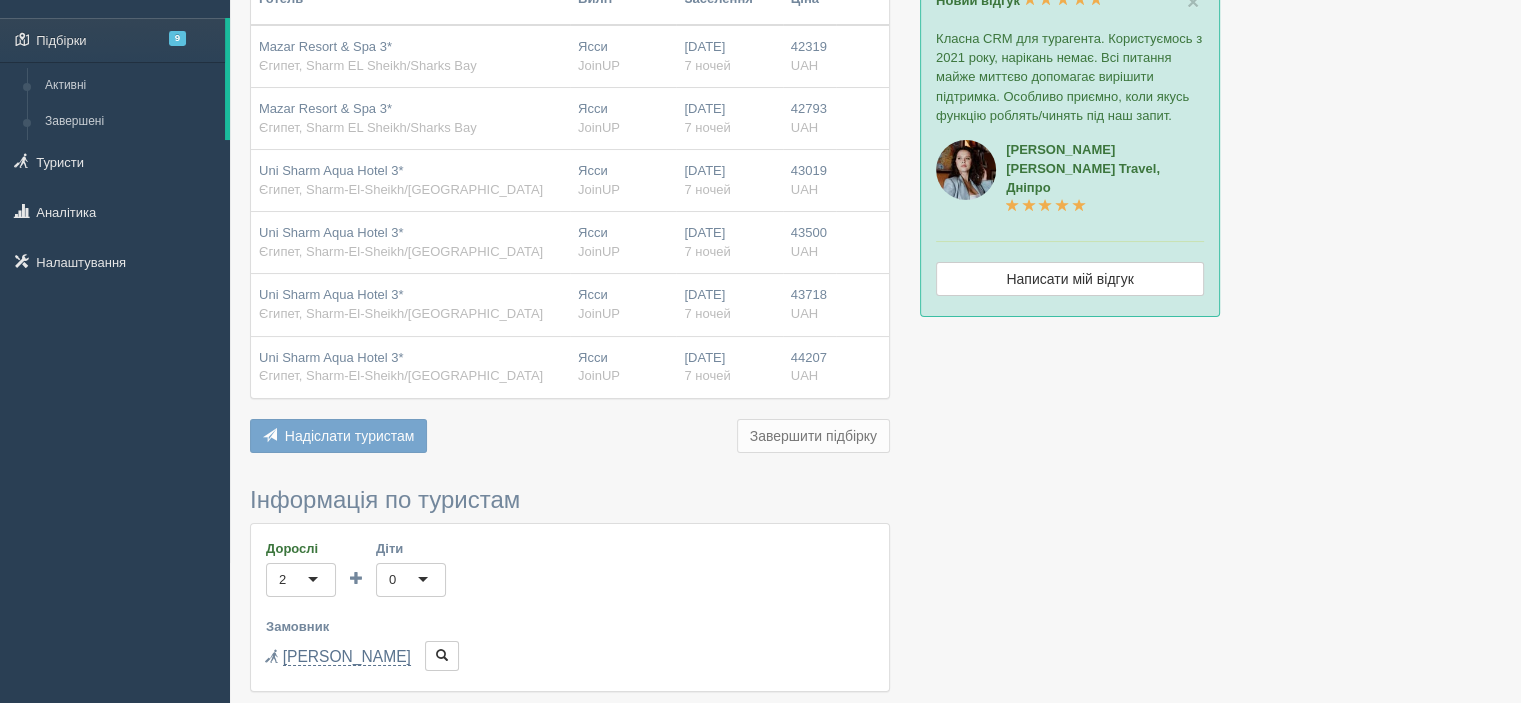 type on "6-7" 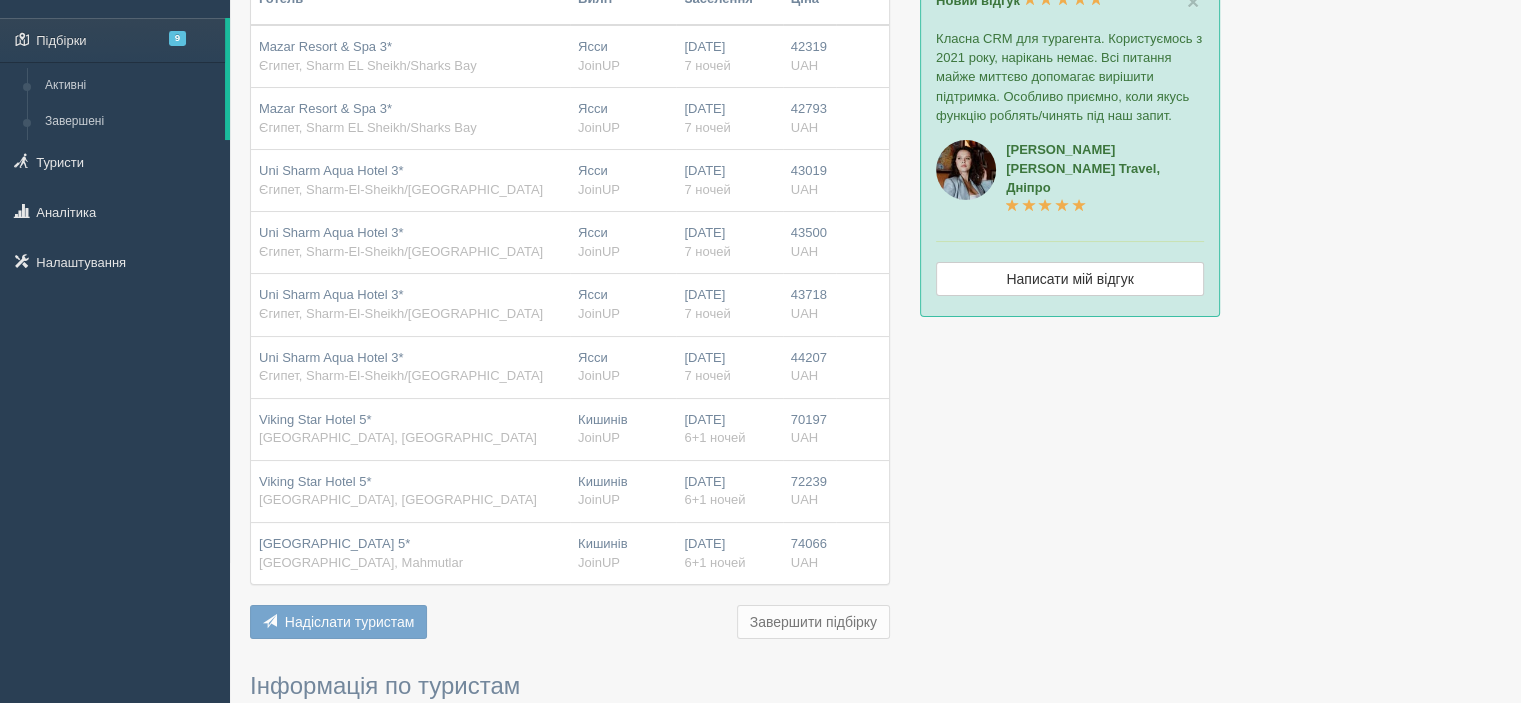 click on "70197" at bounding box center (809, 419) 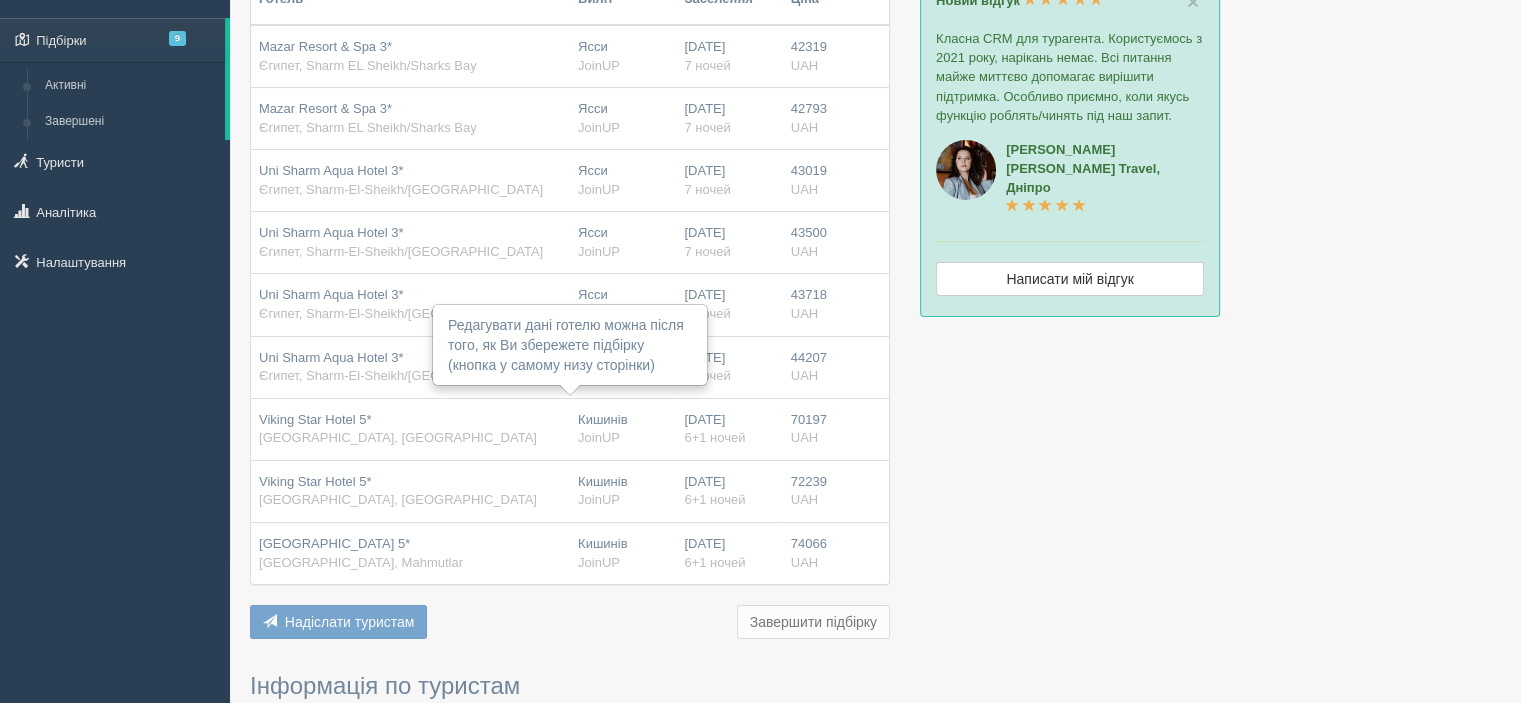 click on "42793" at bounding box center (809, 108) 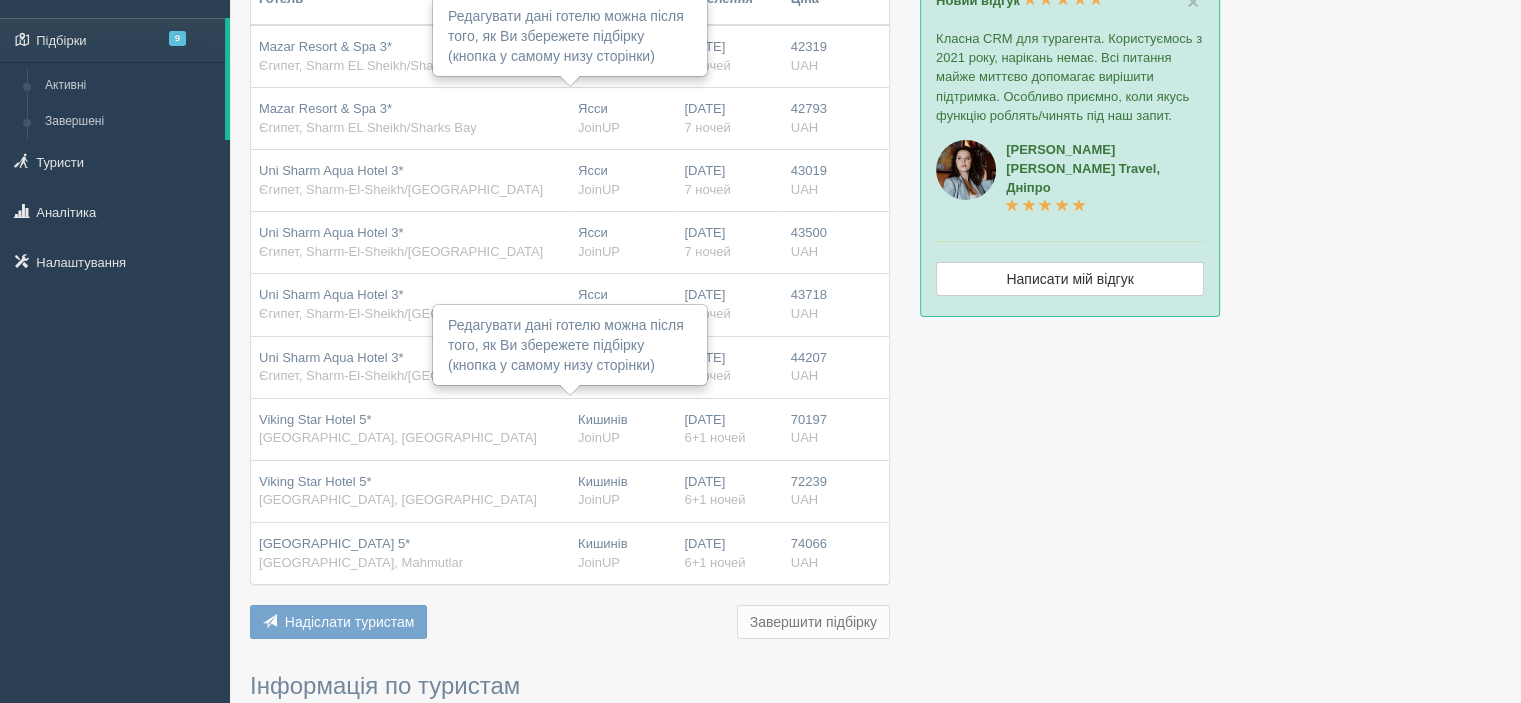 click on "29.07.2025
7 ночей" at bounding box center [729, 118] 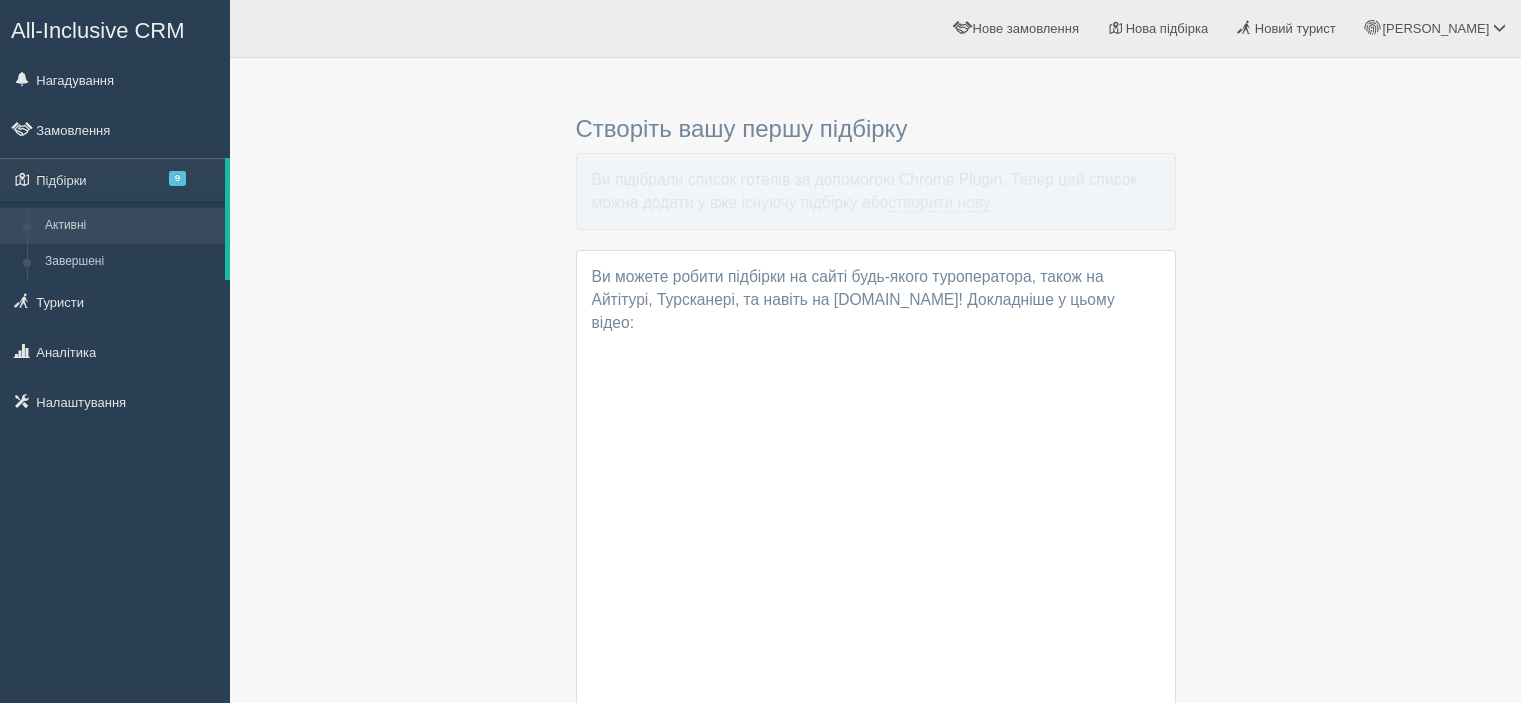 scroll, scrollTop: 0, scrollLeft: 0, axis: both 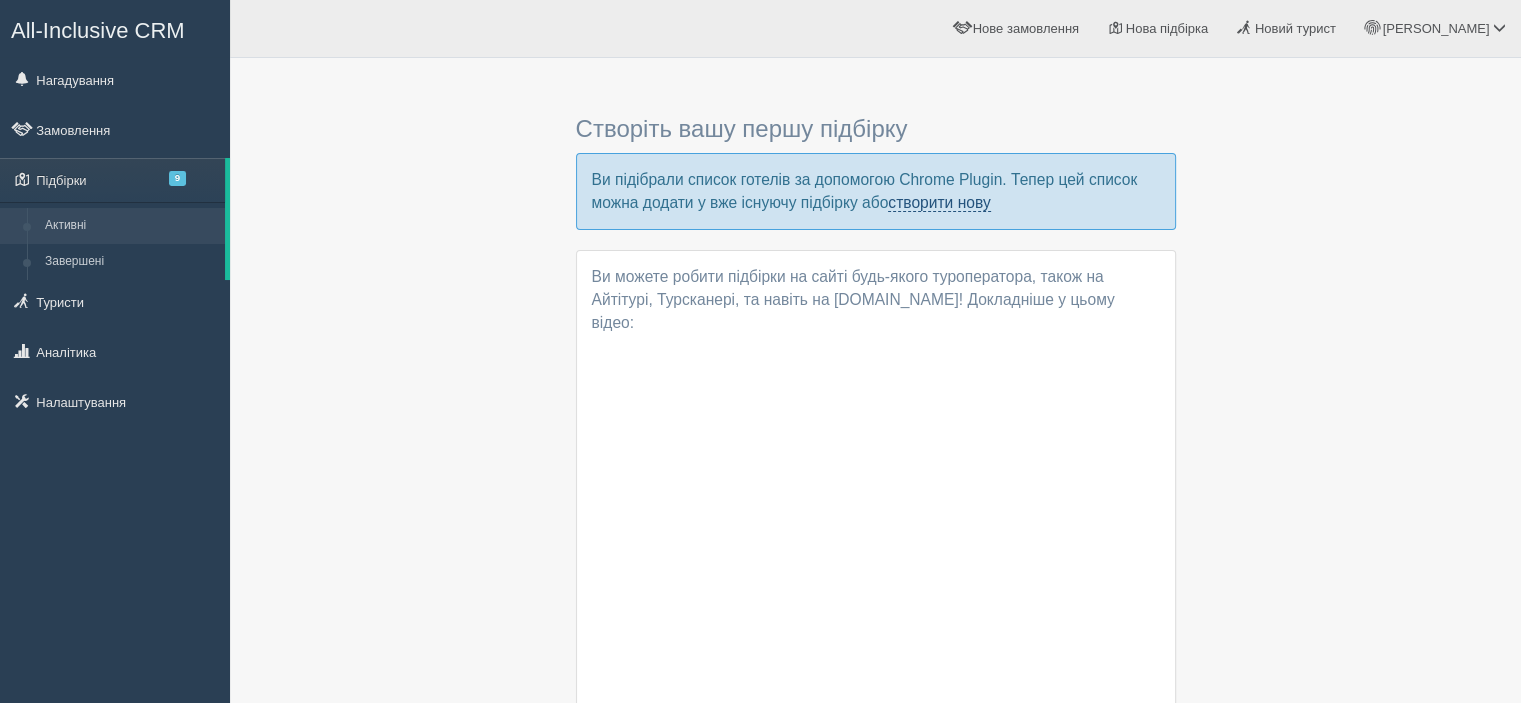 click on "створити нову" at bounding box center (939, 203) 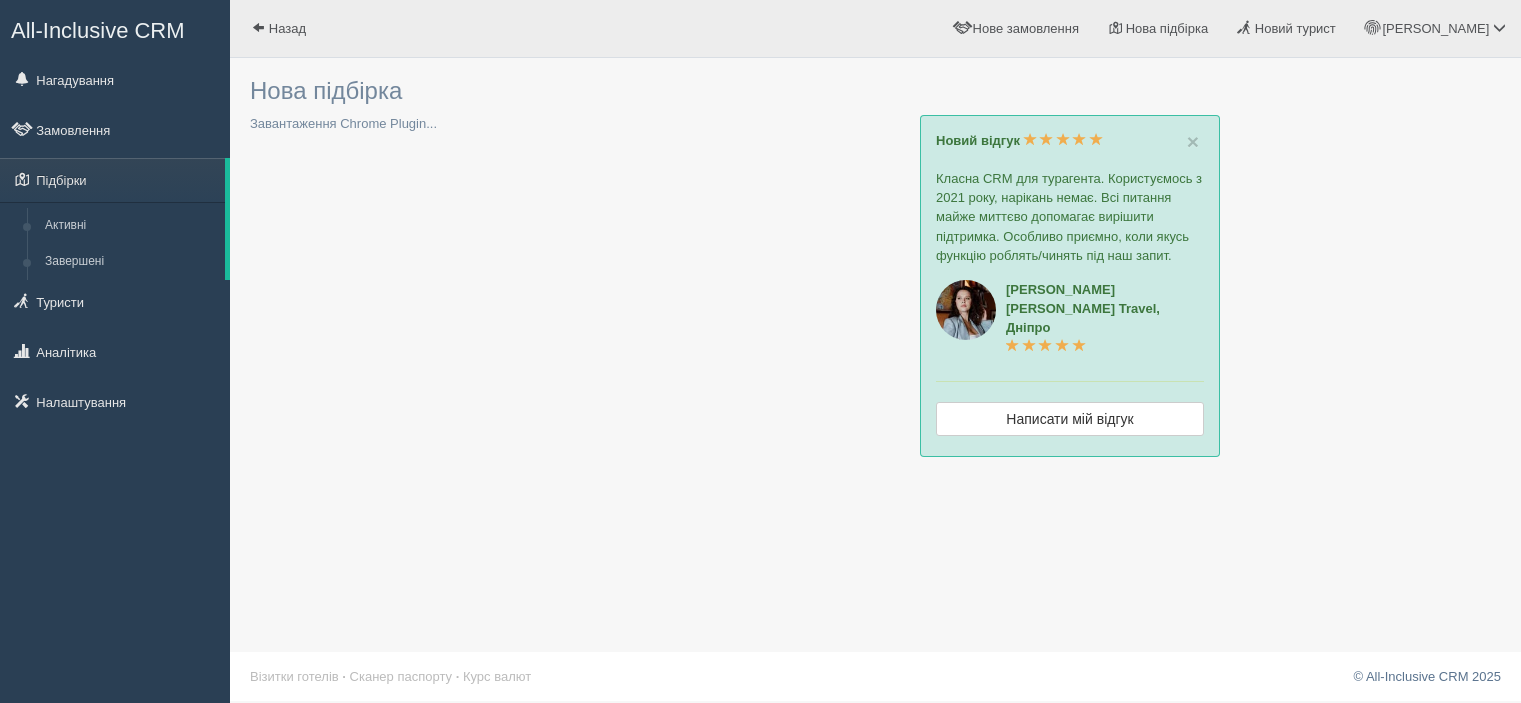scroll, scrollTop: 0, scrollLeft: 0, axis: both 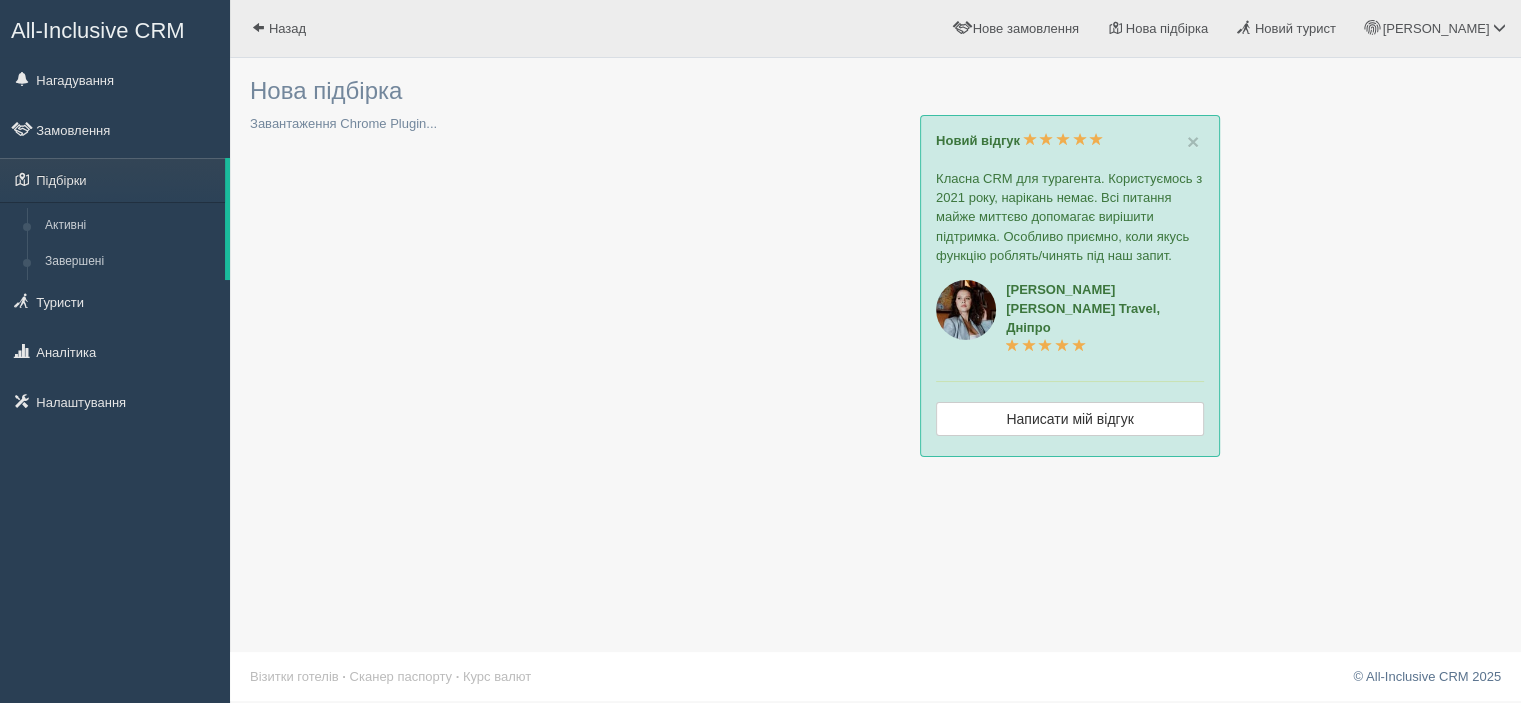 type on "6-7" 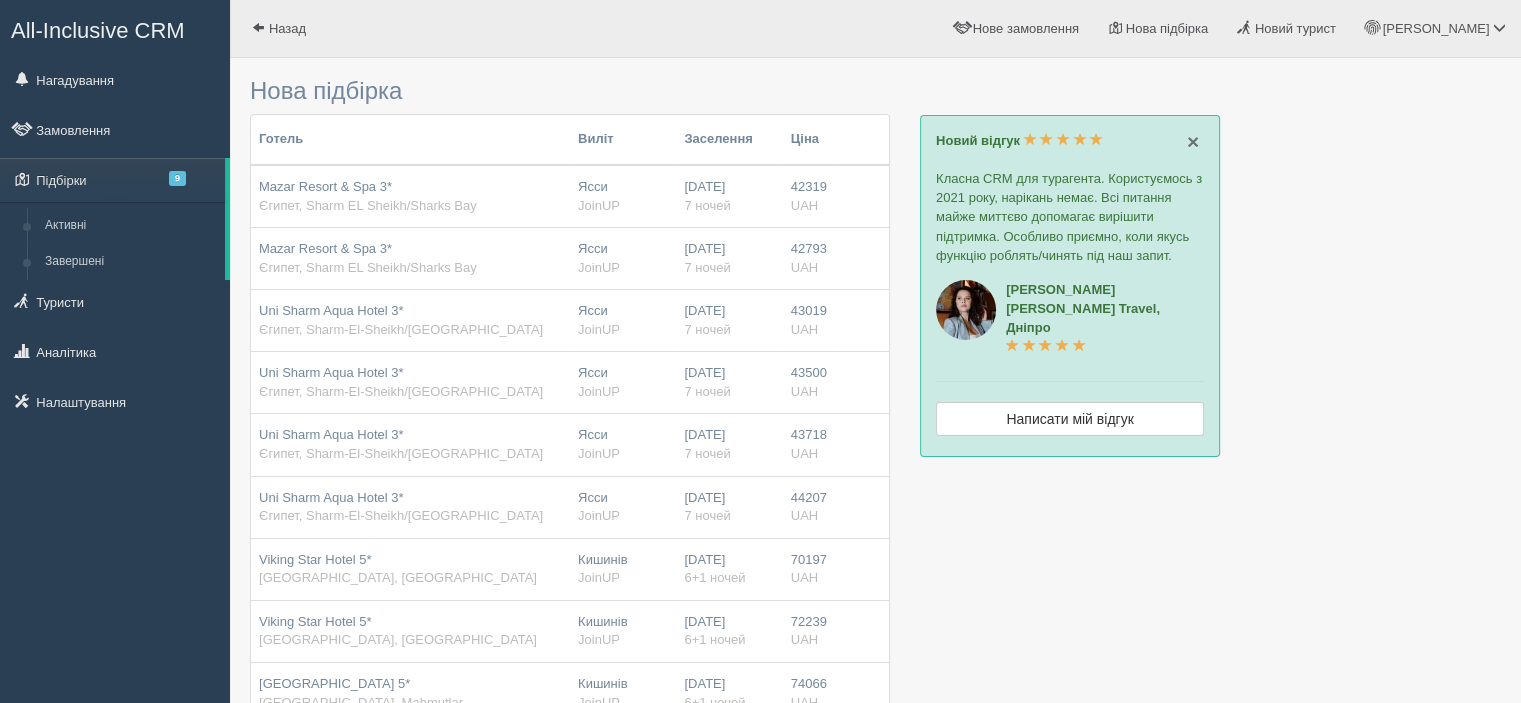 click on "×" at bounding box center [1193, 141] 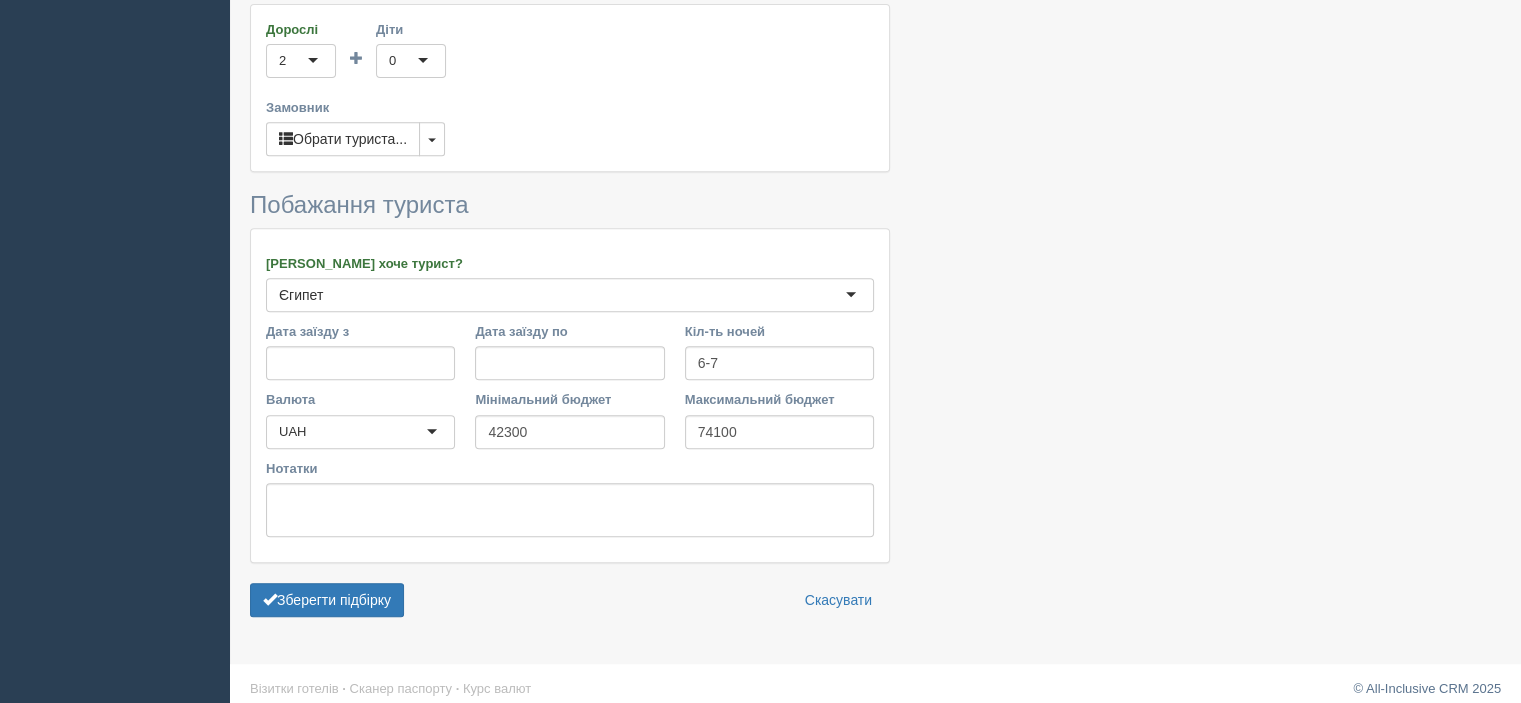 scroll, scrollTop: 855, scrollLeft: 0, axis: vertical 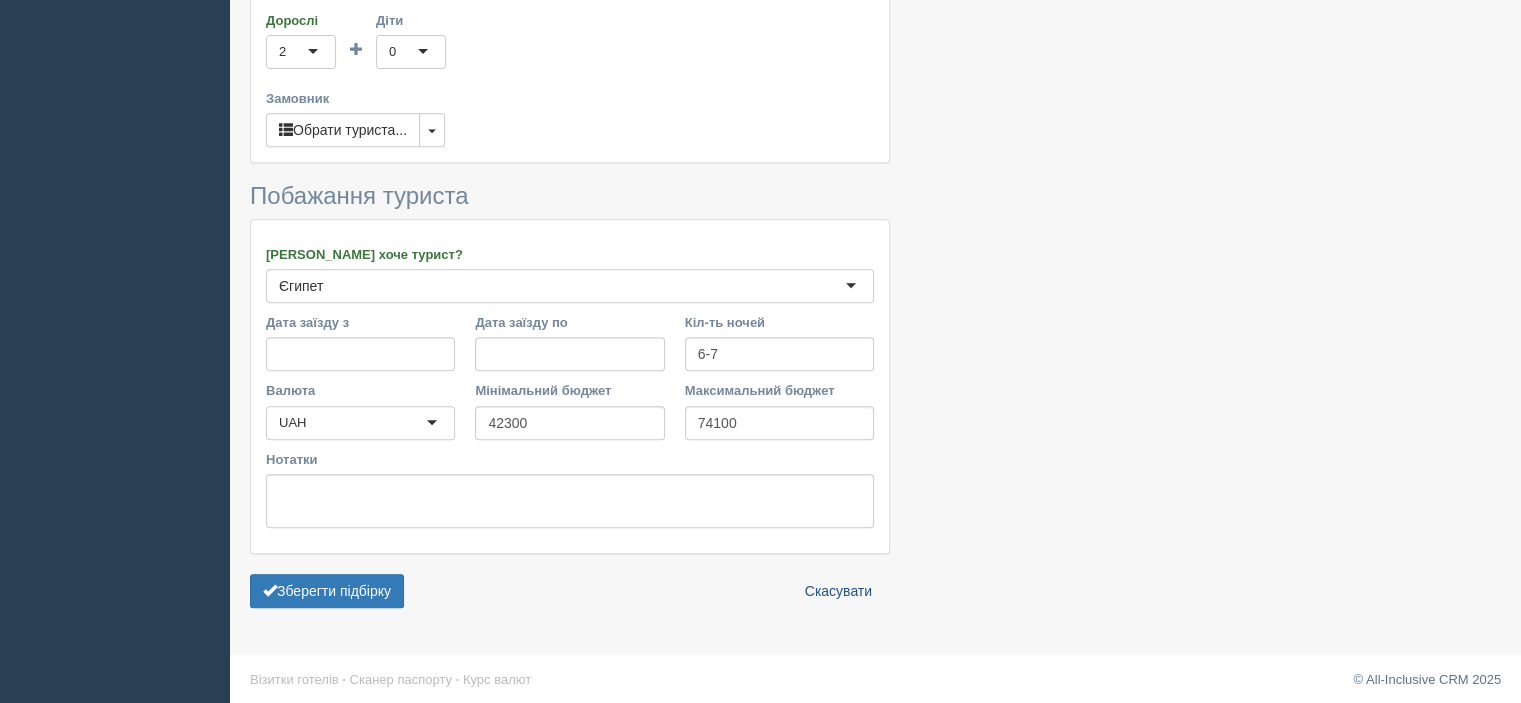 click on "Скасувати" at bounding box center (838, 591) 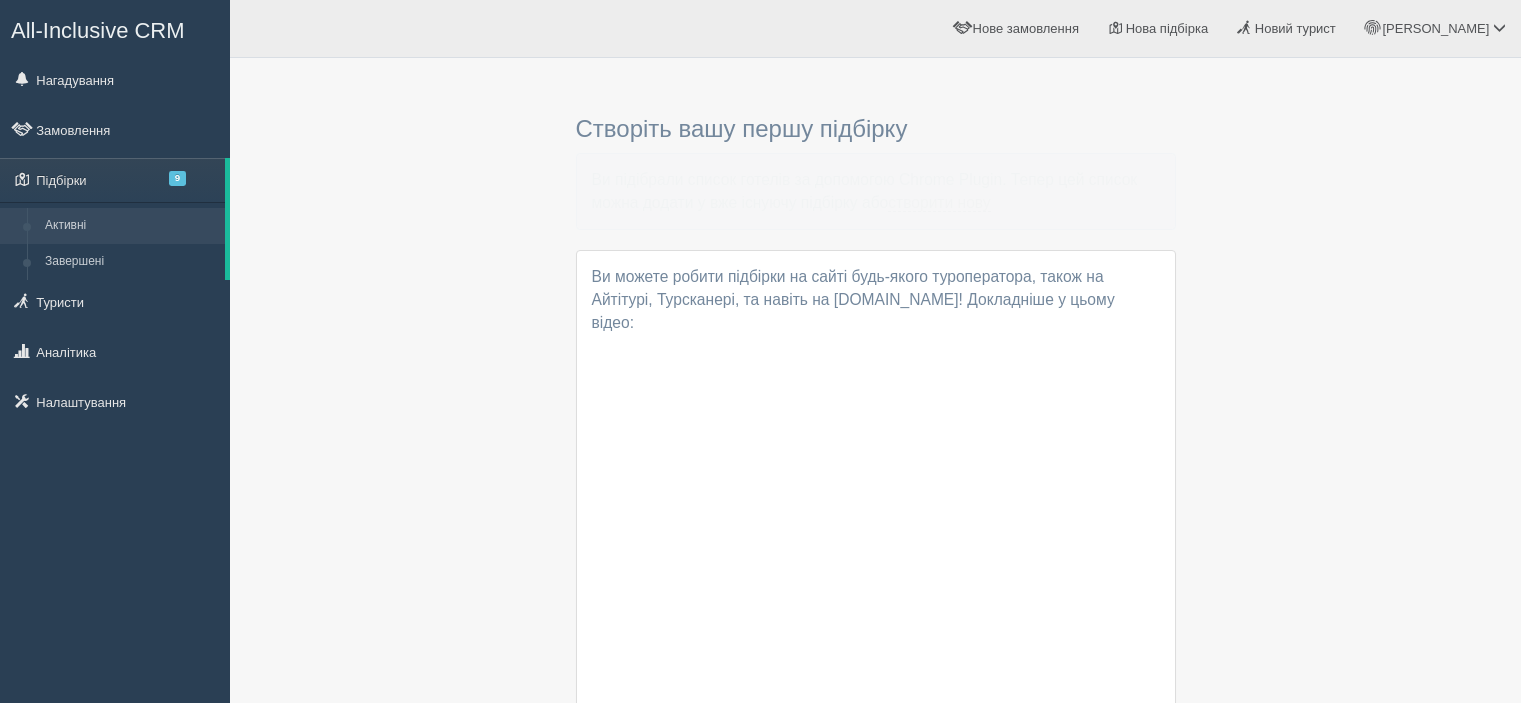 scroll, scrollTop: 0, scrollLeft: 0, axis: both 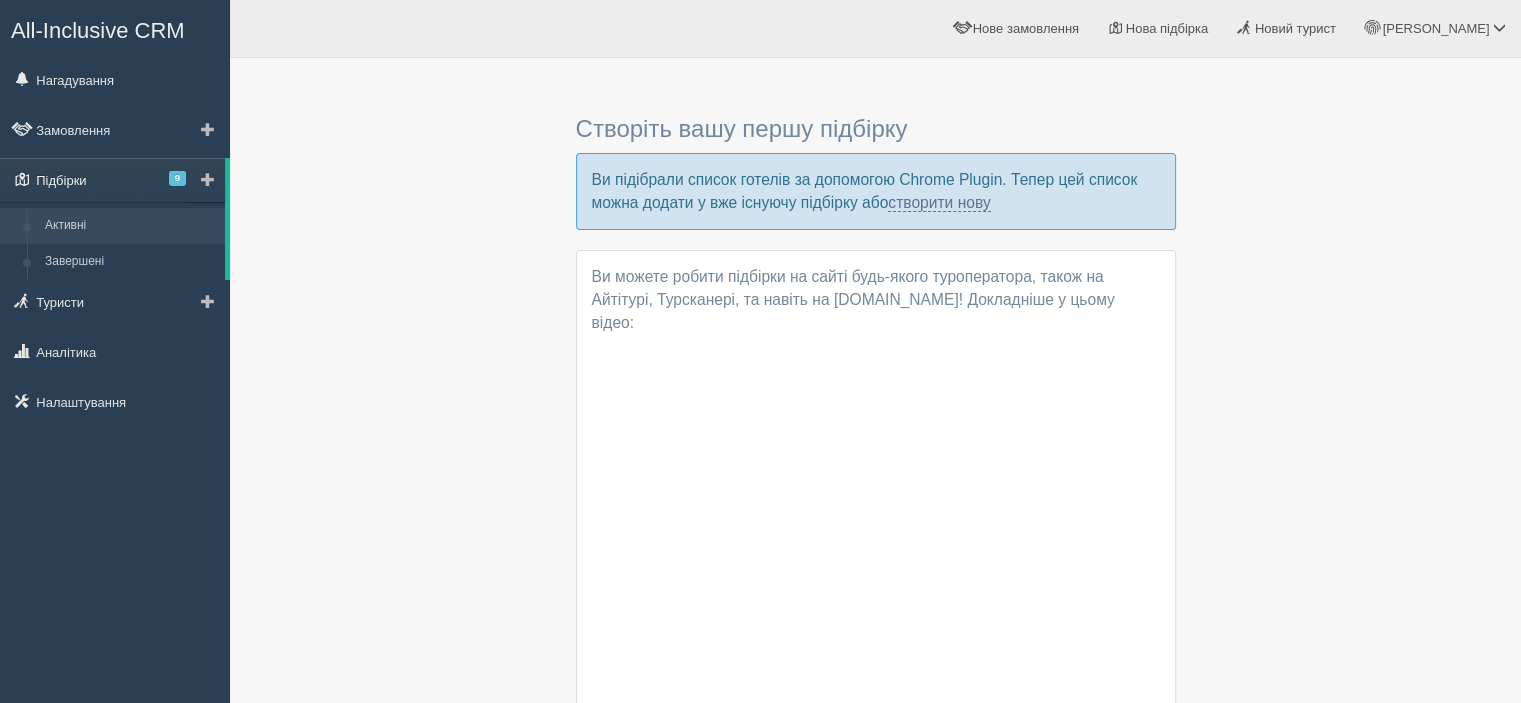 click on "Підбірки 9" at bounding box center (112, 180) 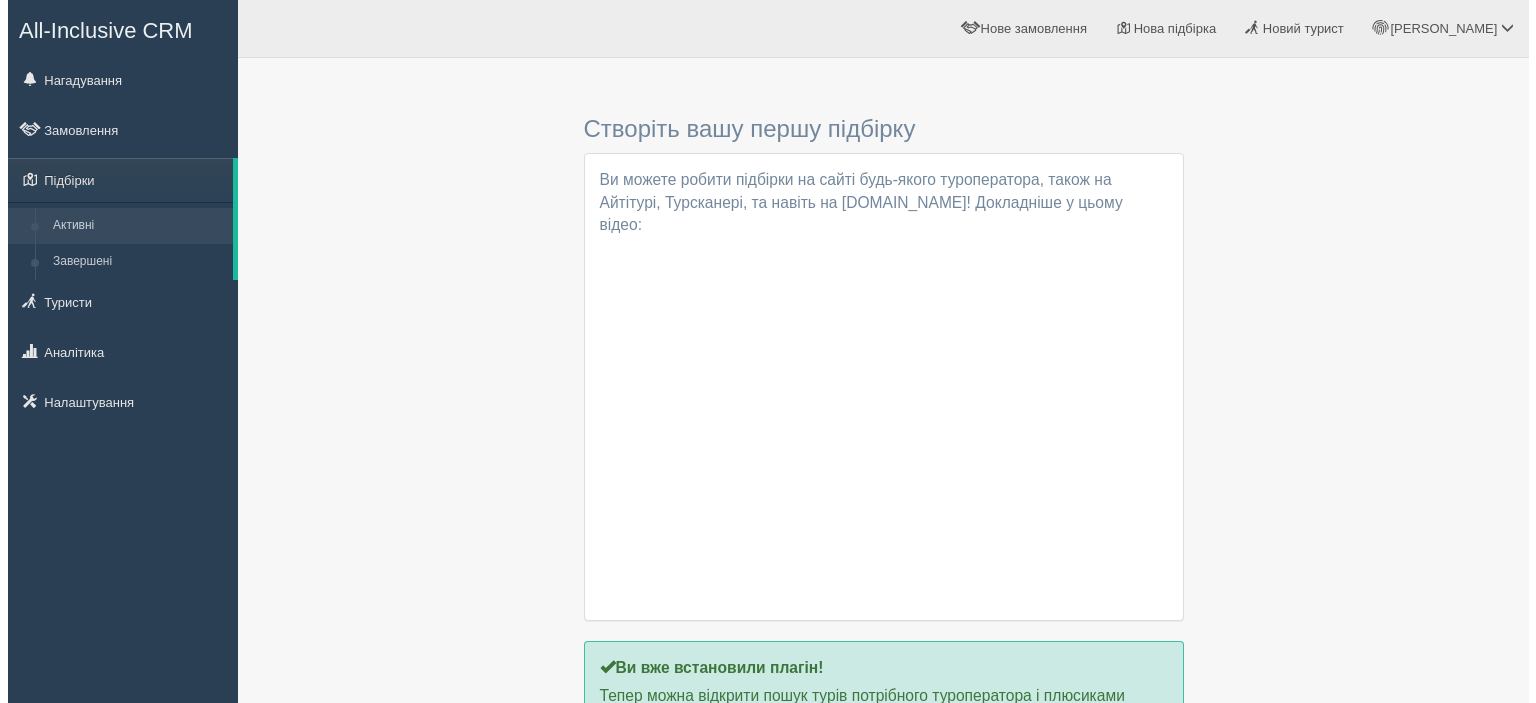 scroll, scrollTop: 0, scrollLeft: 0, axis: both 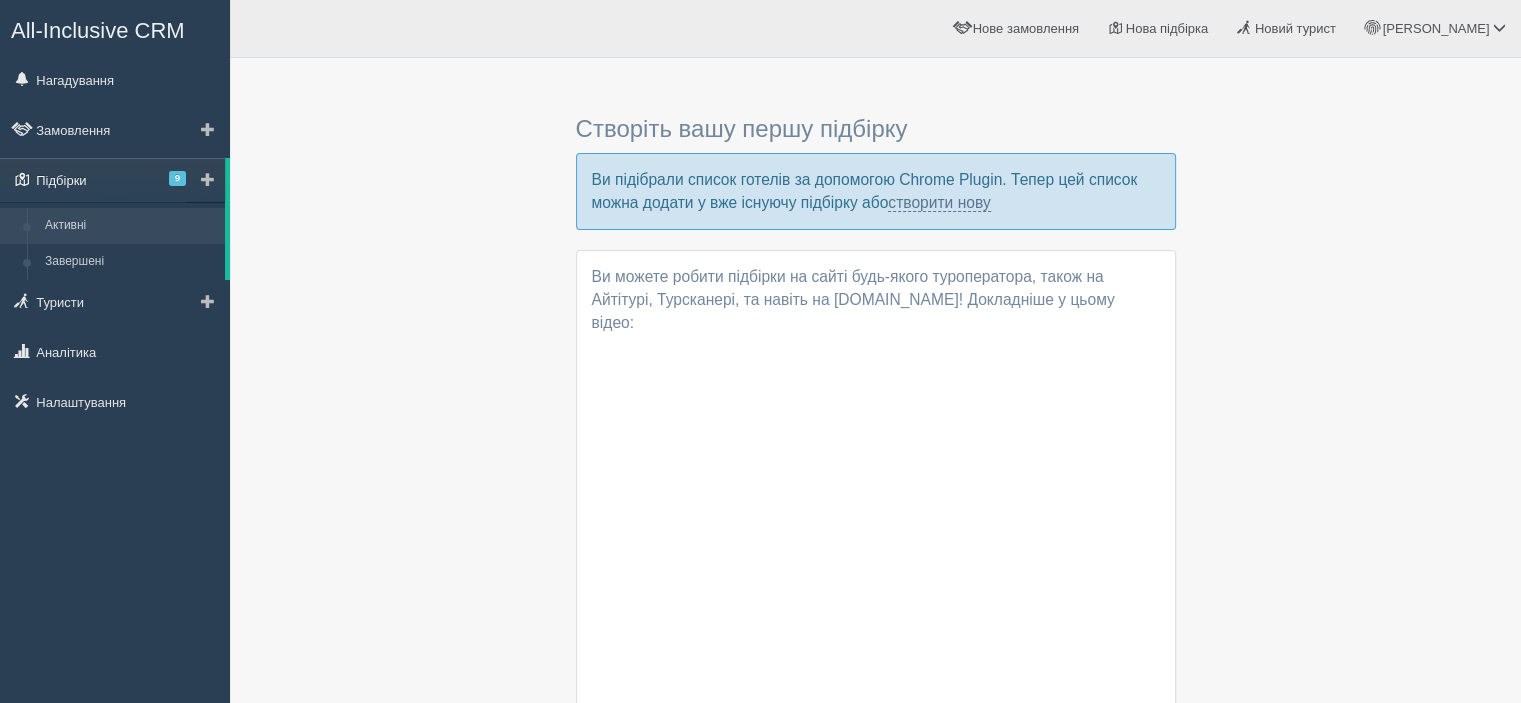 click on "9" at bounding box center (177, 178) 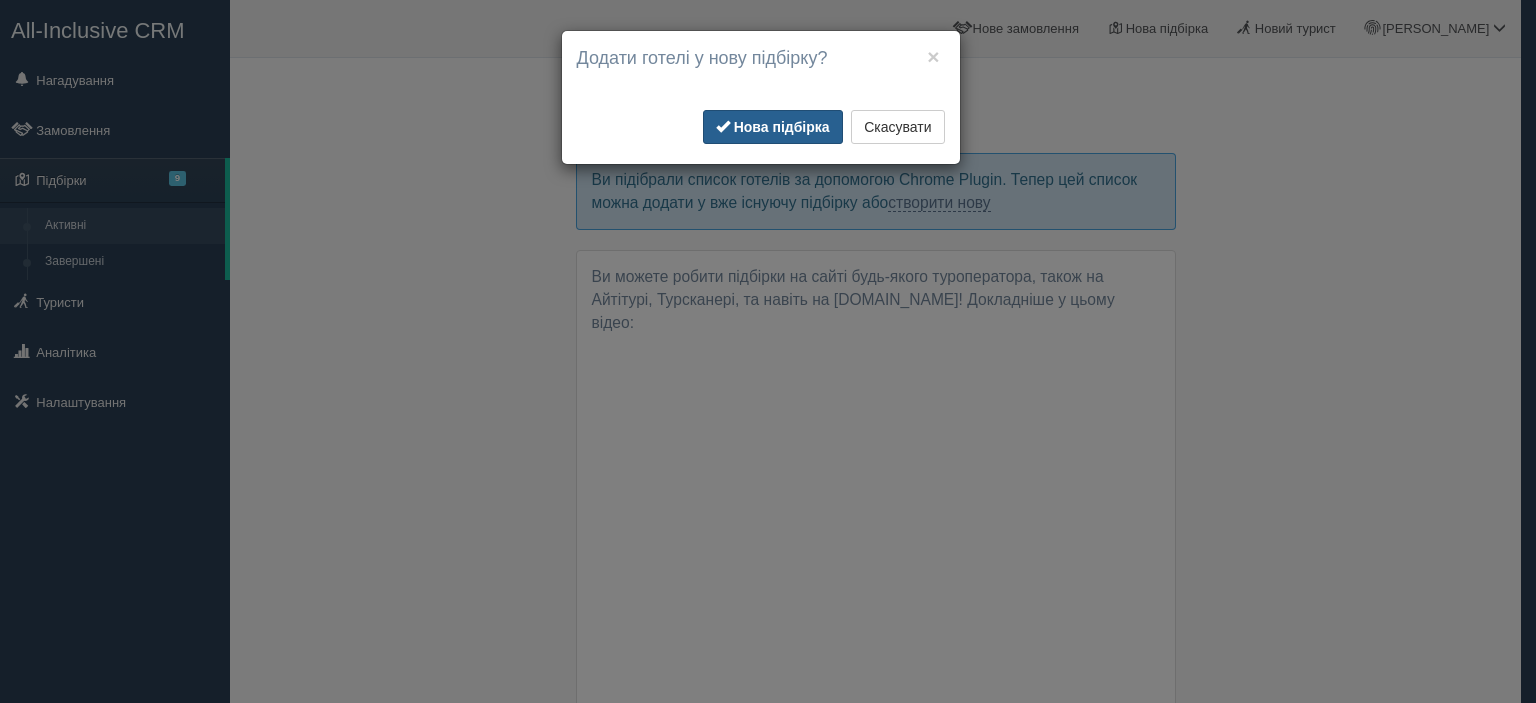 click on "Нова підбірка" at bounding box center (773, 127) 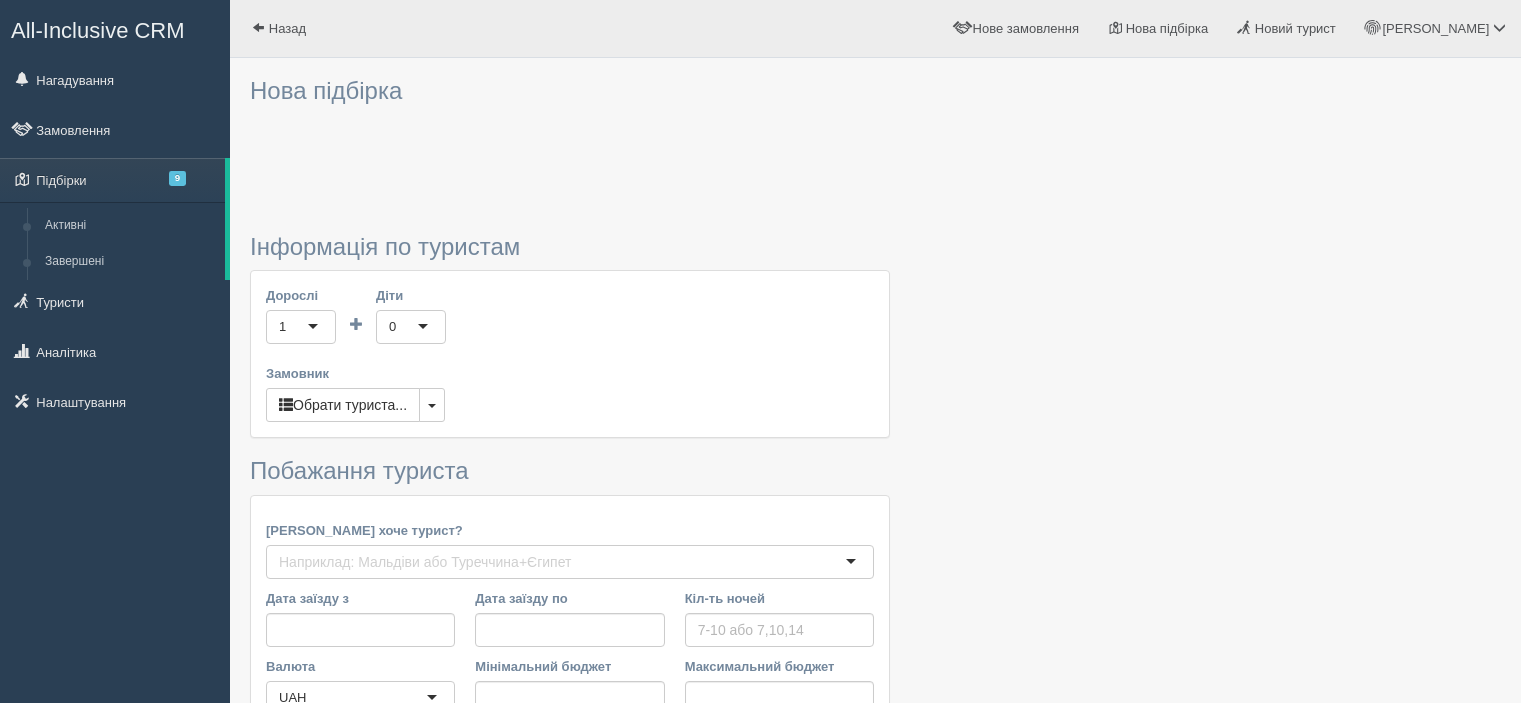 scroll, scrollTop: 0, scrollLeft: 0, axis: both 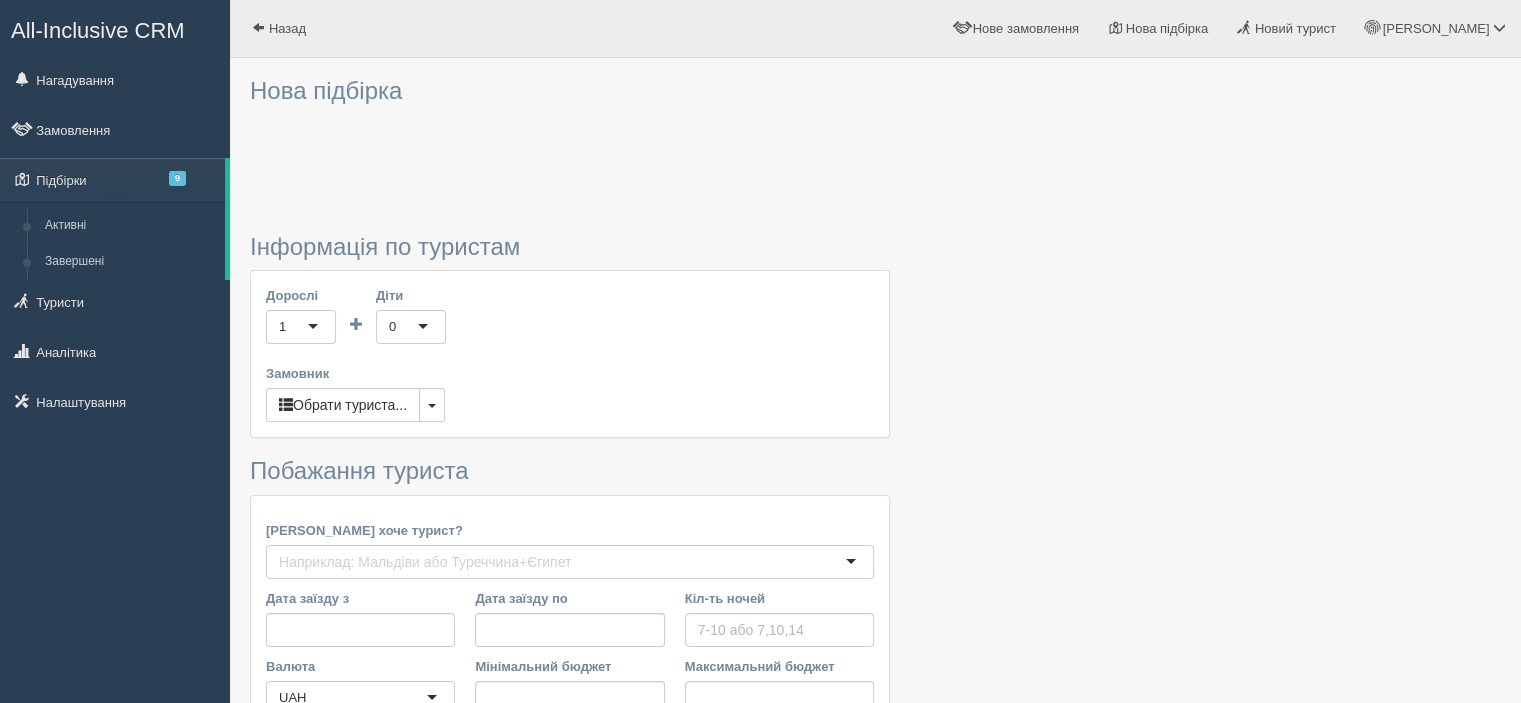 type on "6-7" 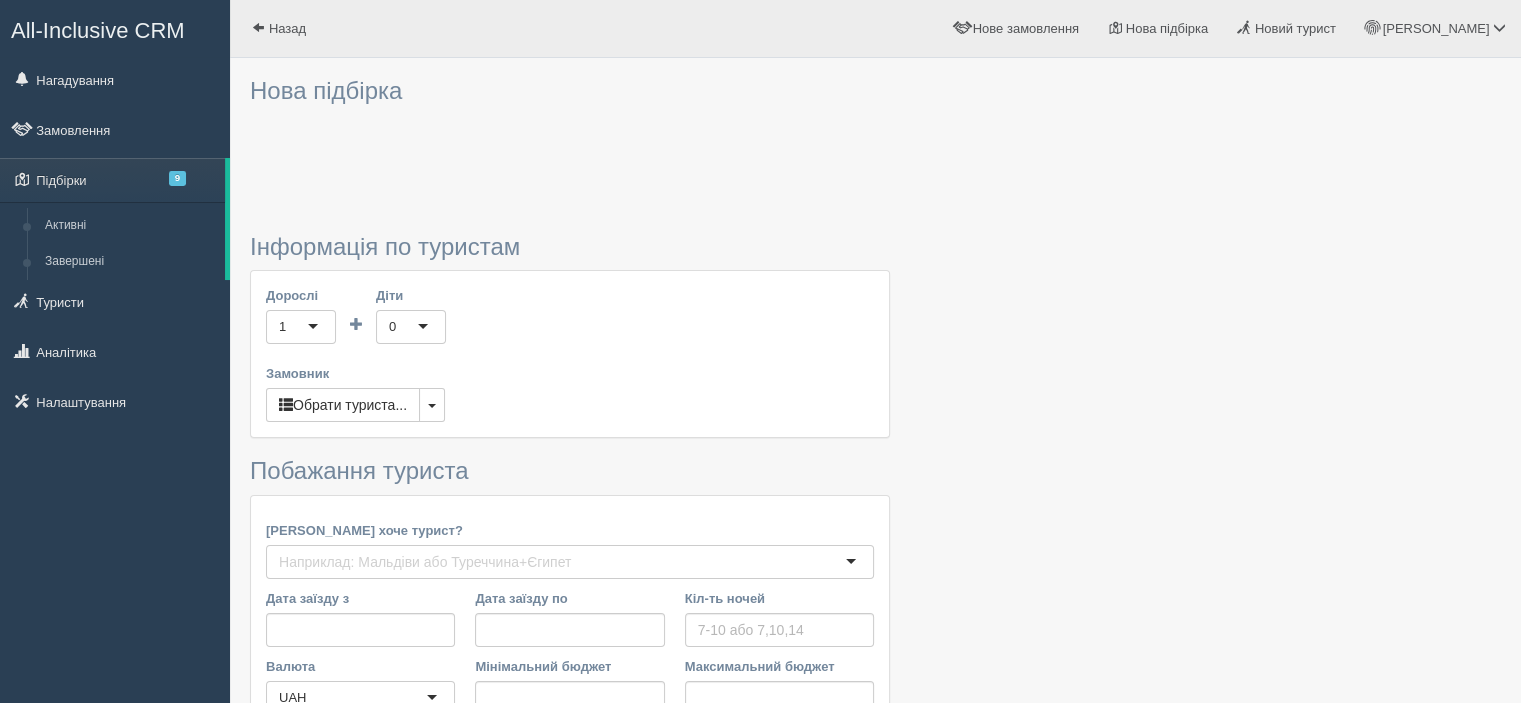 type on "42300" 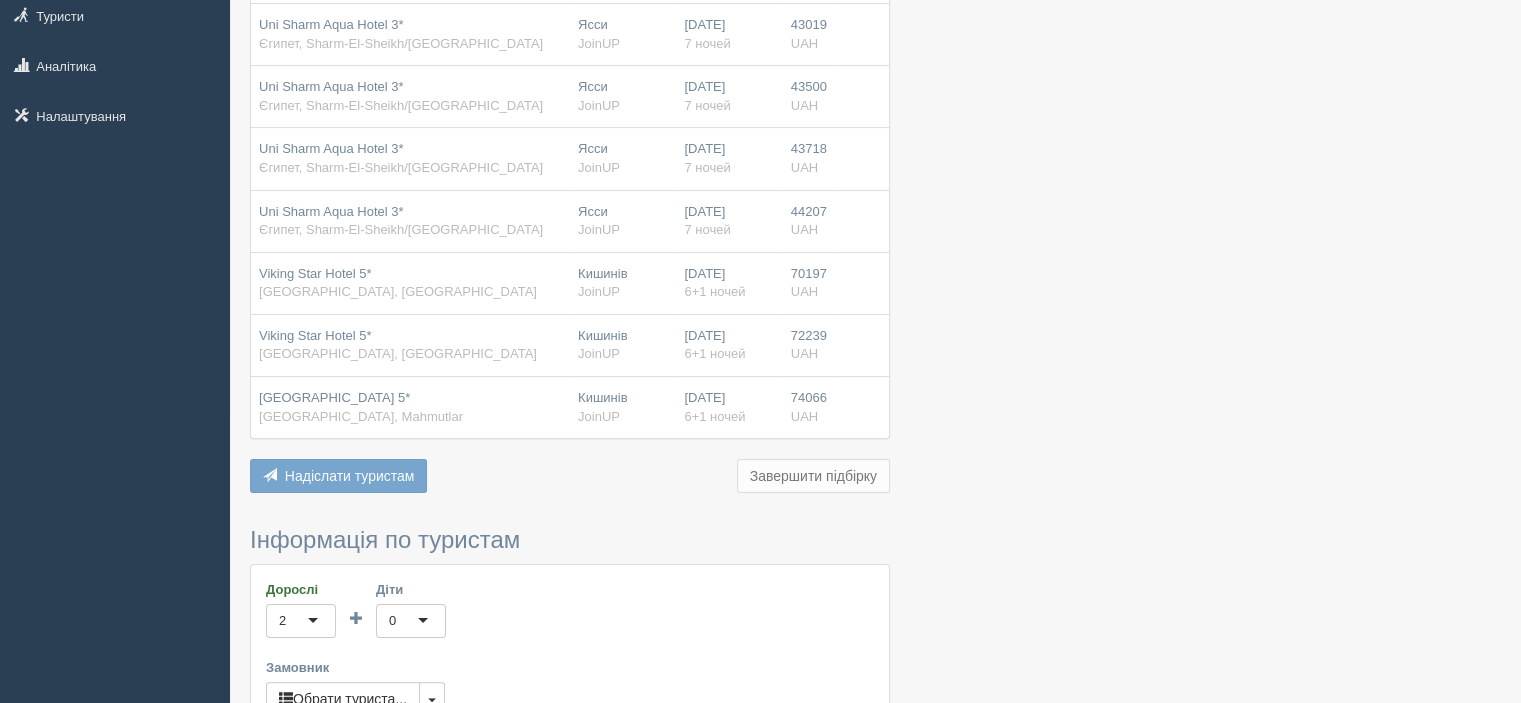 scroll, scrollTop: 290, scrollLeft: 0, axis: vertical 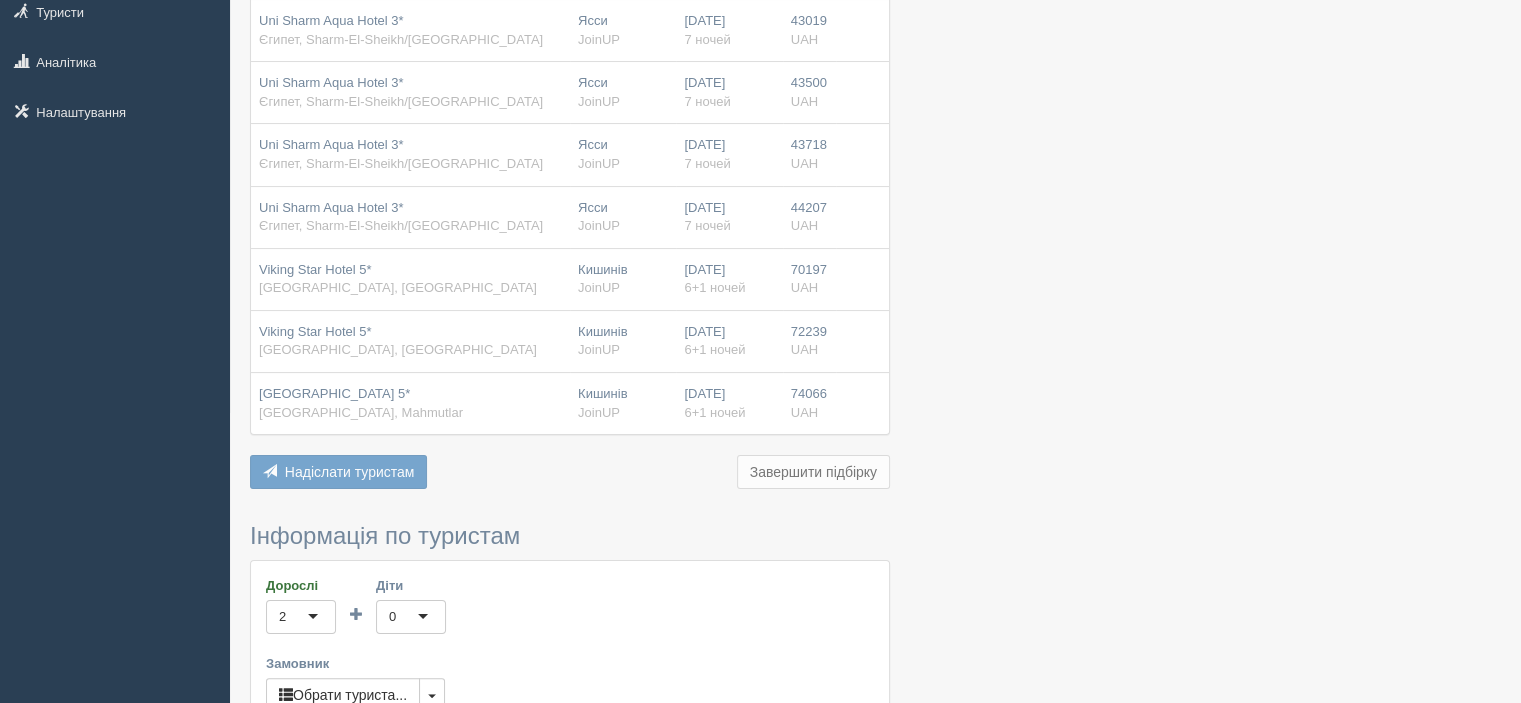 click on "Завершити підбірку" at bounding box center [813, 472] 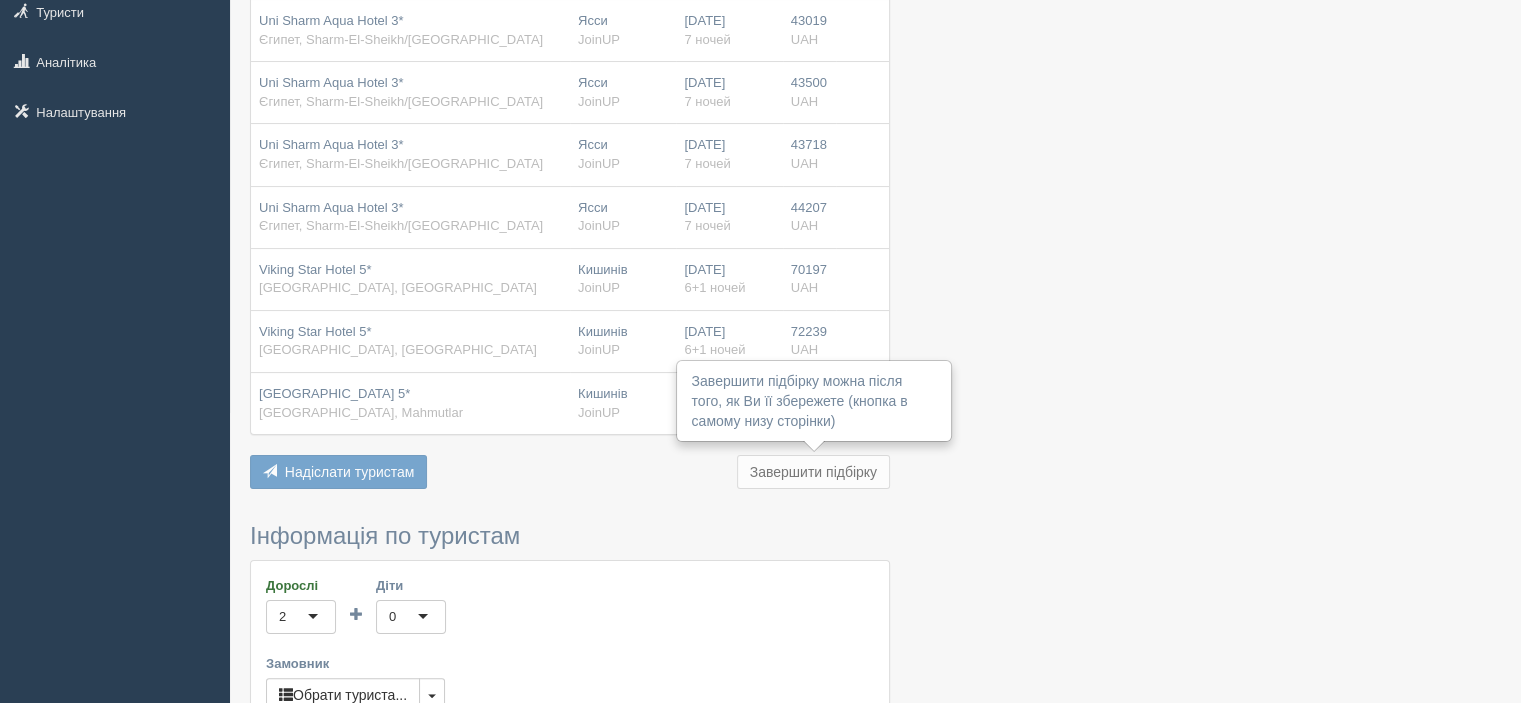 click on "Завершити підбірку" at bounding box center (813, 472) 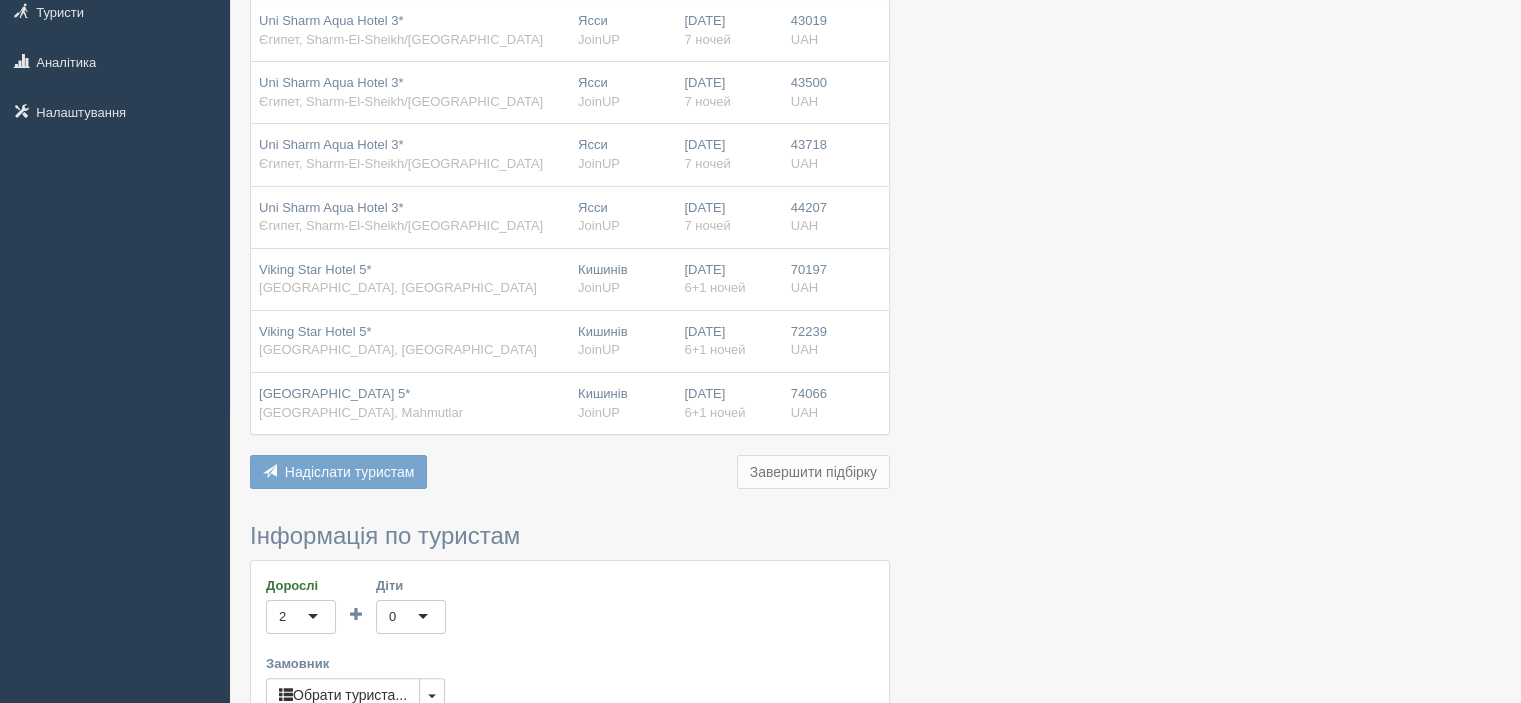 click on "Завершити підбірку" at bounding box center (813, 472) 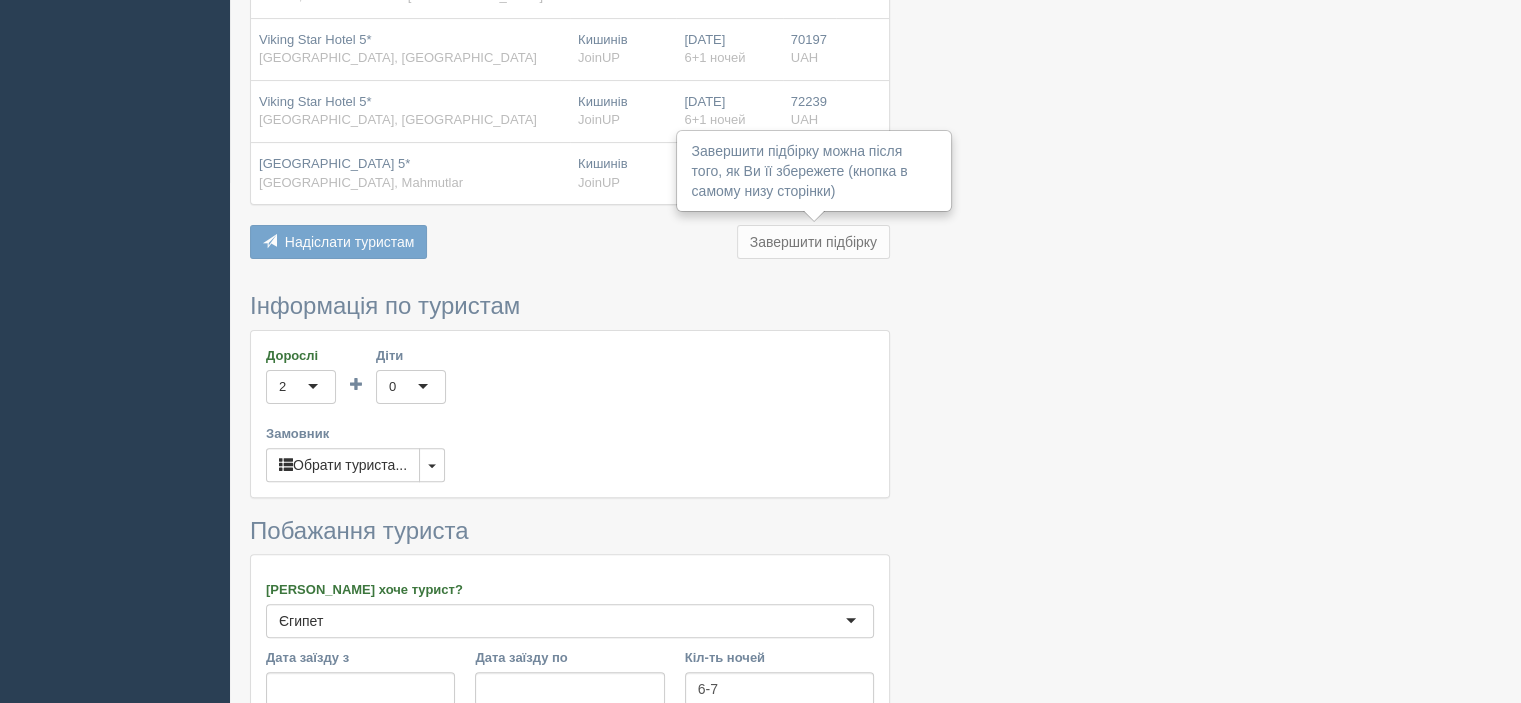 scroll, scrollTop: 580, scrollLeft: 0, axis: vertical 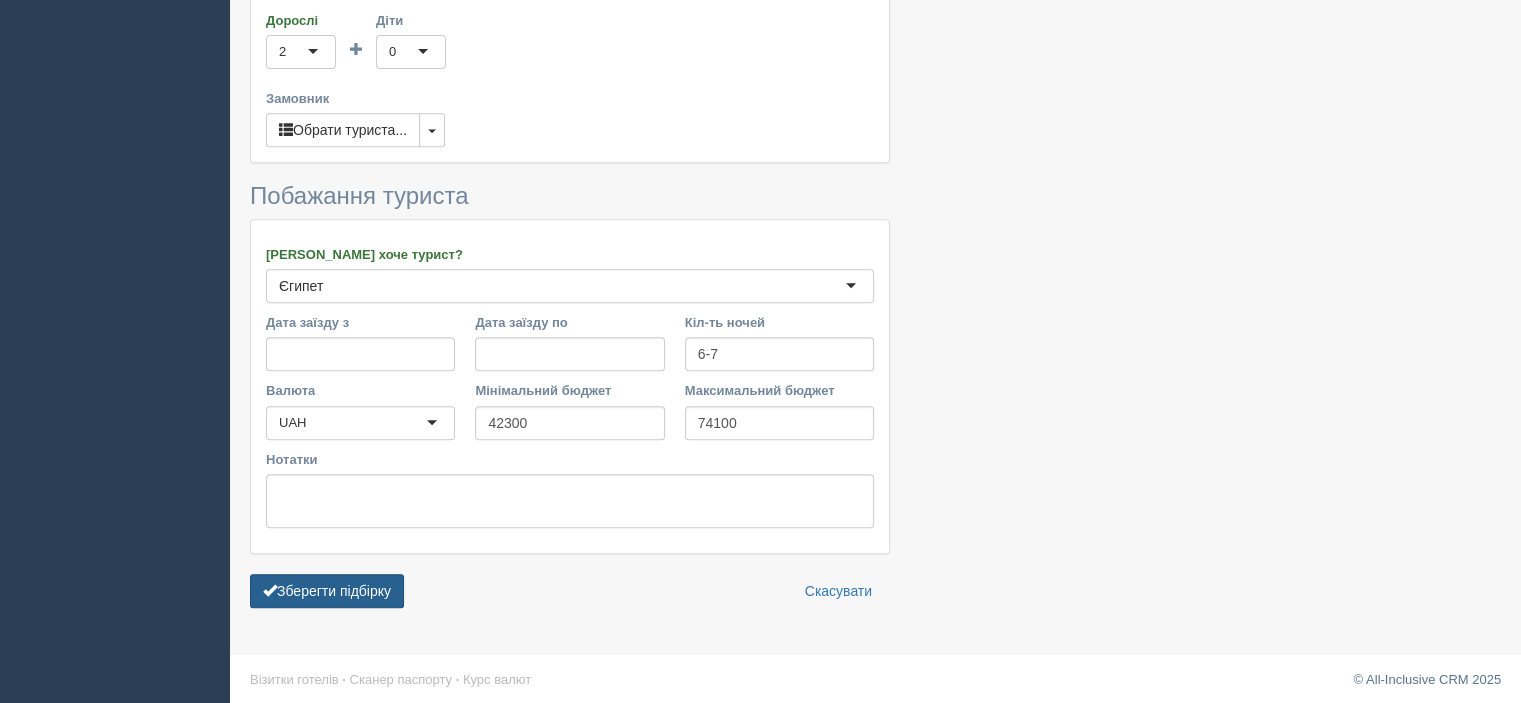 click on "Зберегти підбірку" at bounding box center [327, 591] 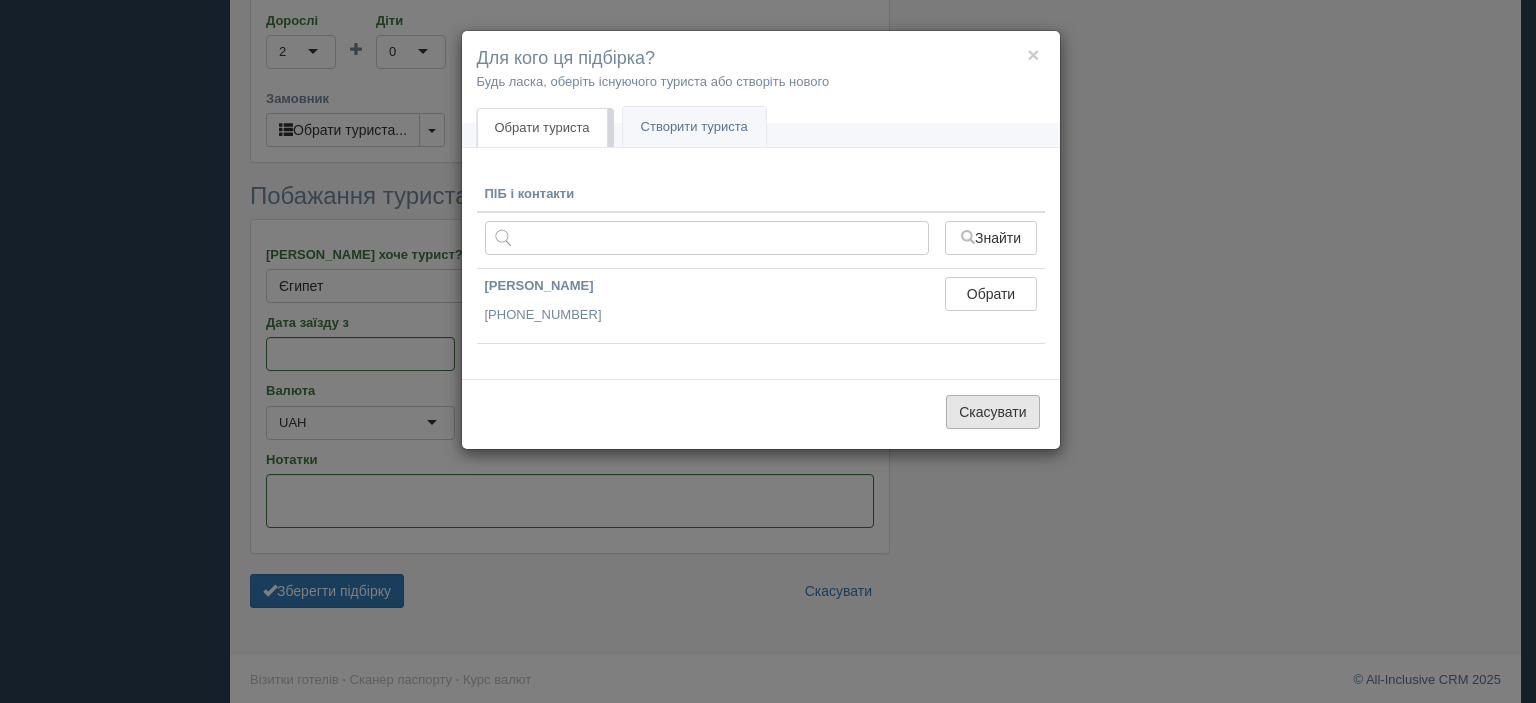 click on "Скасувати" at bounding box center (992, 412) 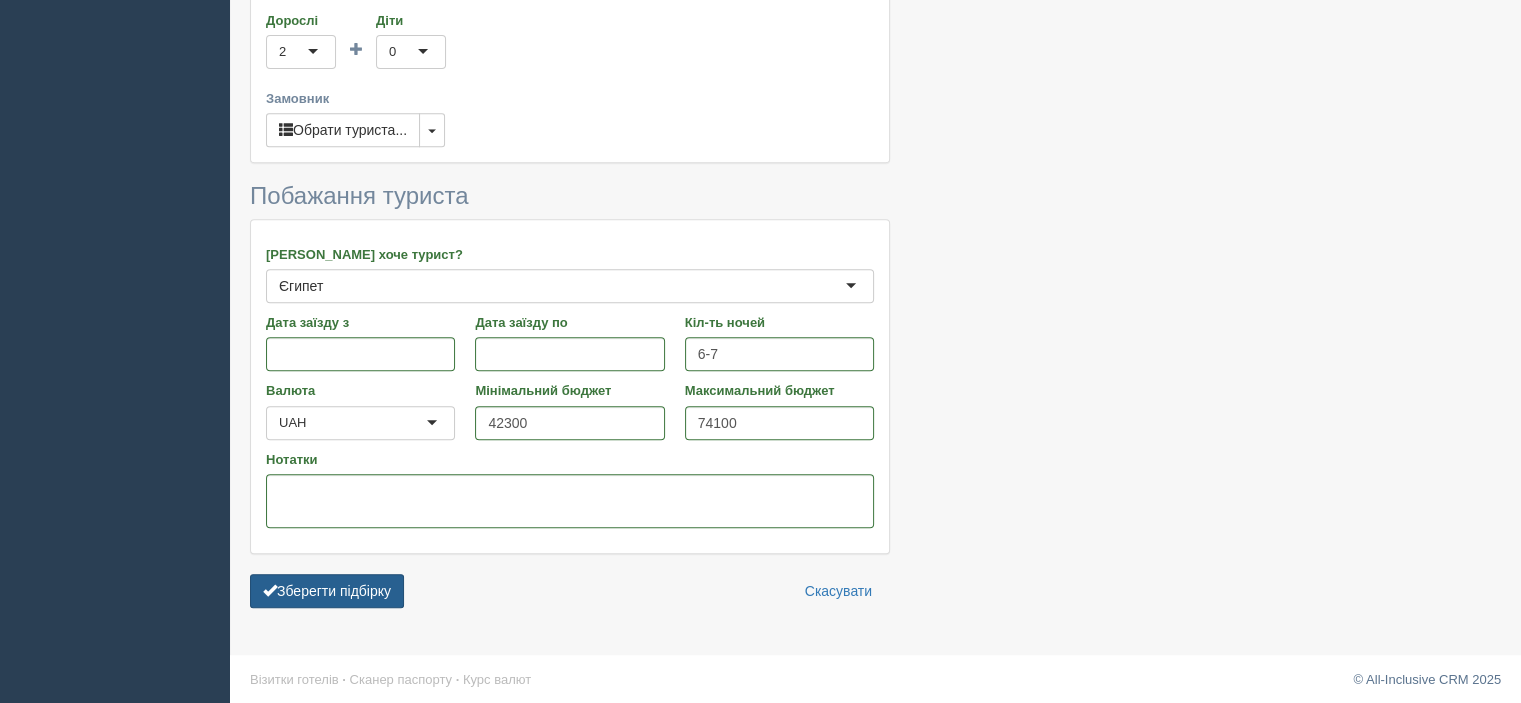click on "Зберегти підбірку" at bounding box center [327, 591] 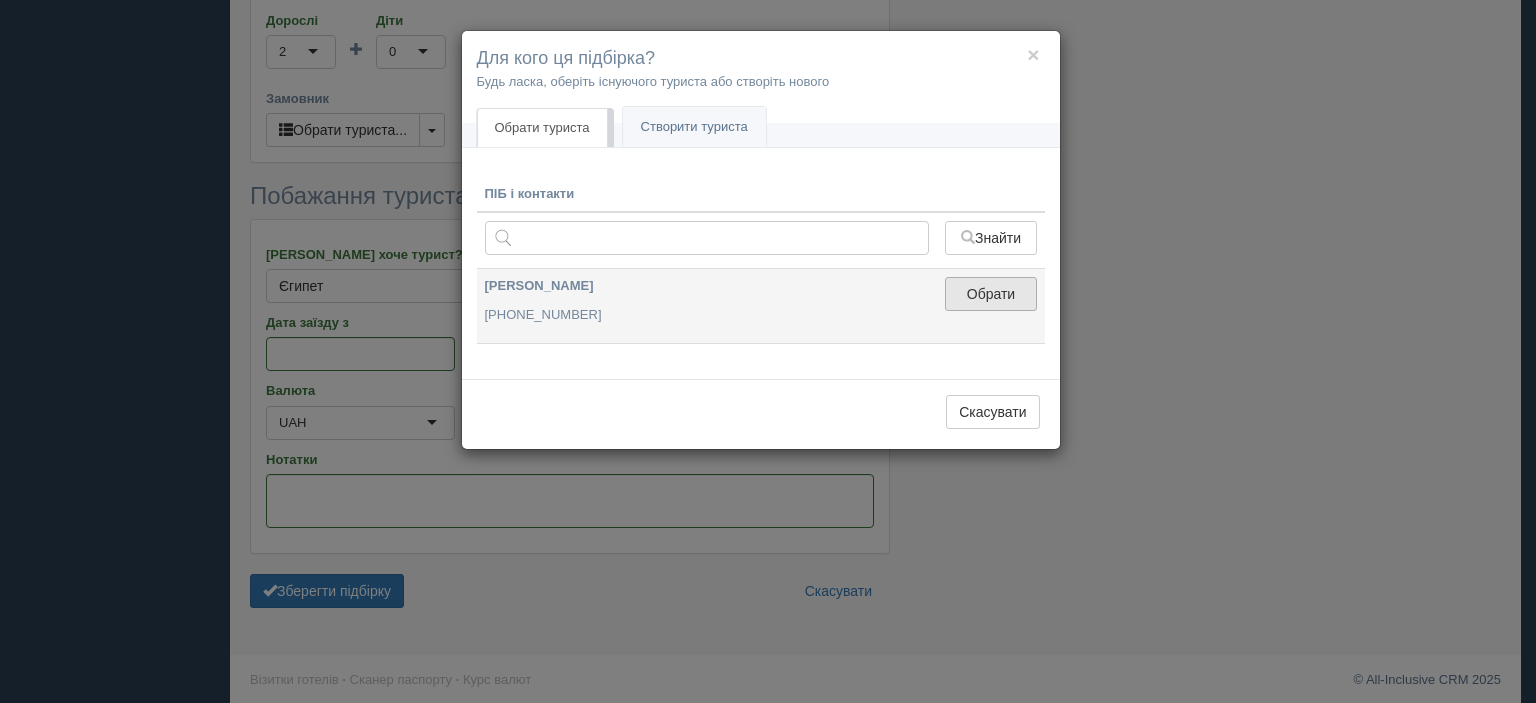 click on "Обрати" at bounding box center (990, 294) 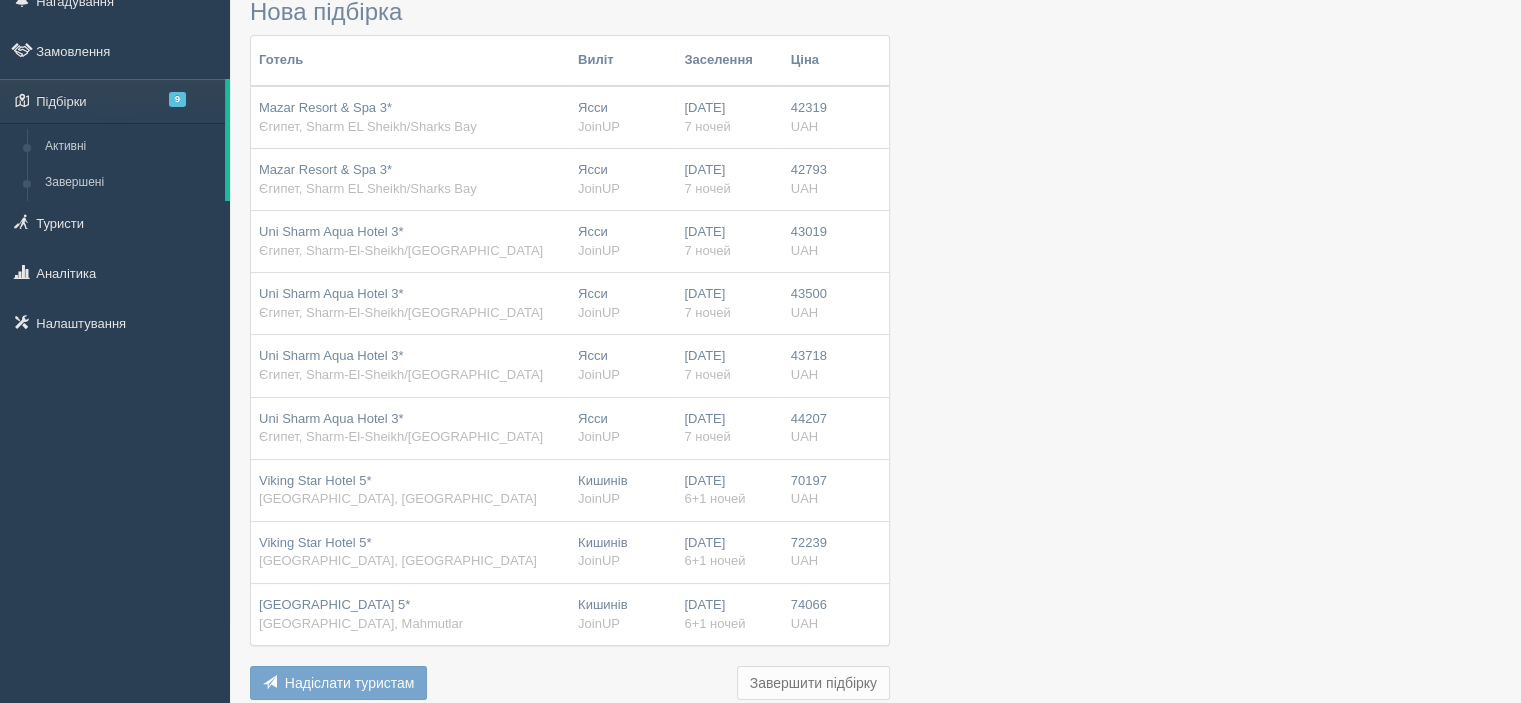 scroll, scrollTop: 75, scrollLeft: 0, axis: vertical 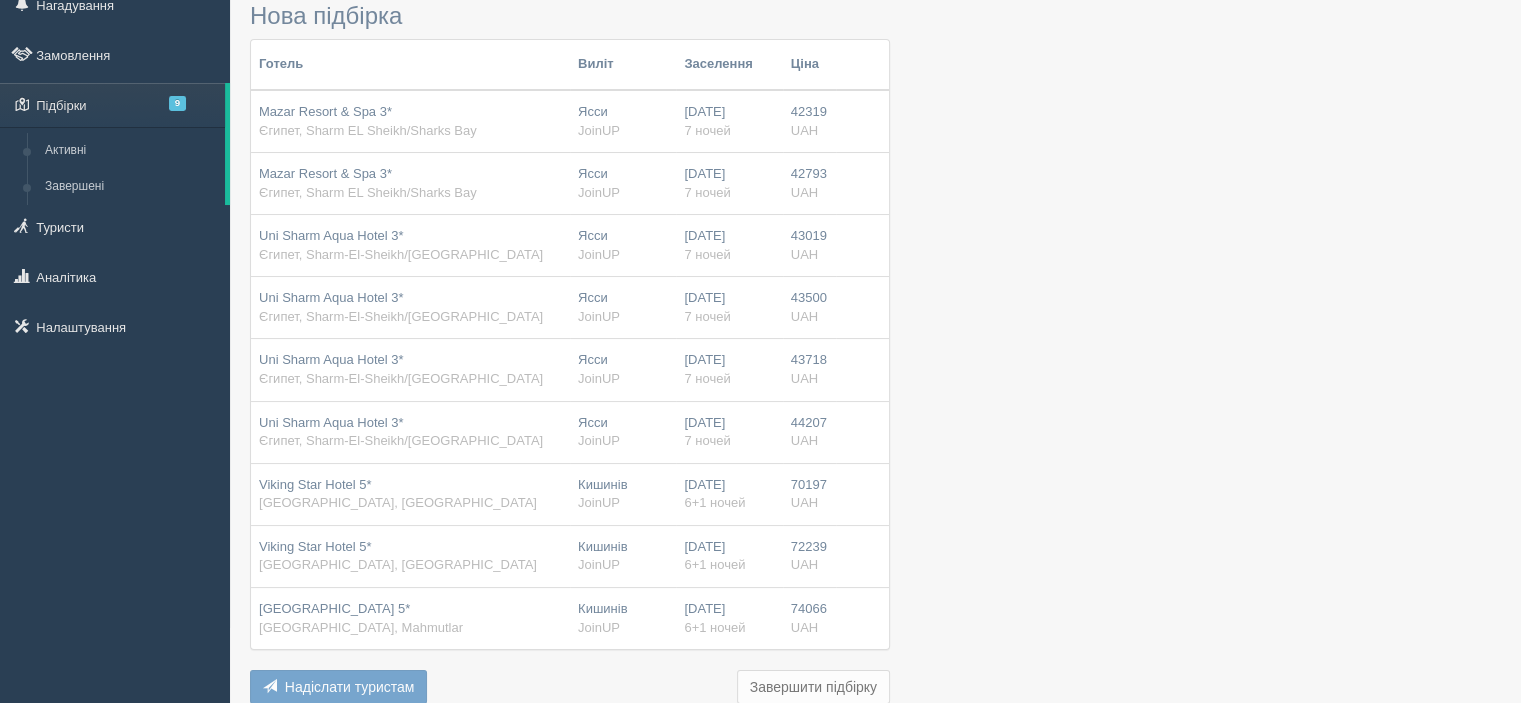 click on "42319" at bounding box center (809, 111) 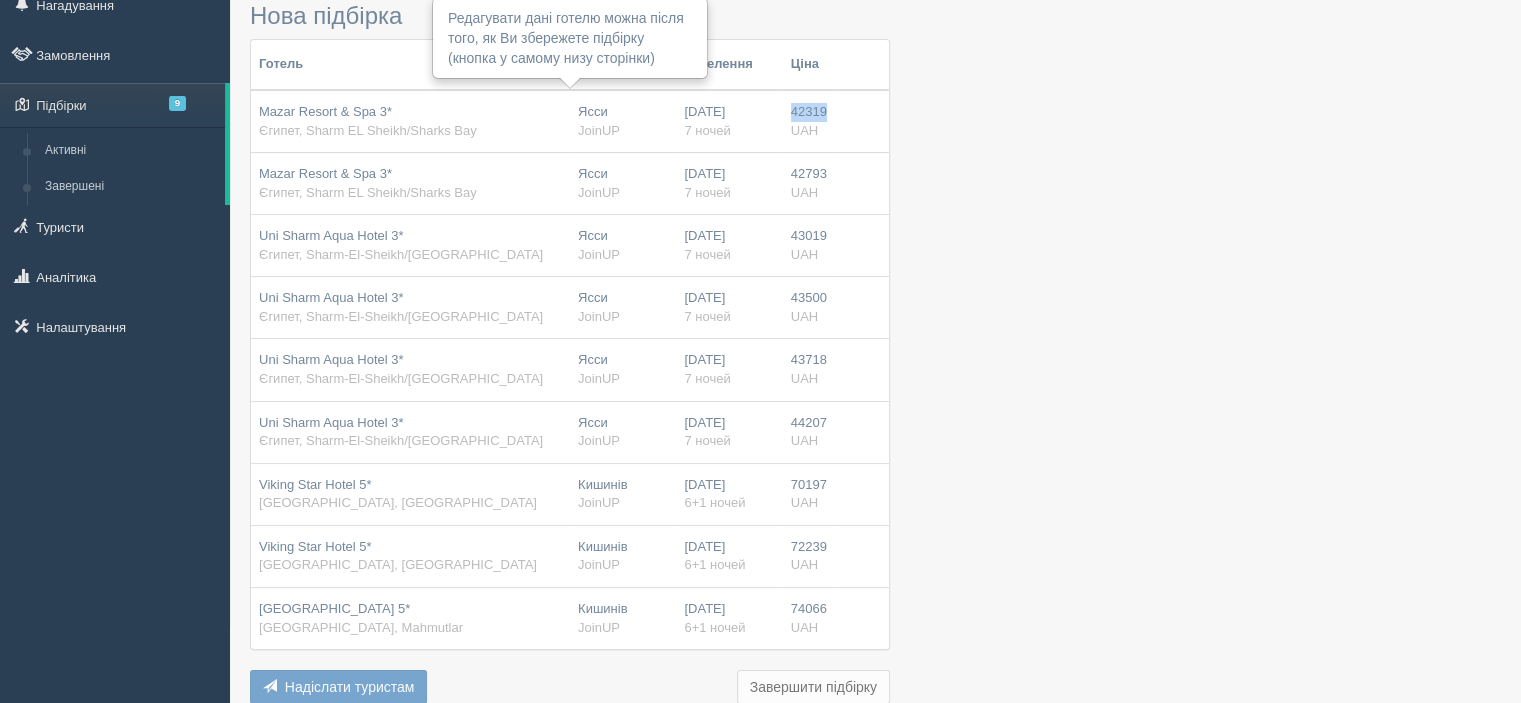 click on "42319" at bounding box center [809, 111] 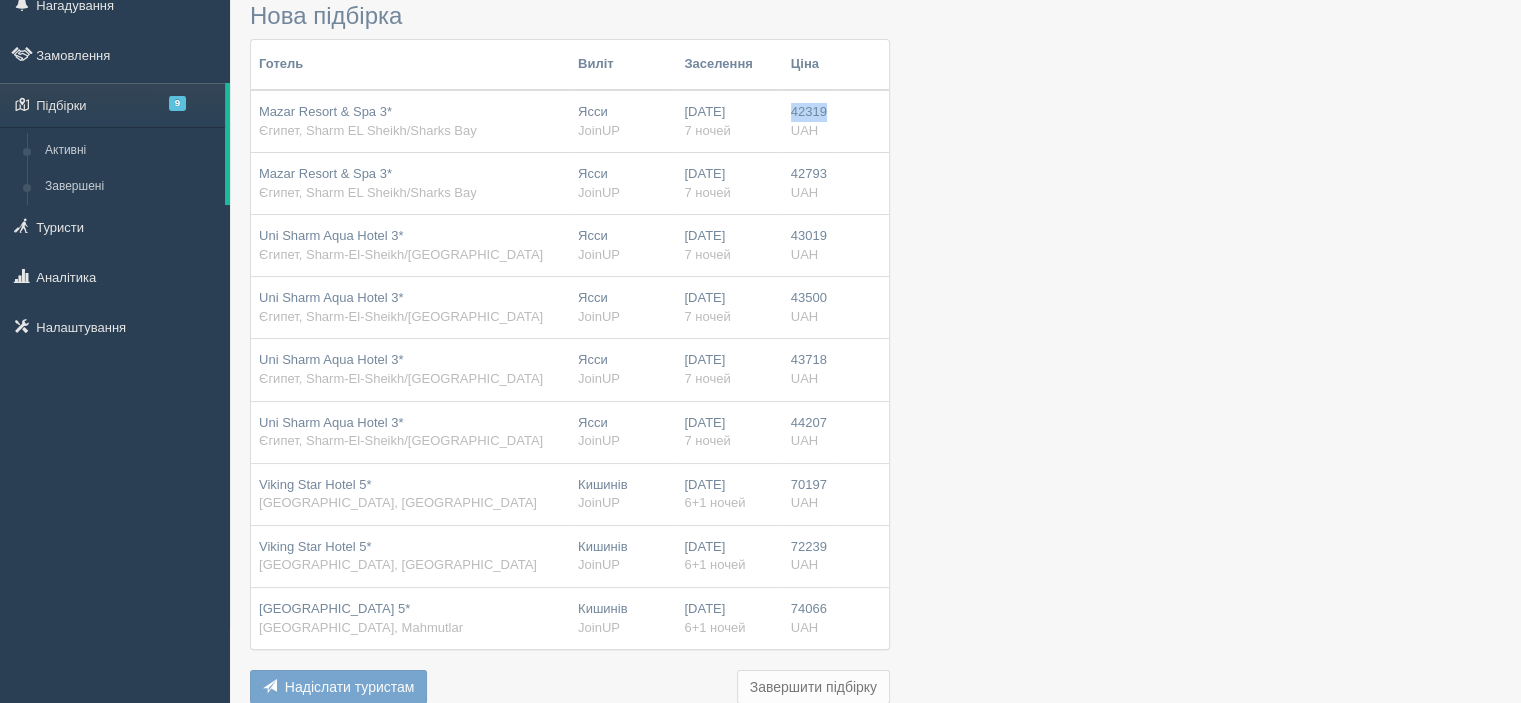 click on "42319" at bounding box center (809, 111) 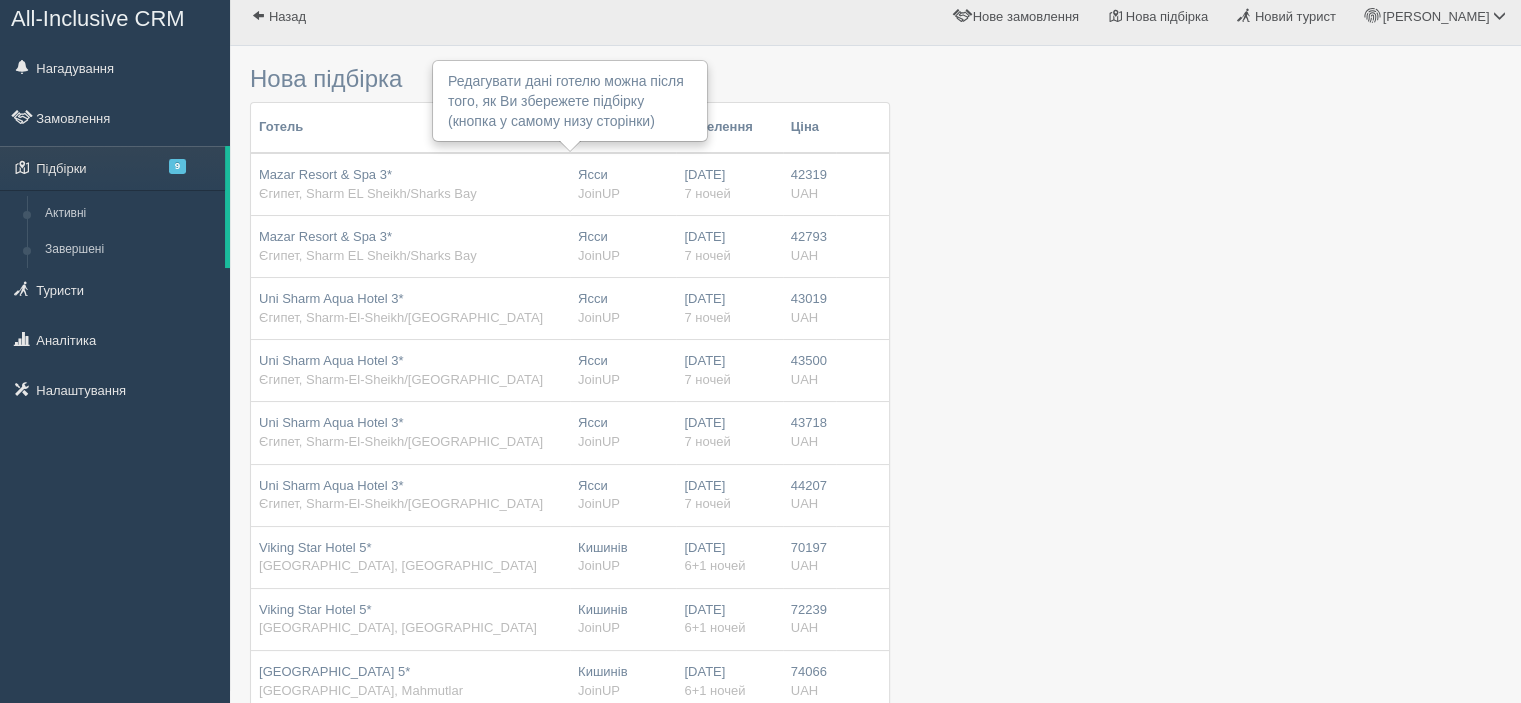 scroll, scrollTop: 0, scrollLeft: 0, axis: both 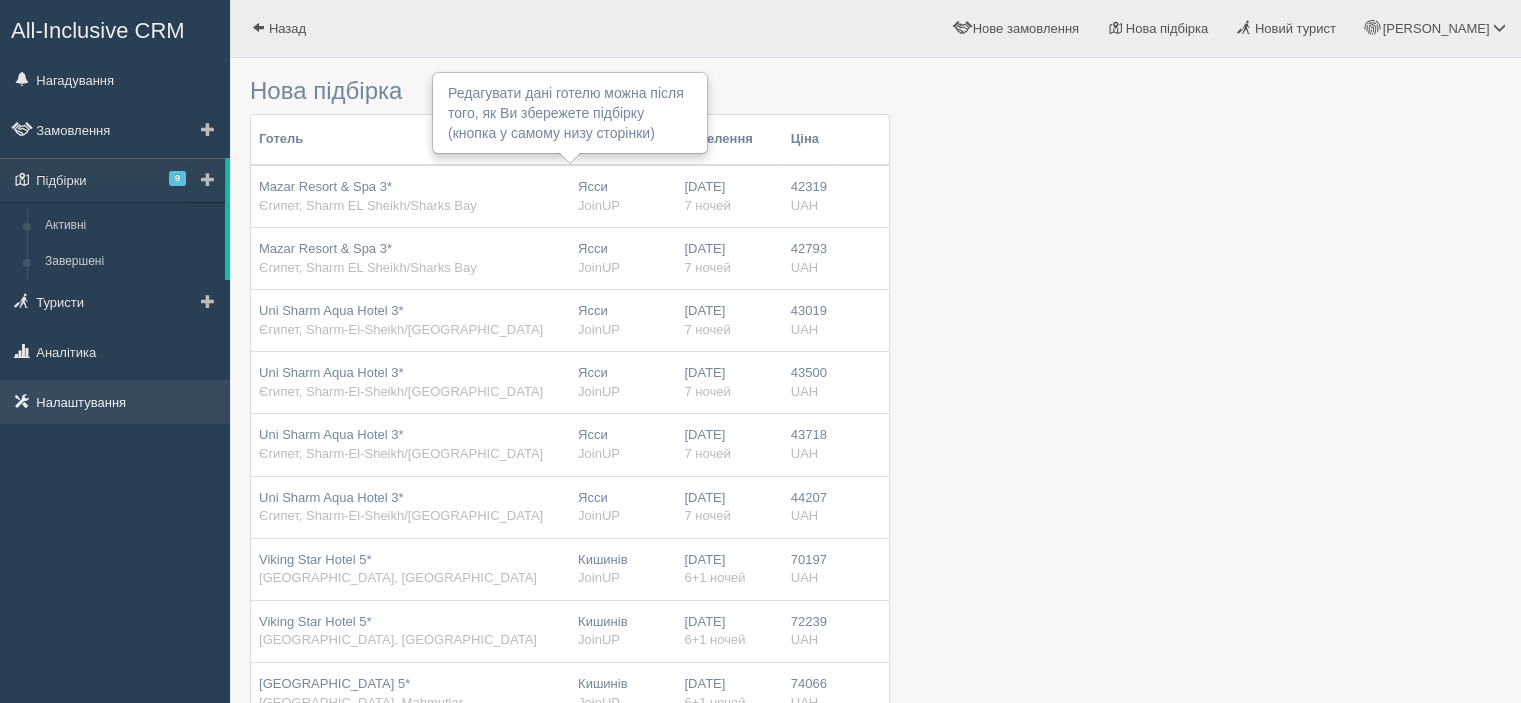 click on "Налаштування" at bounding box center [115, 402] 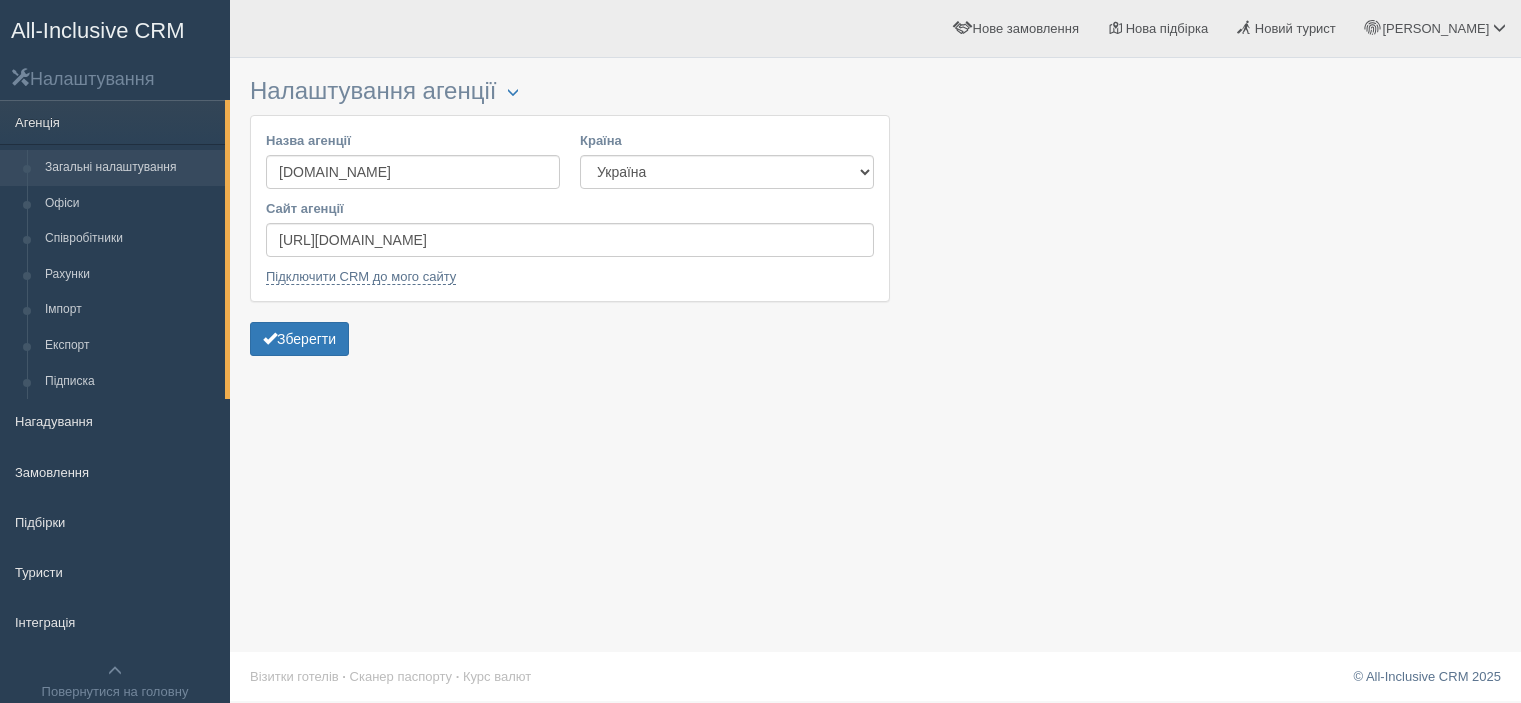 scroll, scrollTop: 0, scrollLeft: 0, axis: both 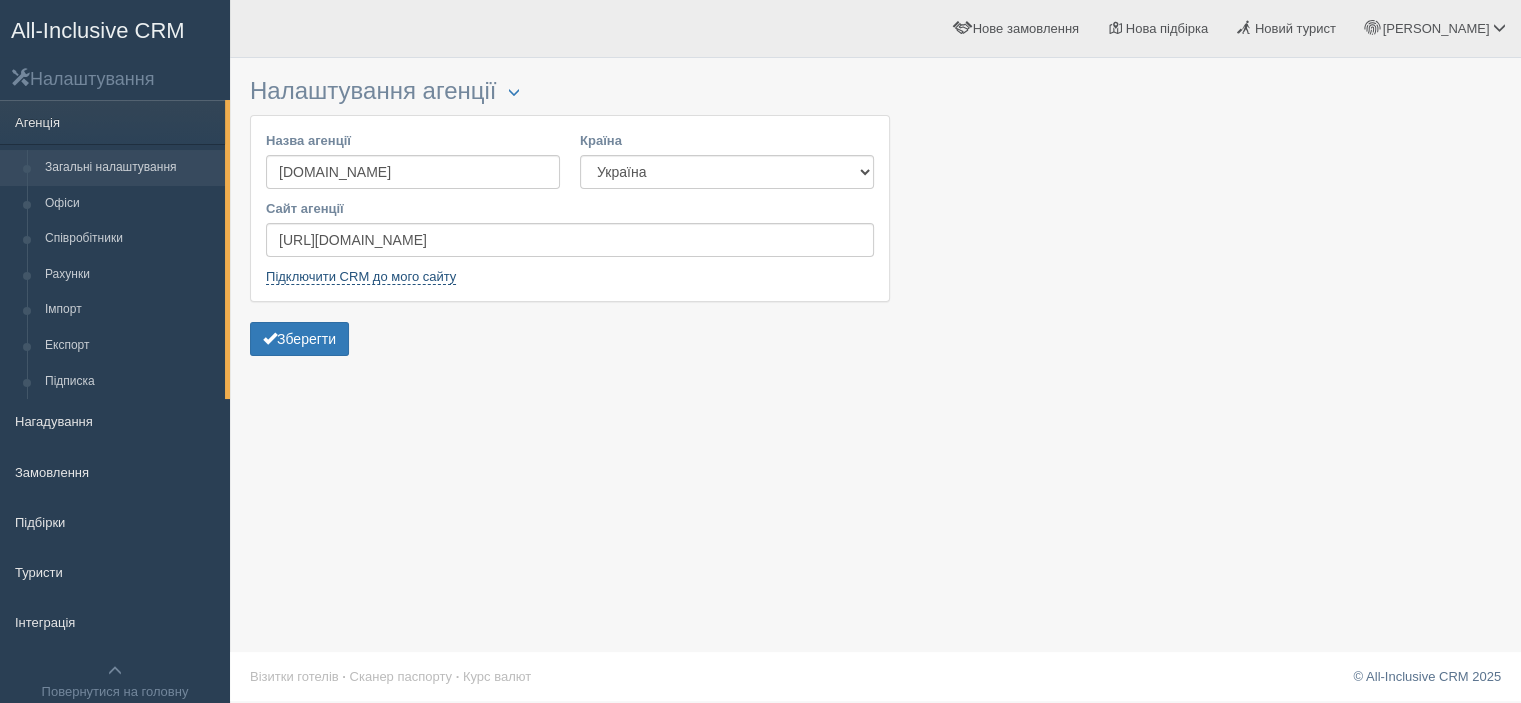 click on "Підключити CRM до мого сайту" at bounding box center (361, 277) 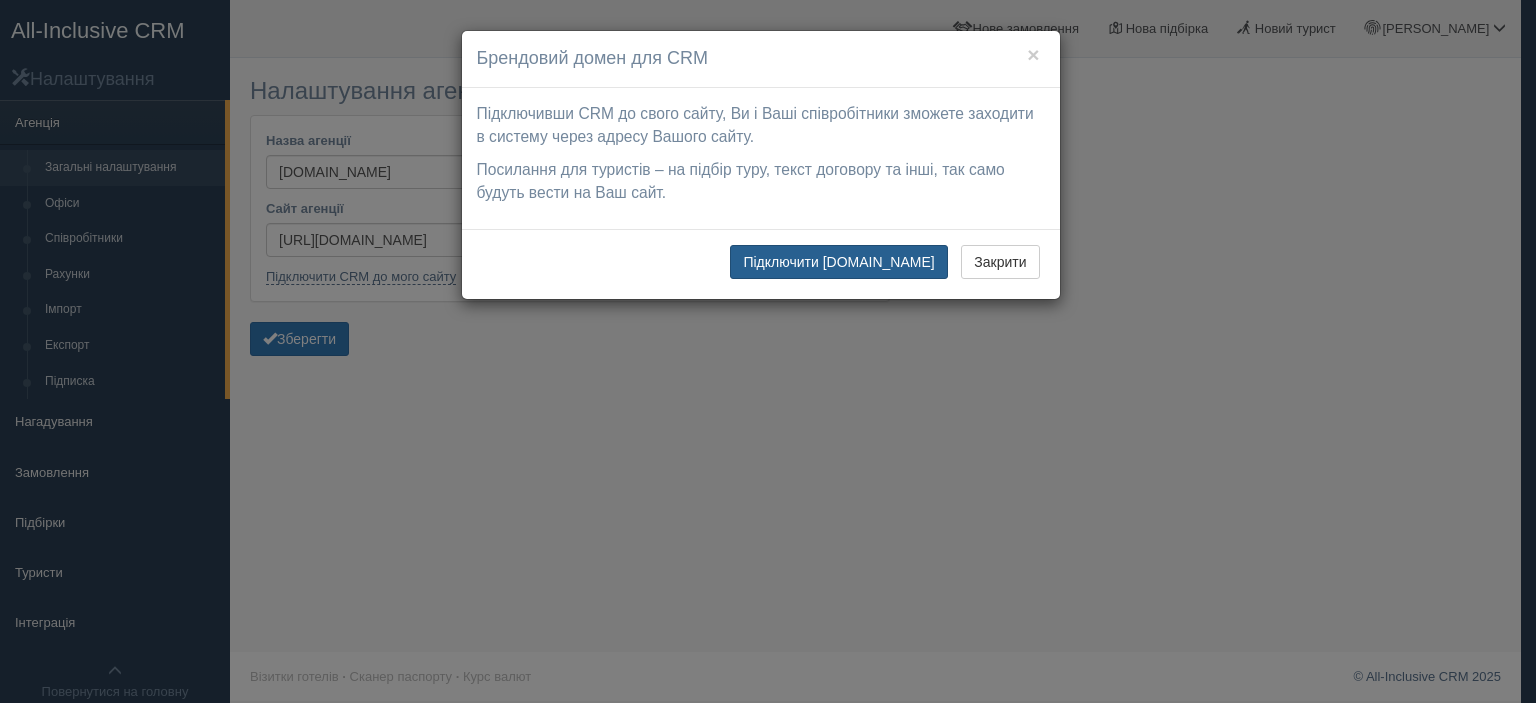 click on "Підключити online.joinup.ua" at bounding box center (838, 262) 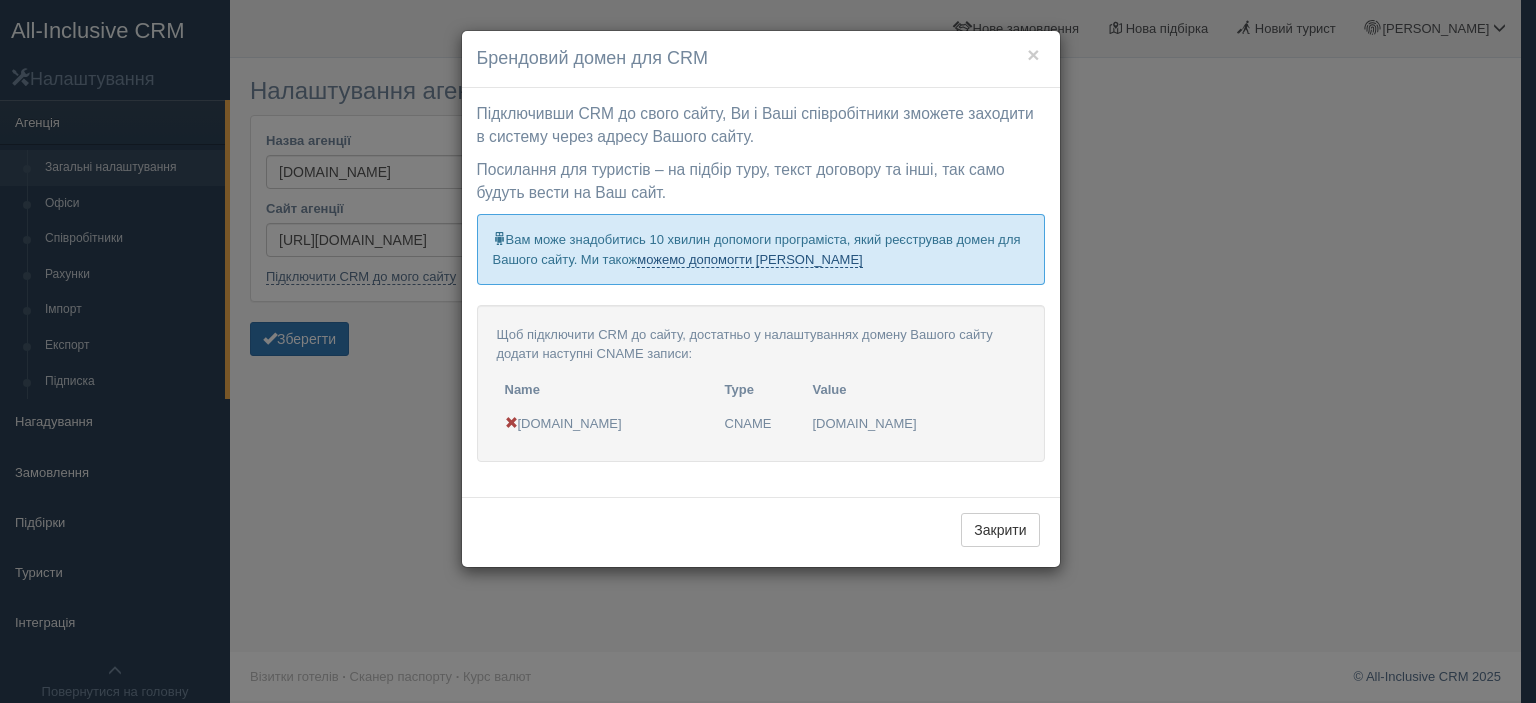 click on "можемо допомогти Вам" at bounding box center (749, 260) 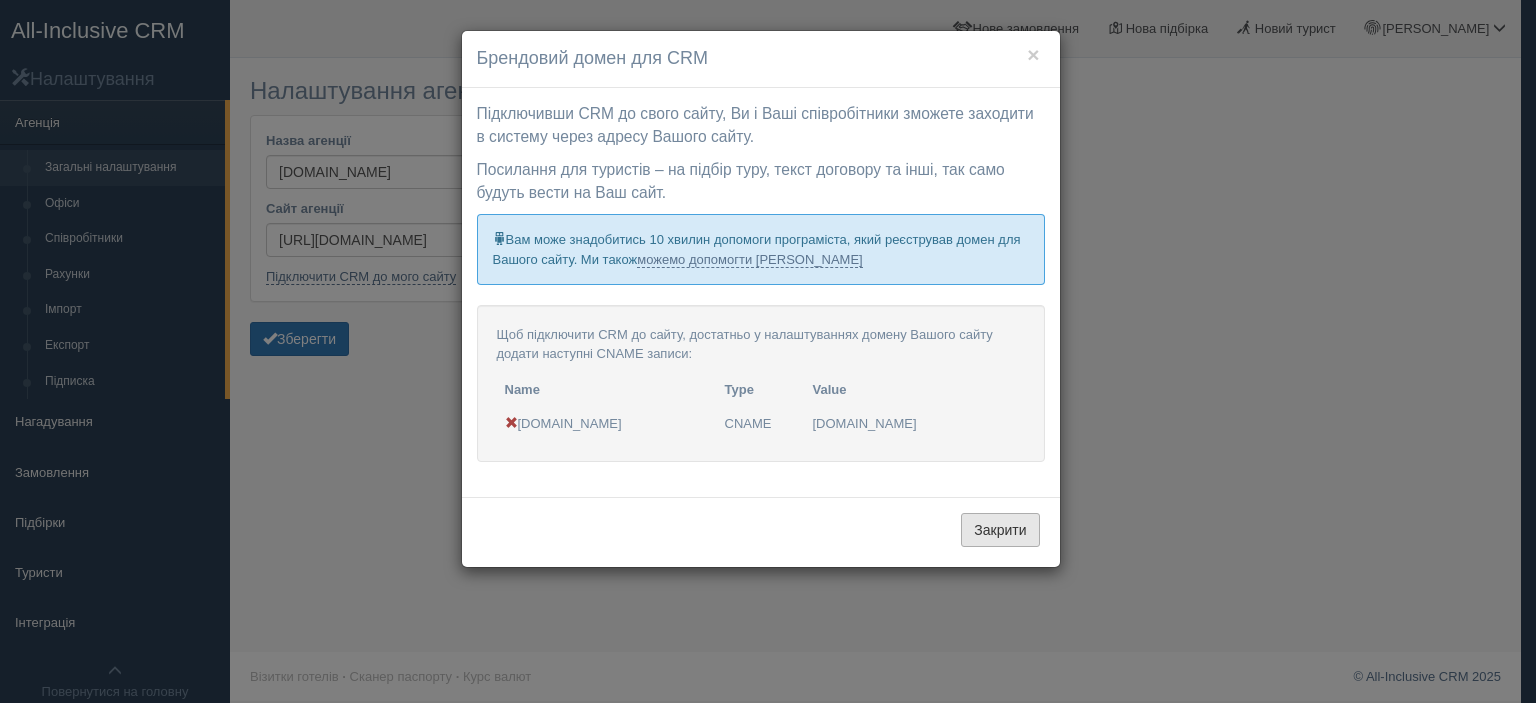 click on "Закрити" at bounding box center (1000, 530) 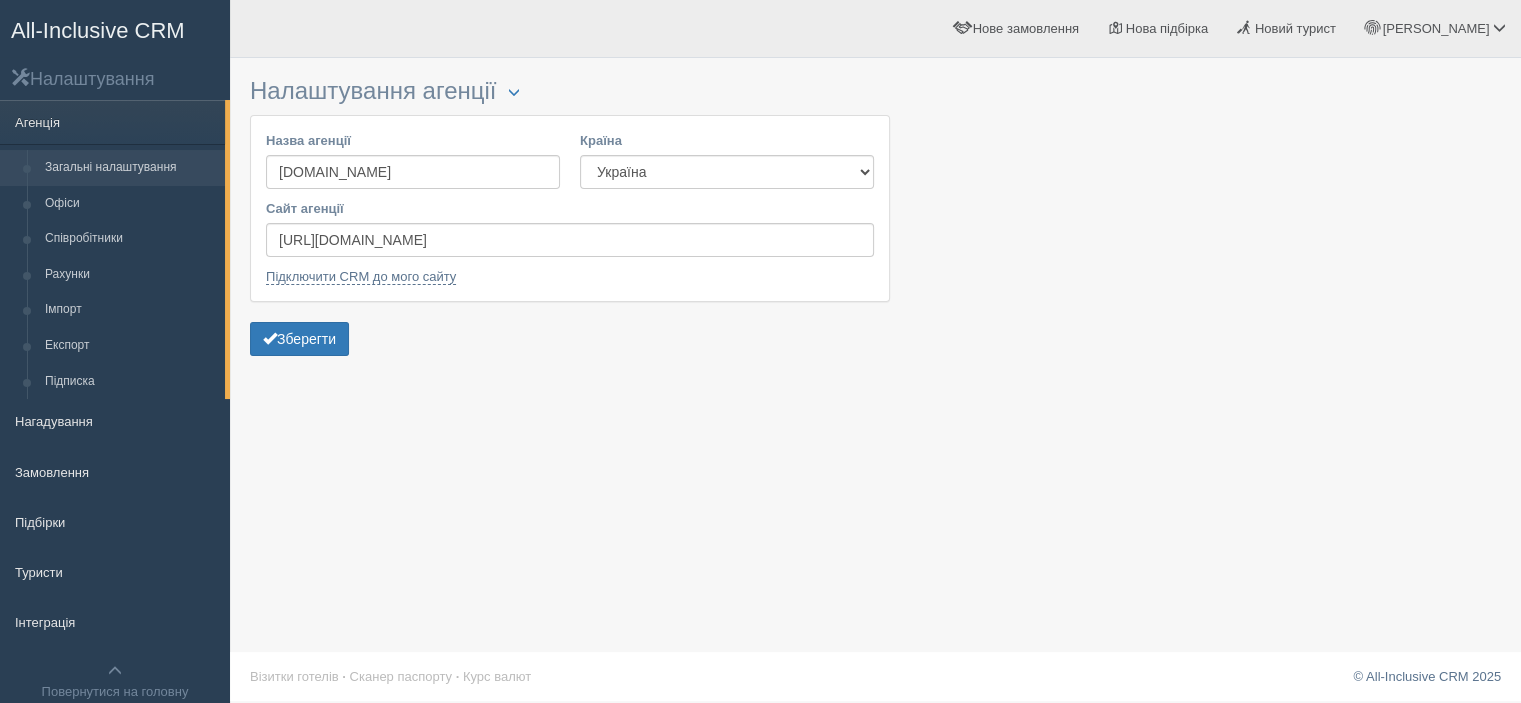 click on "All-Inclusive CRM" at bounding box center [98, 30] 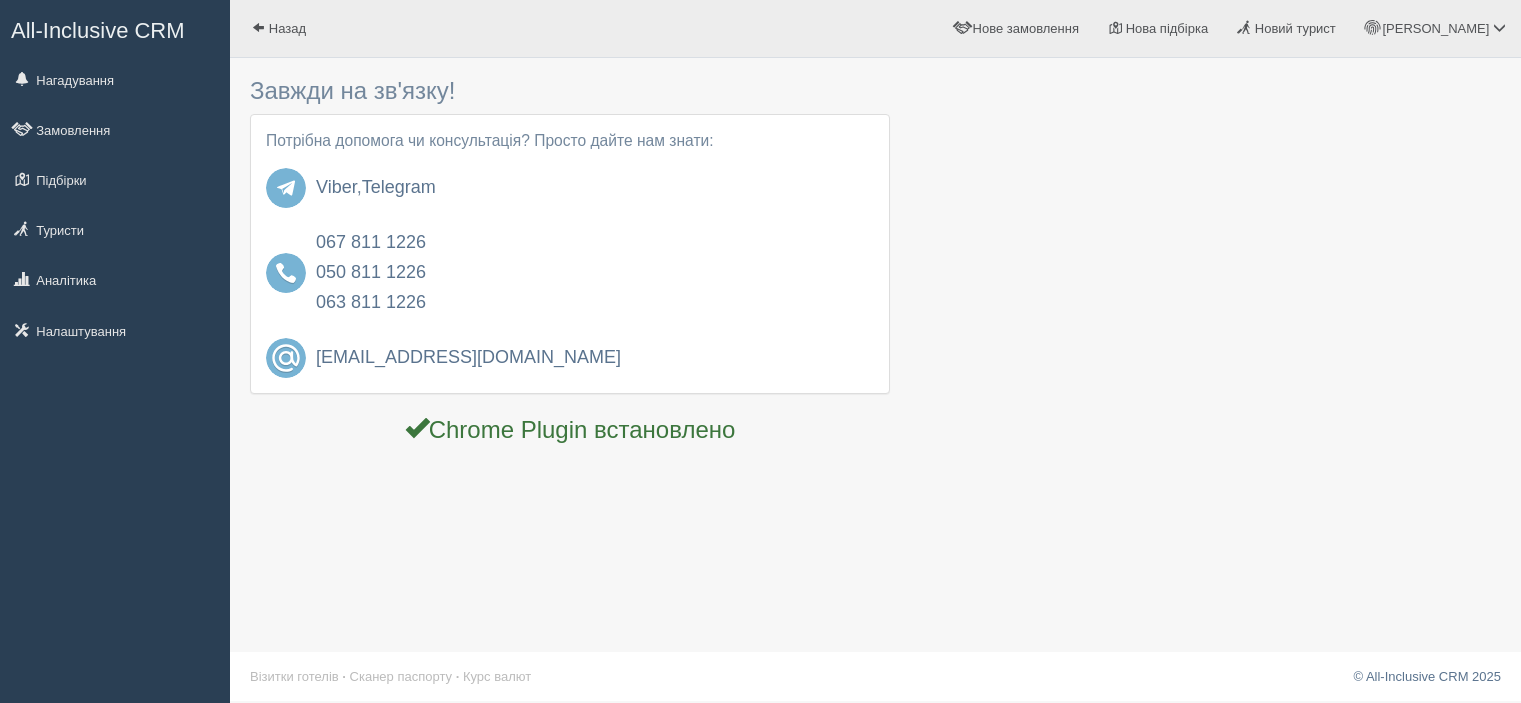 scroll, scrollTop: 0, scrollLeft: 0, axis: both 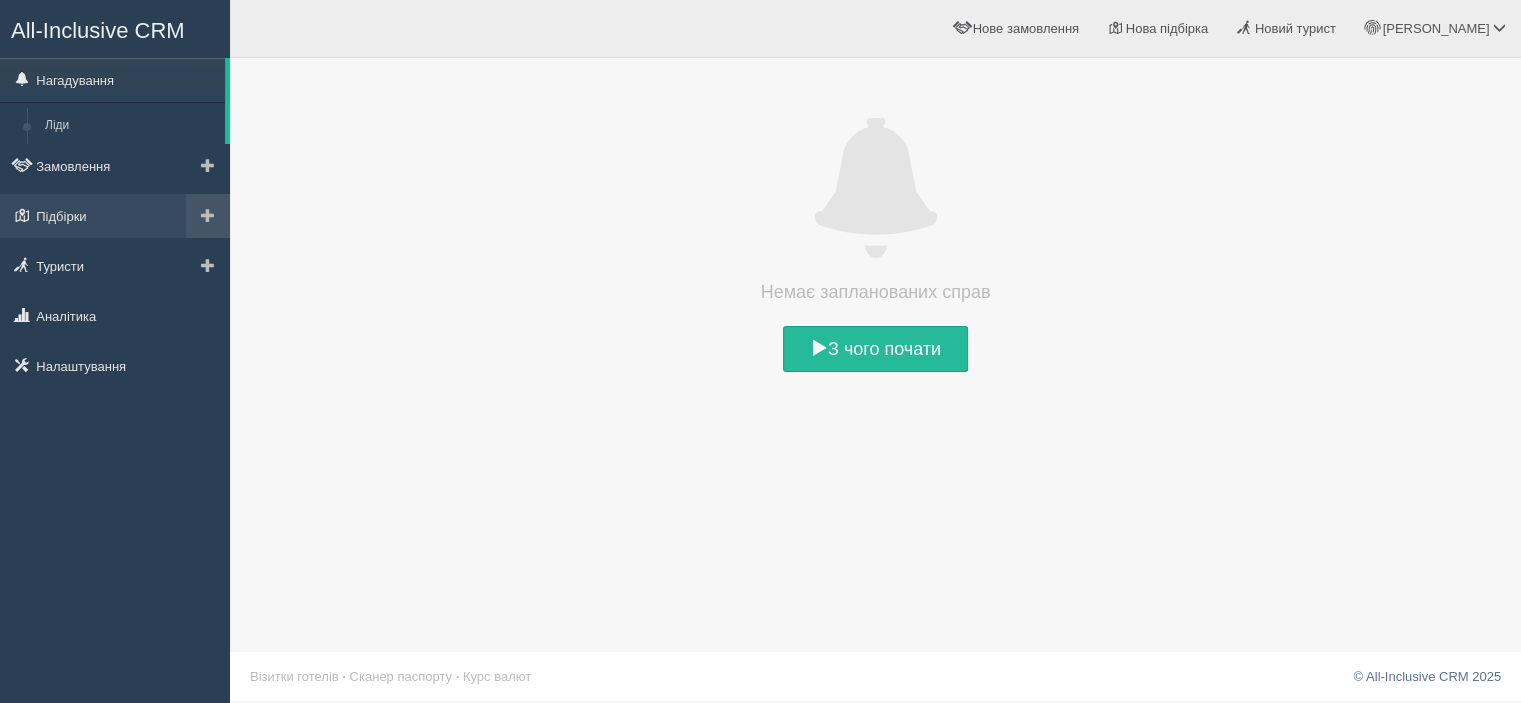 click at bounding box center (208, 216) 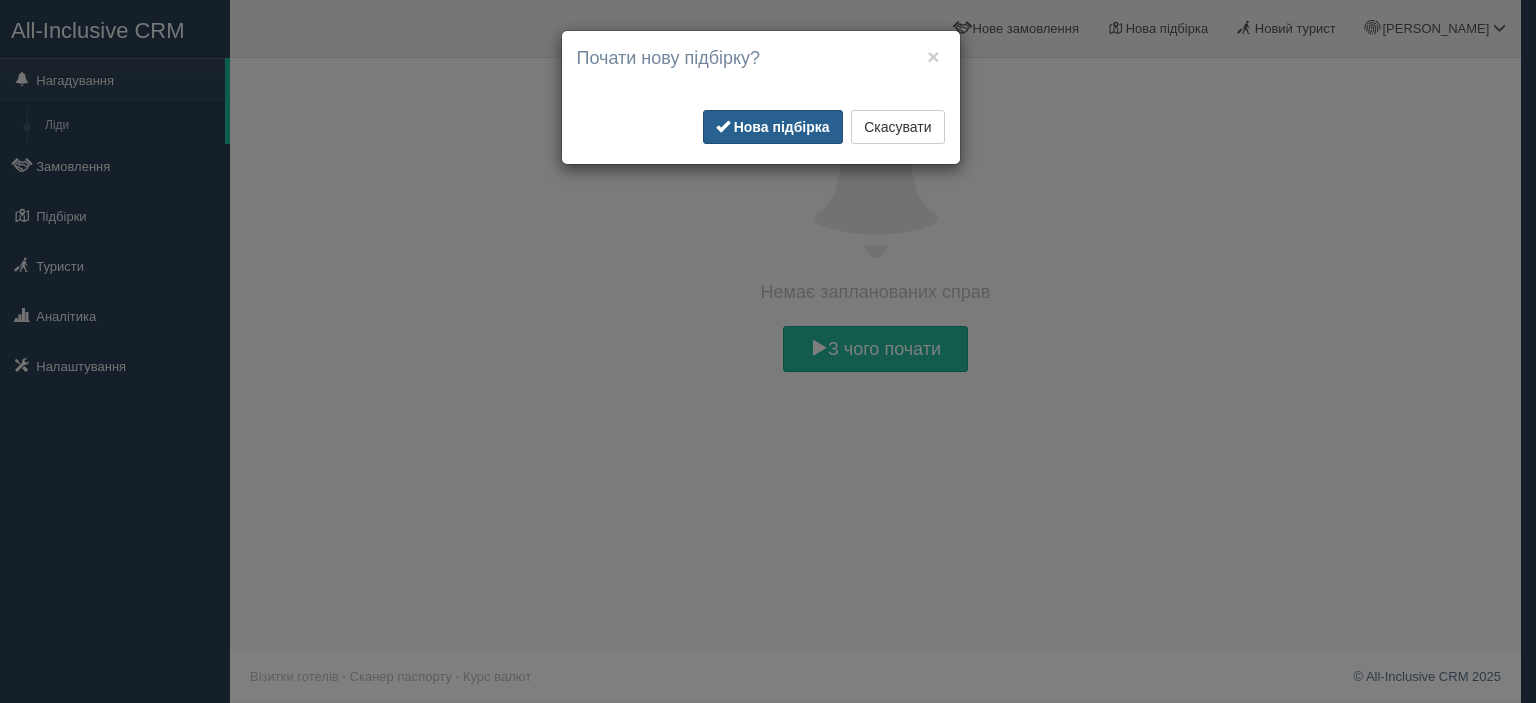 click on "Нова підбірка" at bounding box center (782, 127) 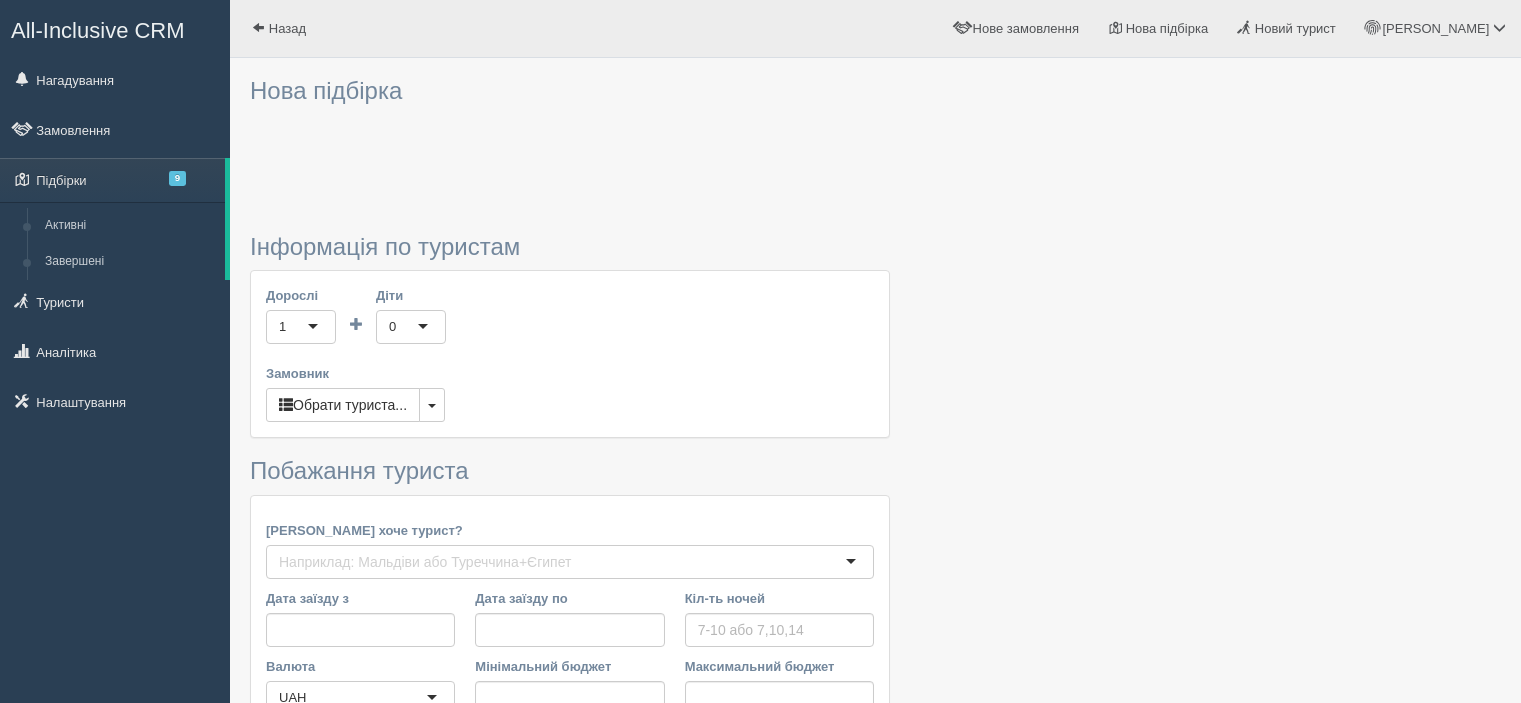 scroll, scrollTop: 0, scrollLeft: 0, axis: both 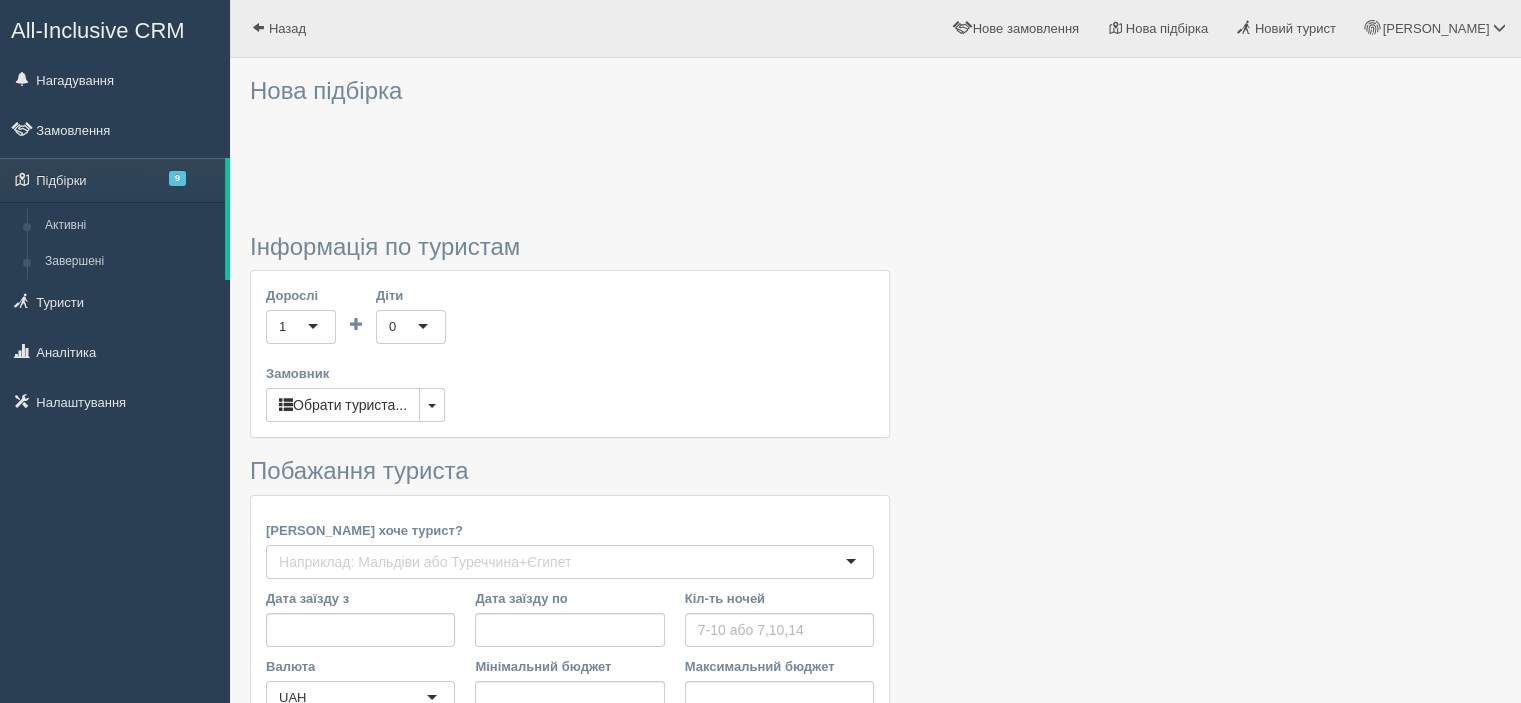 type on "6-7" 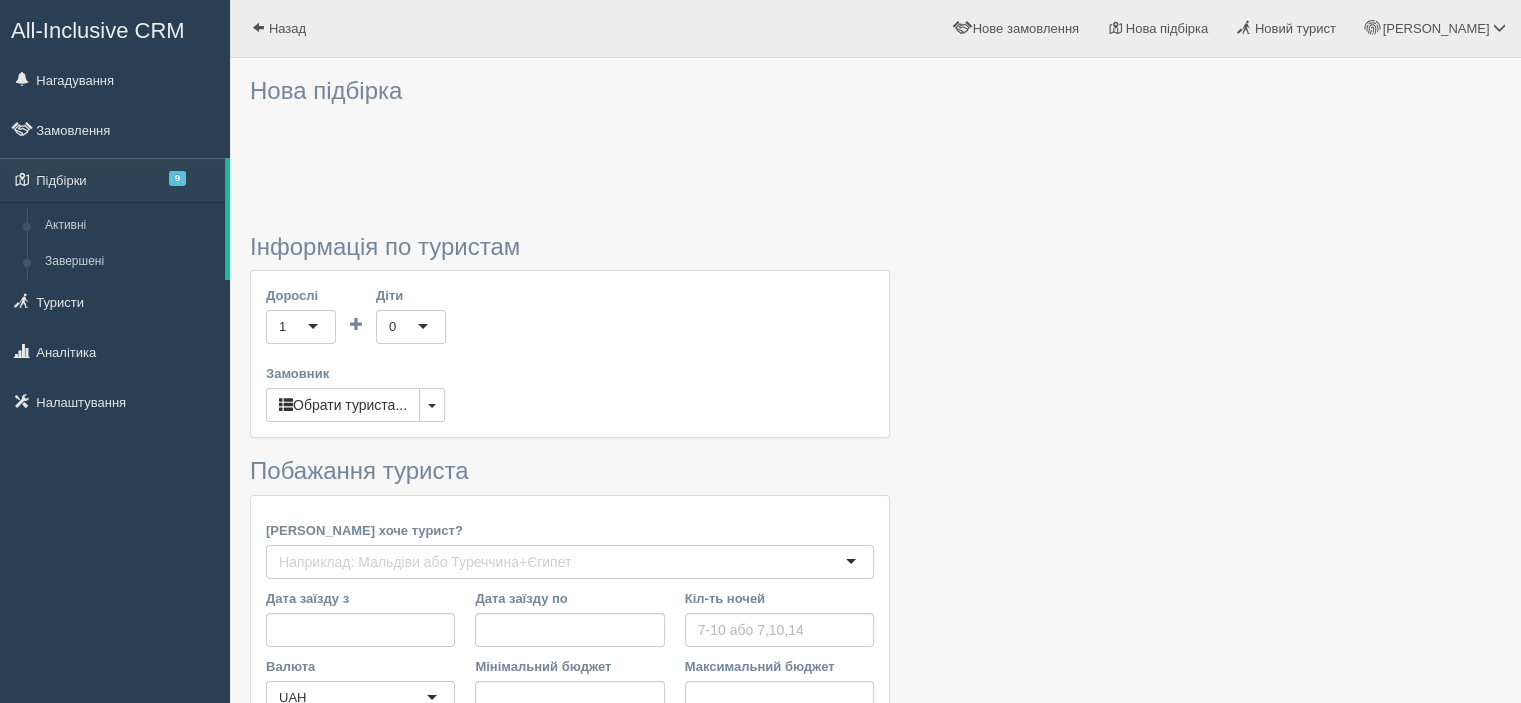 type on "42300" 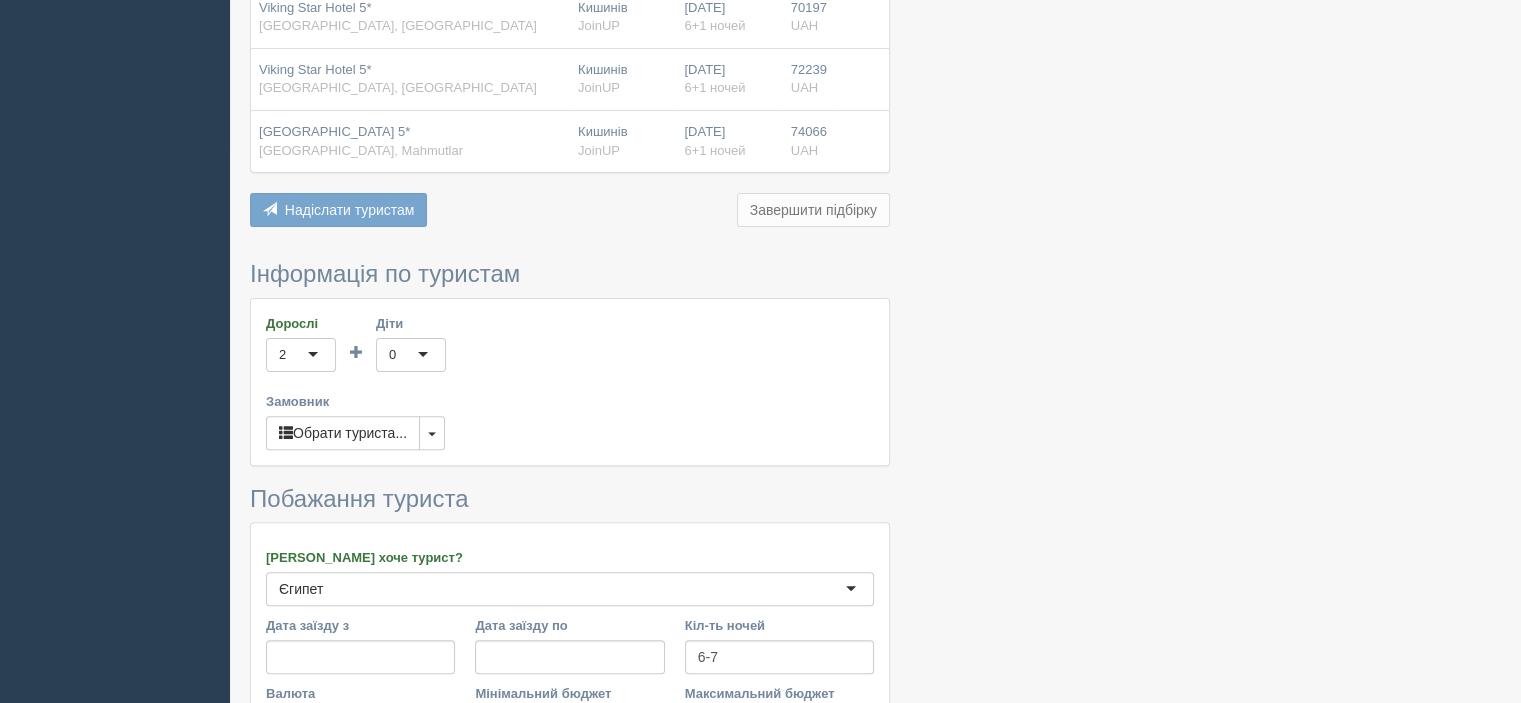 scroll, scrollTop: 561, scrollLeft: 0, axis: vertical 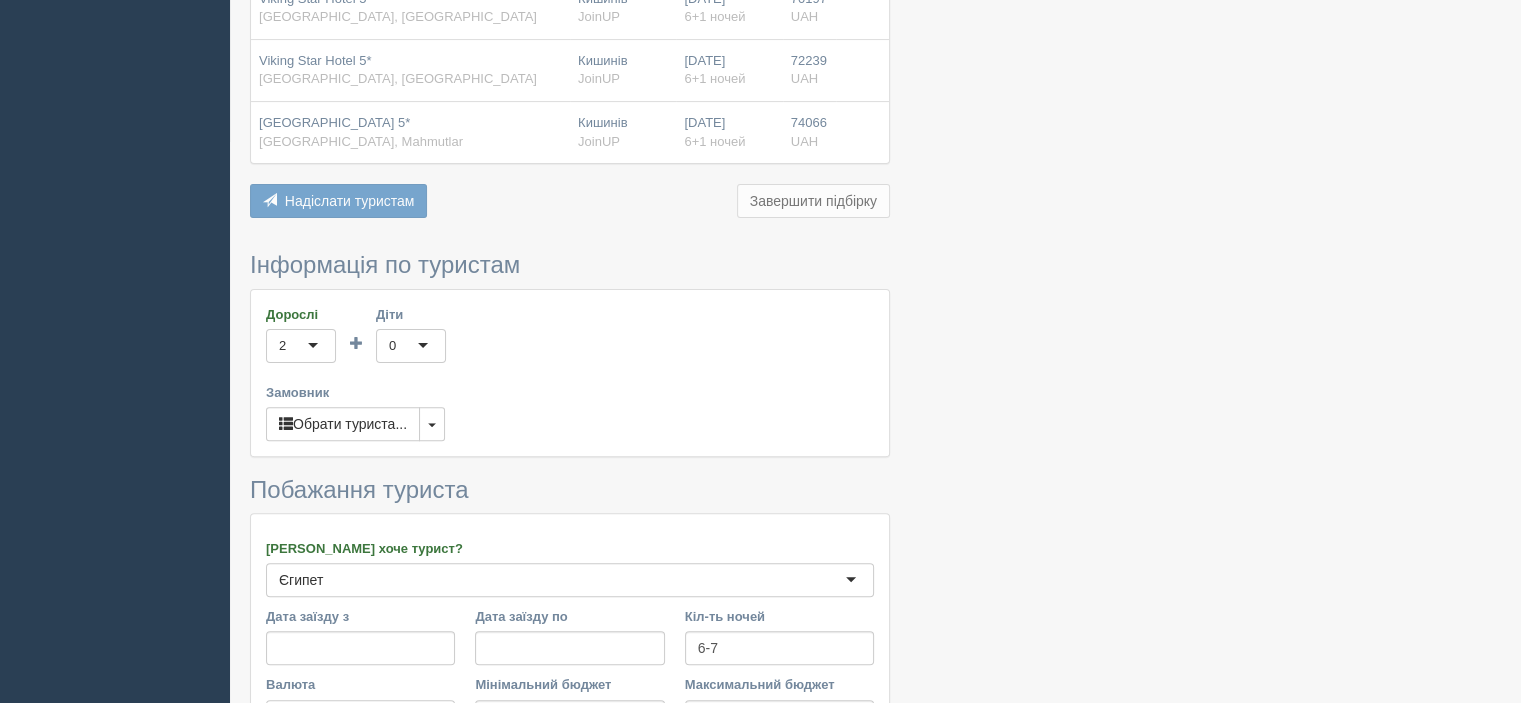 click on "Завершити підбірку" at bounding box center [813, 201] 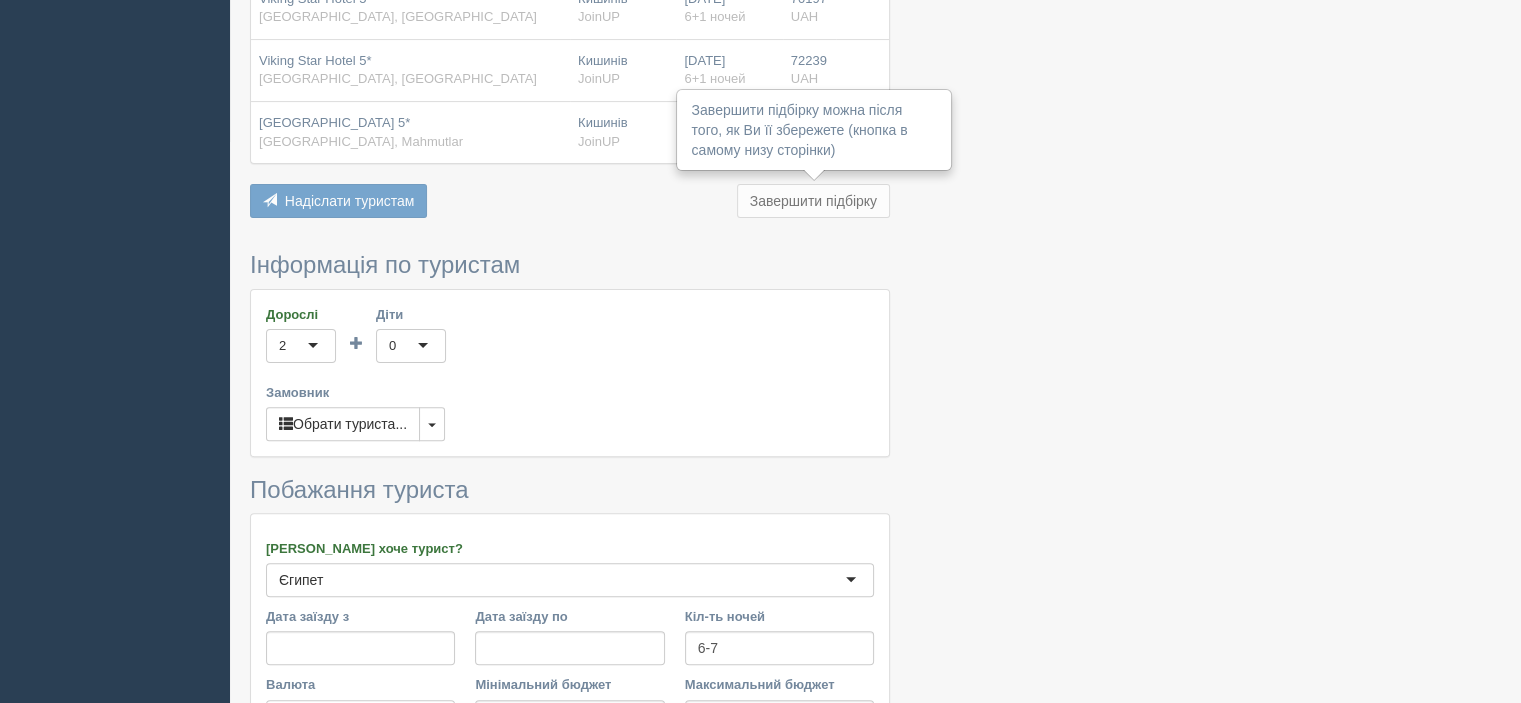 click on "Завершити підбірку" at bounding box center (813, 201) 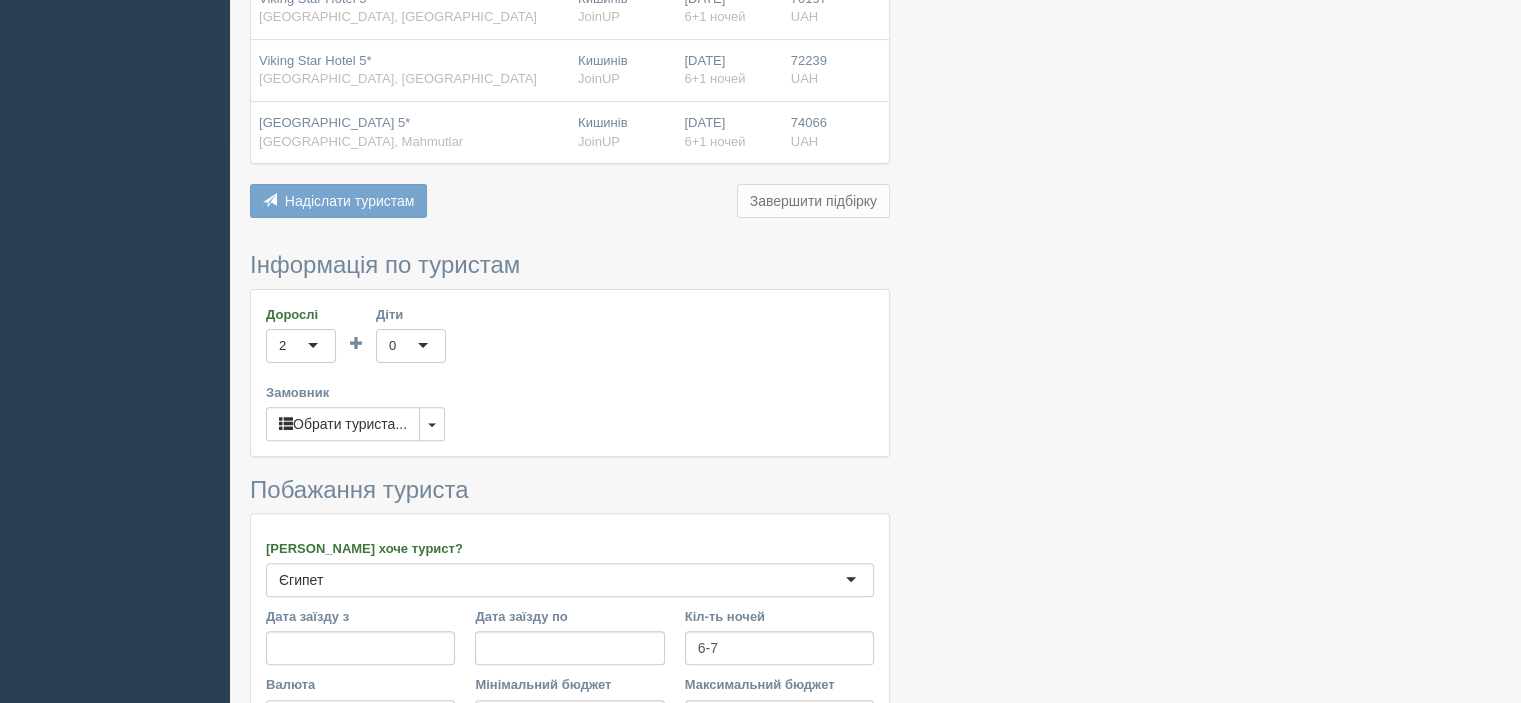 click on "Завершити підбірку" at bounding box center (813, 201) 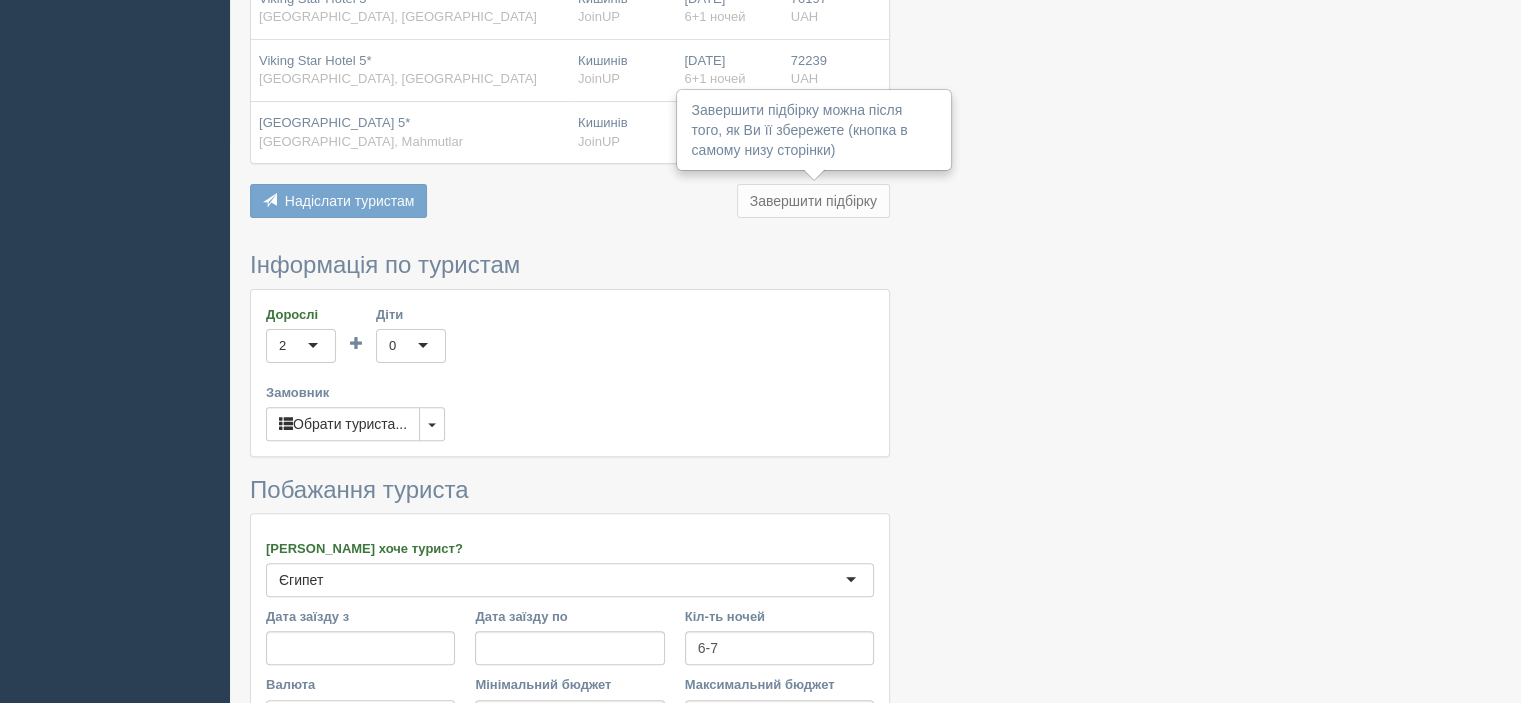 click on "Завершити підбірку" at bounding box center (813, 201) 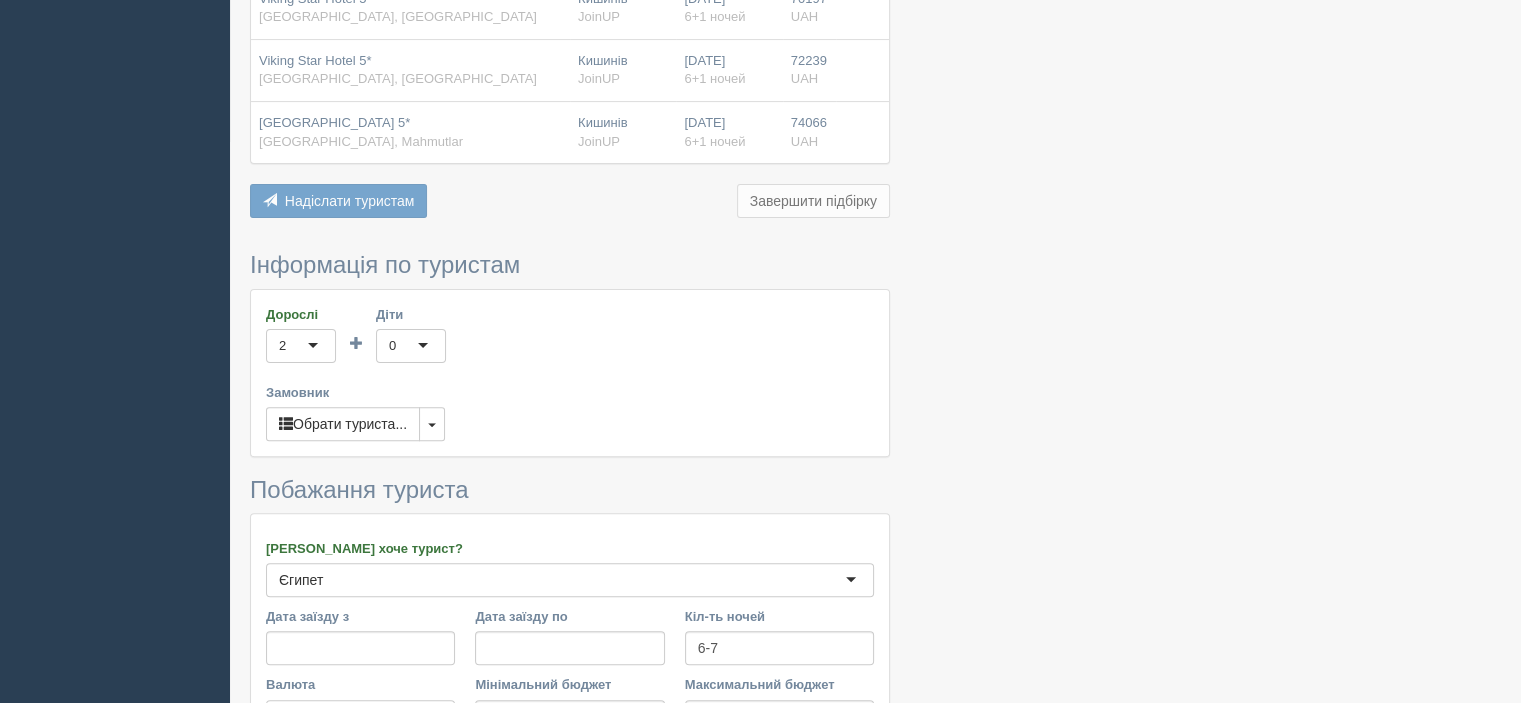 click on "Завершити підбірку" at bounding box center [813, 201] 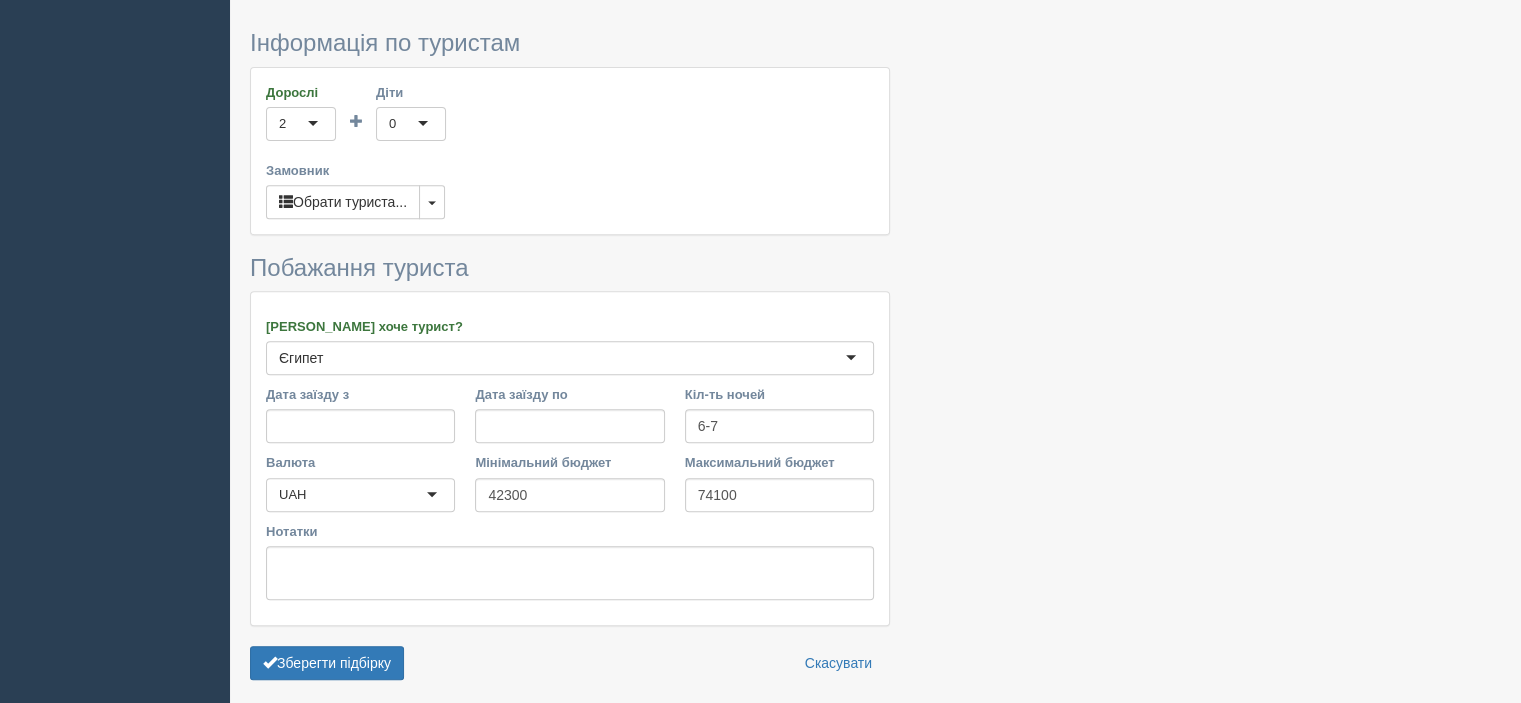 scroll, scrollTop: 816, scrollLeft: 0, axis: vertical 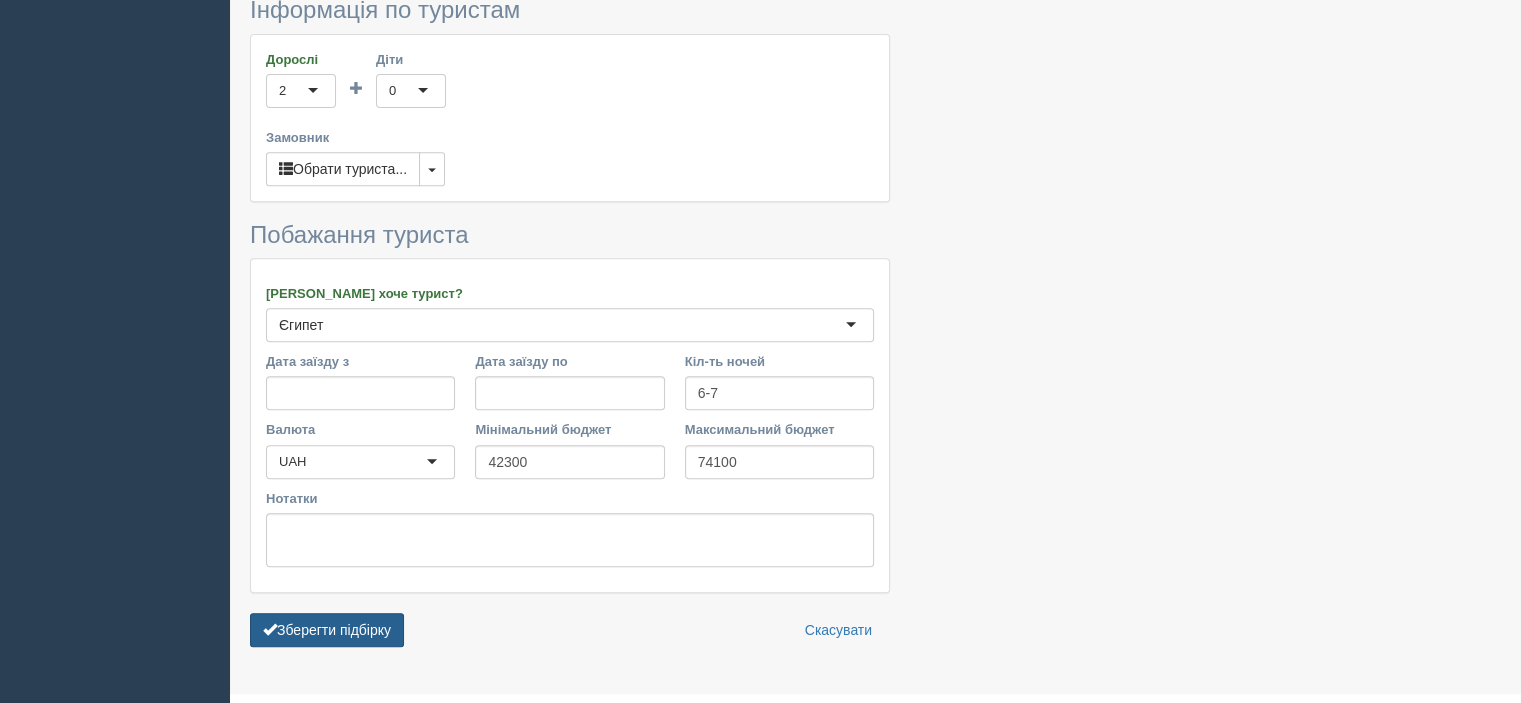 click on "Зберегти підбірку" at bounding box center [327, 630] 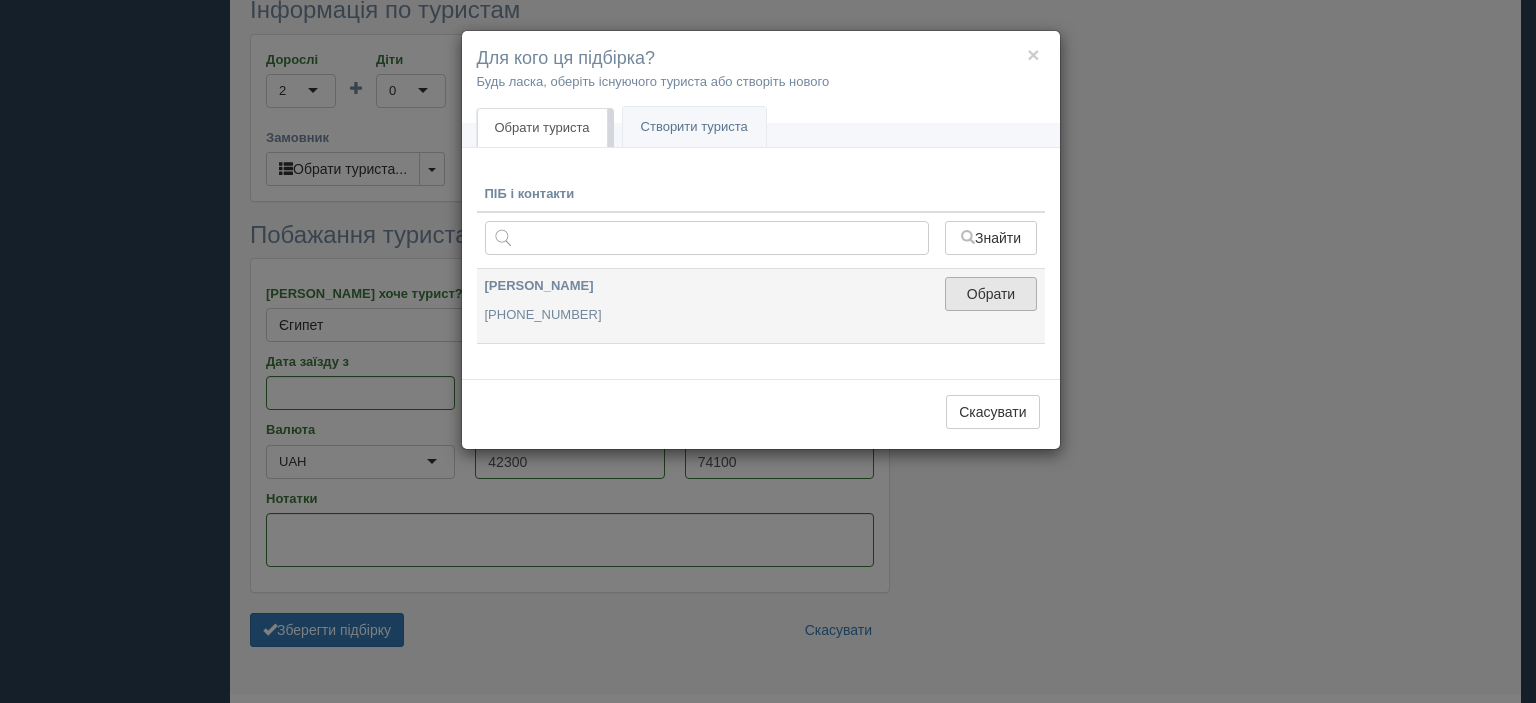 click on "Обрати" at bounding box center [990, 294] 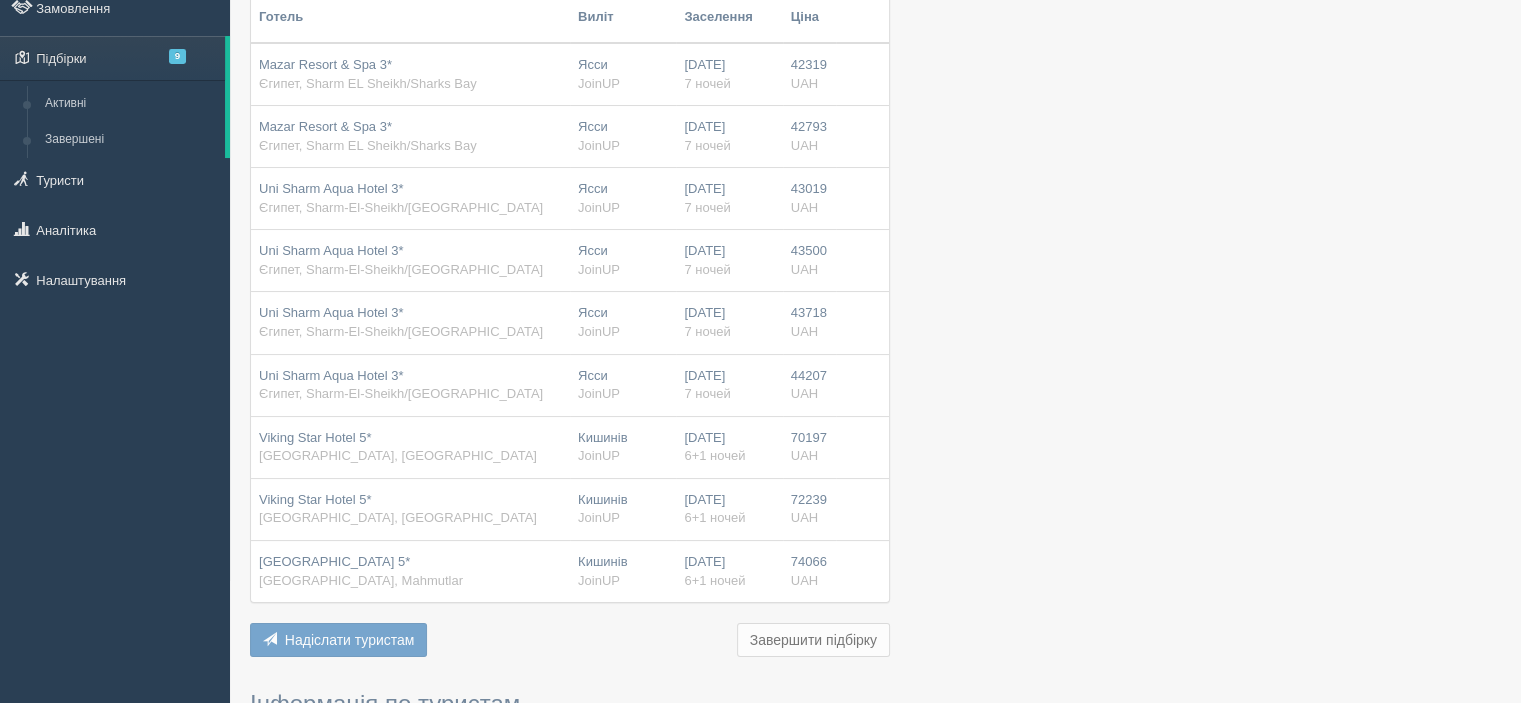 scroll, scrollTop: 104, scrollLeft: 0, axis: vertical 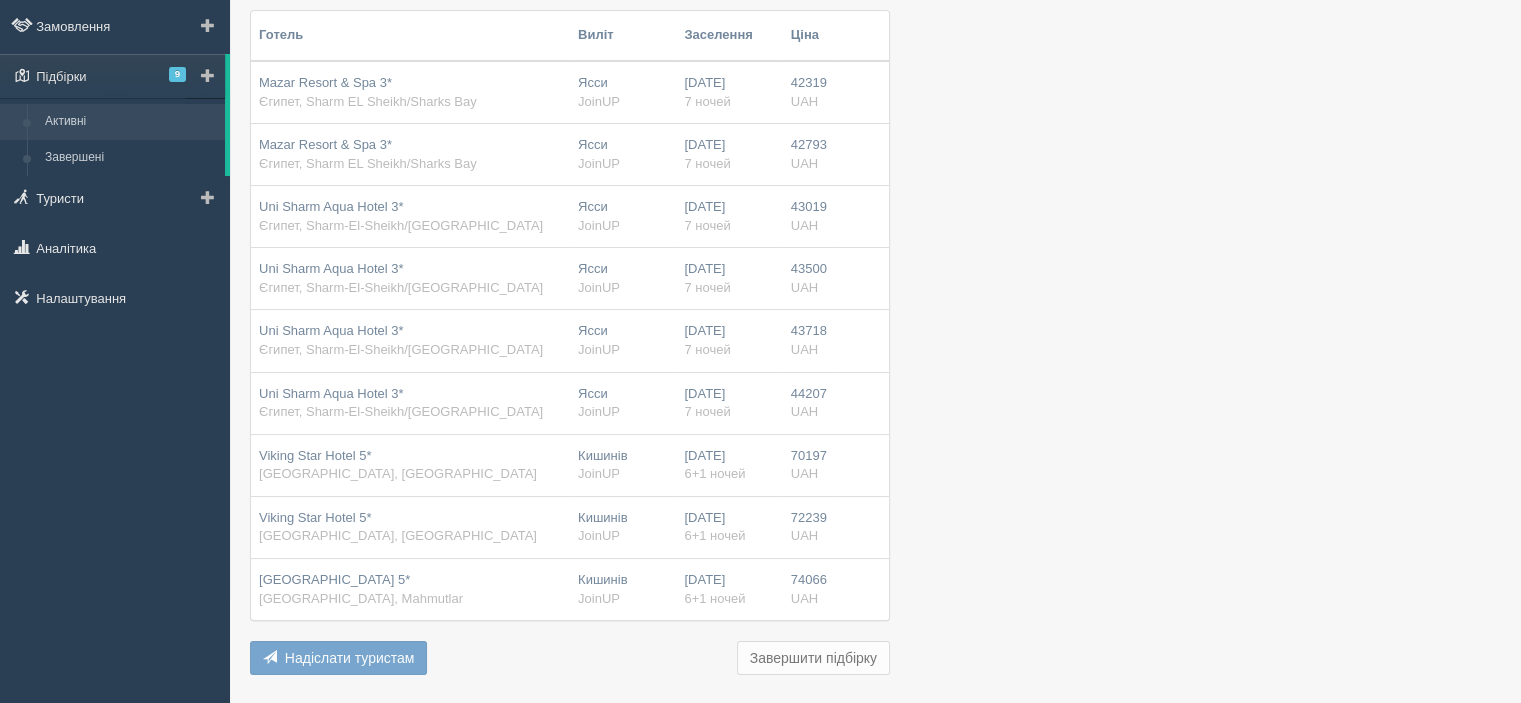 click on "Активні" at bounding box center (130, 122) 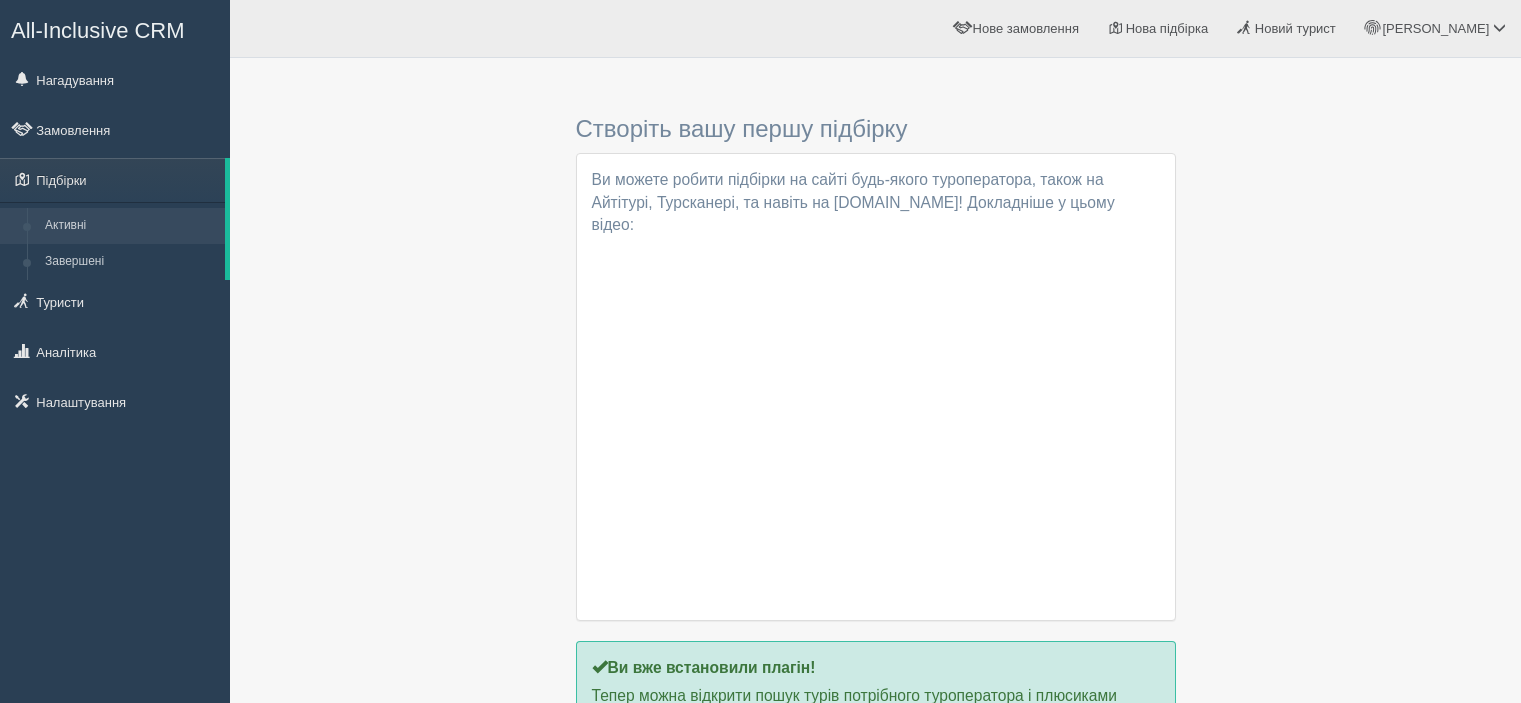 scroll, scrollTop: 0, scrollLeft: 0, axis: both 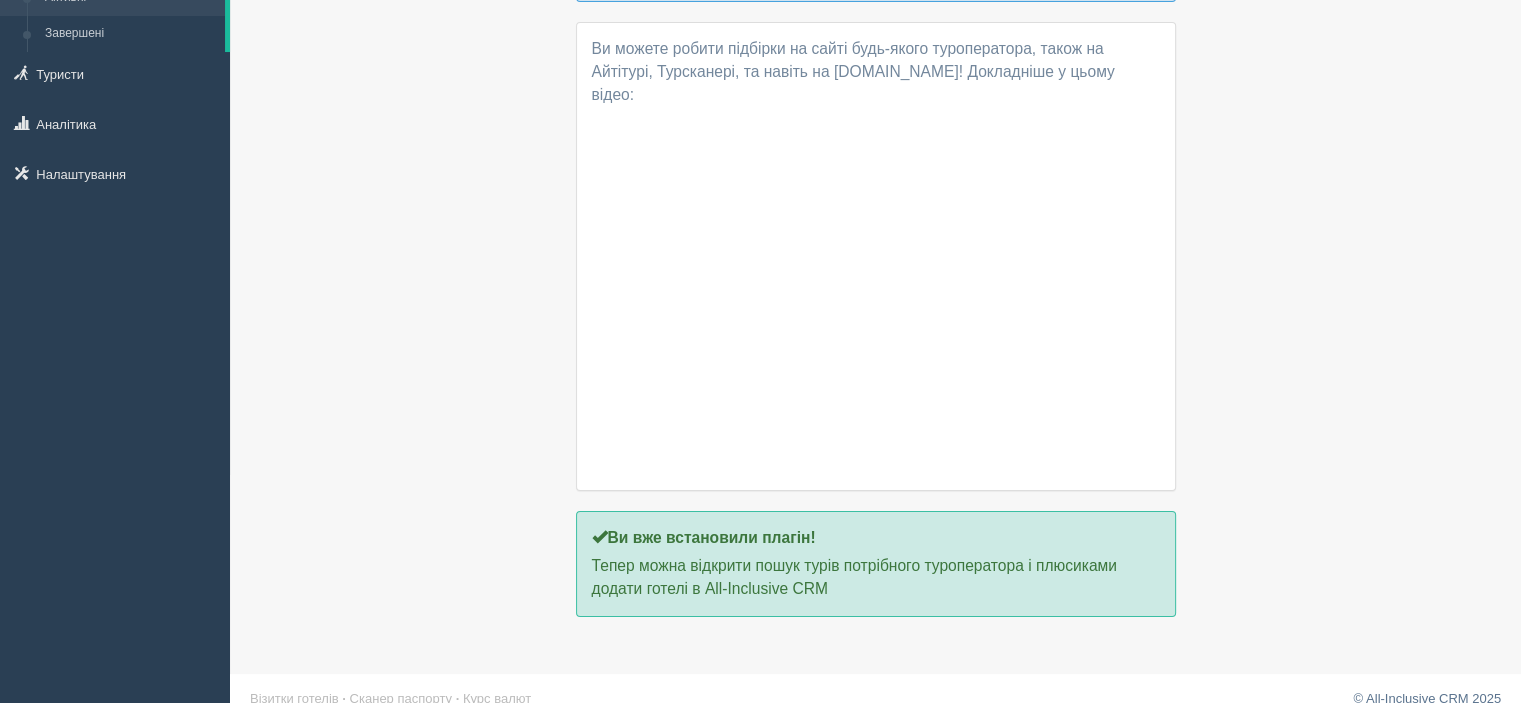 click on "Створіть вашу першу підбірку
Ви підібрали список готелів за допомогою Chrome Plugin. Тепер цей список можна додати у вже існуючу підбірку або  створити нову
Ви можете робити підбірки на сайті будь-якого туроператора, також на Айтітурі, Турсканері, та навіть на [DOMAIN_NAME]!                    Докладніше у цьому відео:" at bounding box center [875, 248] 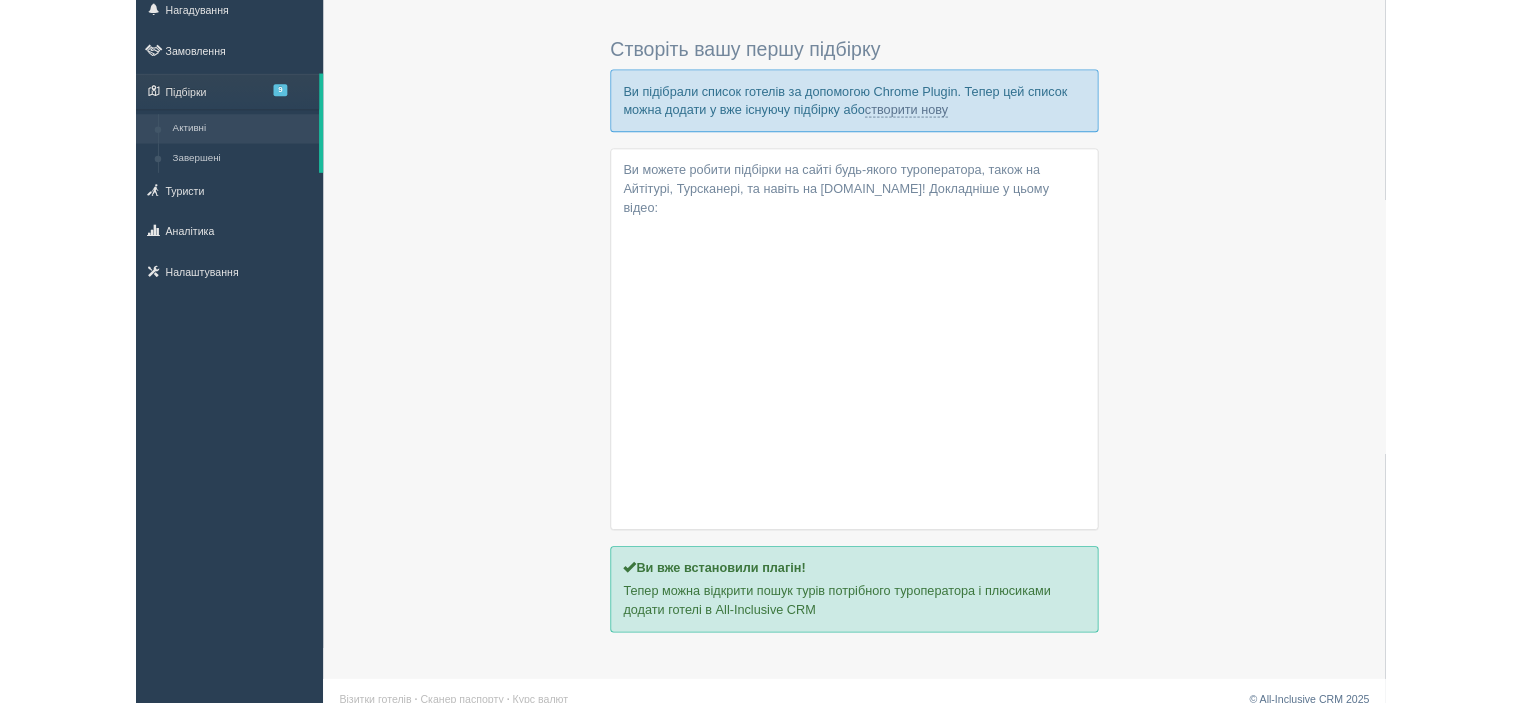 scroll, scrollTop: 228, scrollLeft: 0, axis: vertical 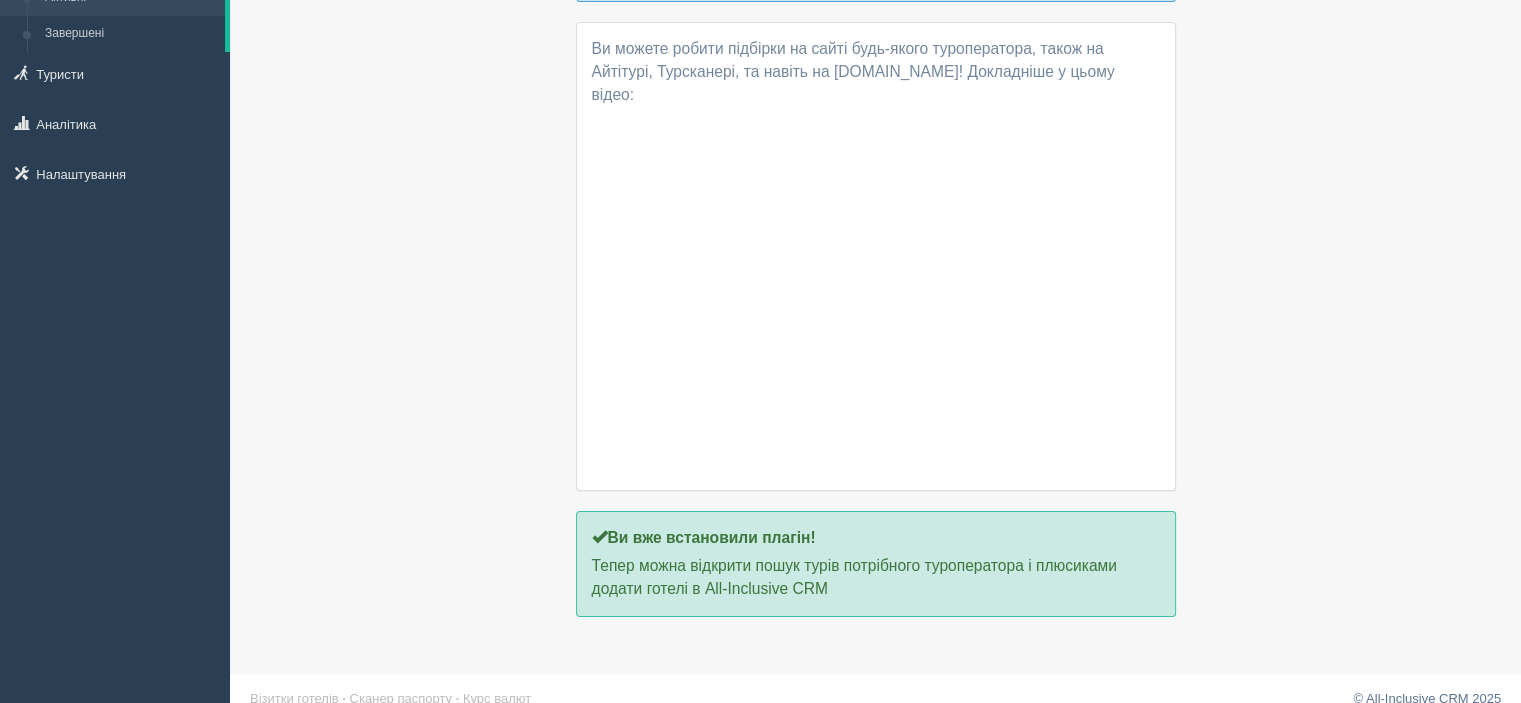 click on "Створіть вашу першу підбірку
Ви підібрали список готелів за допомогою Chrome Plugin. Тепер цей список можна додати у вже існуючу підбірку або  створити нову
Ви можете робити підбірки на сайті будь-якого туроператора, також на Айтітурі, Турсканері, та навіть на [DOMAIN_NAME]!                    Докладніше у цьому відео:" at bounding box center [875, 228] 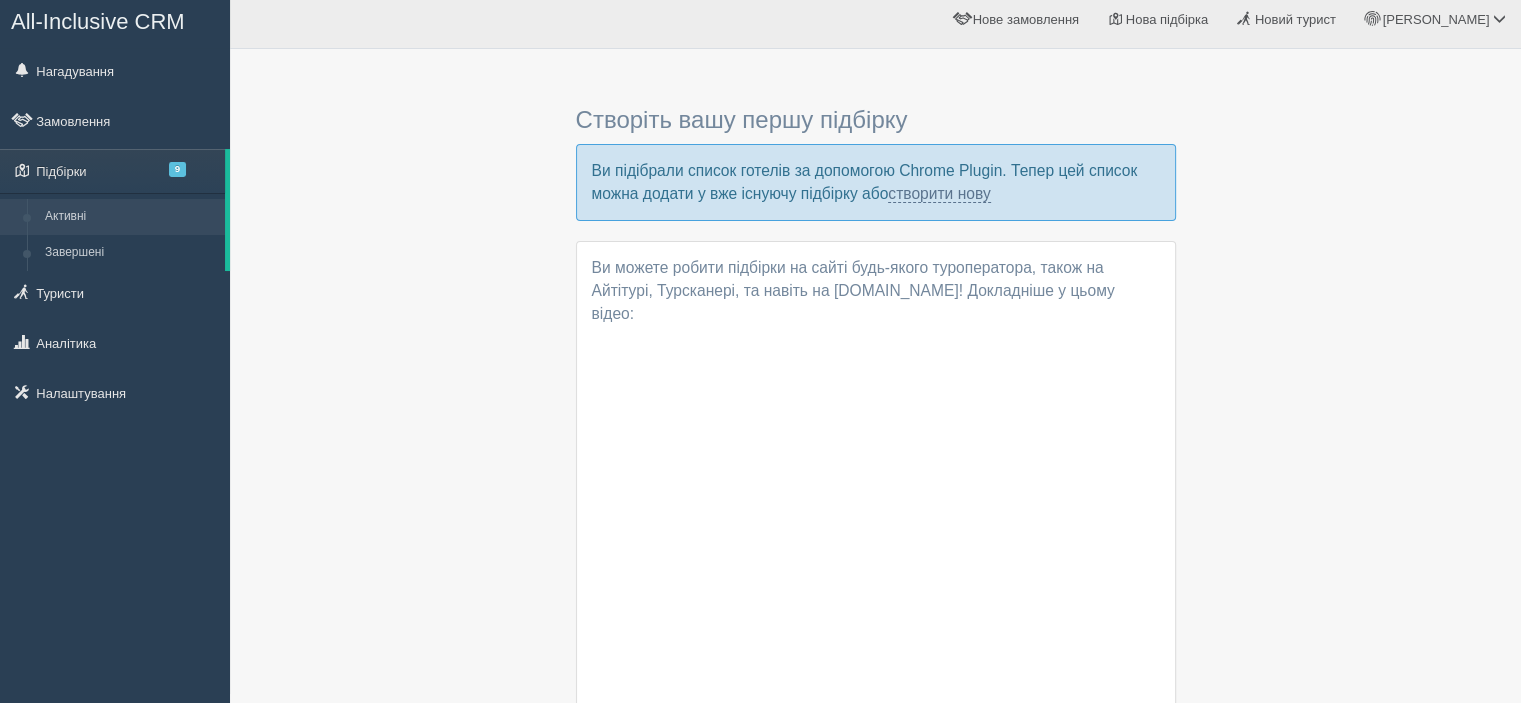 scroll, scrollTop: 0, scrollLeft: 0, axis: both 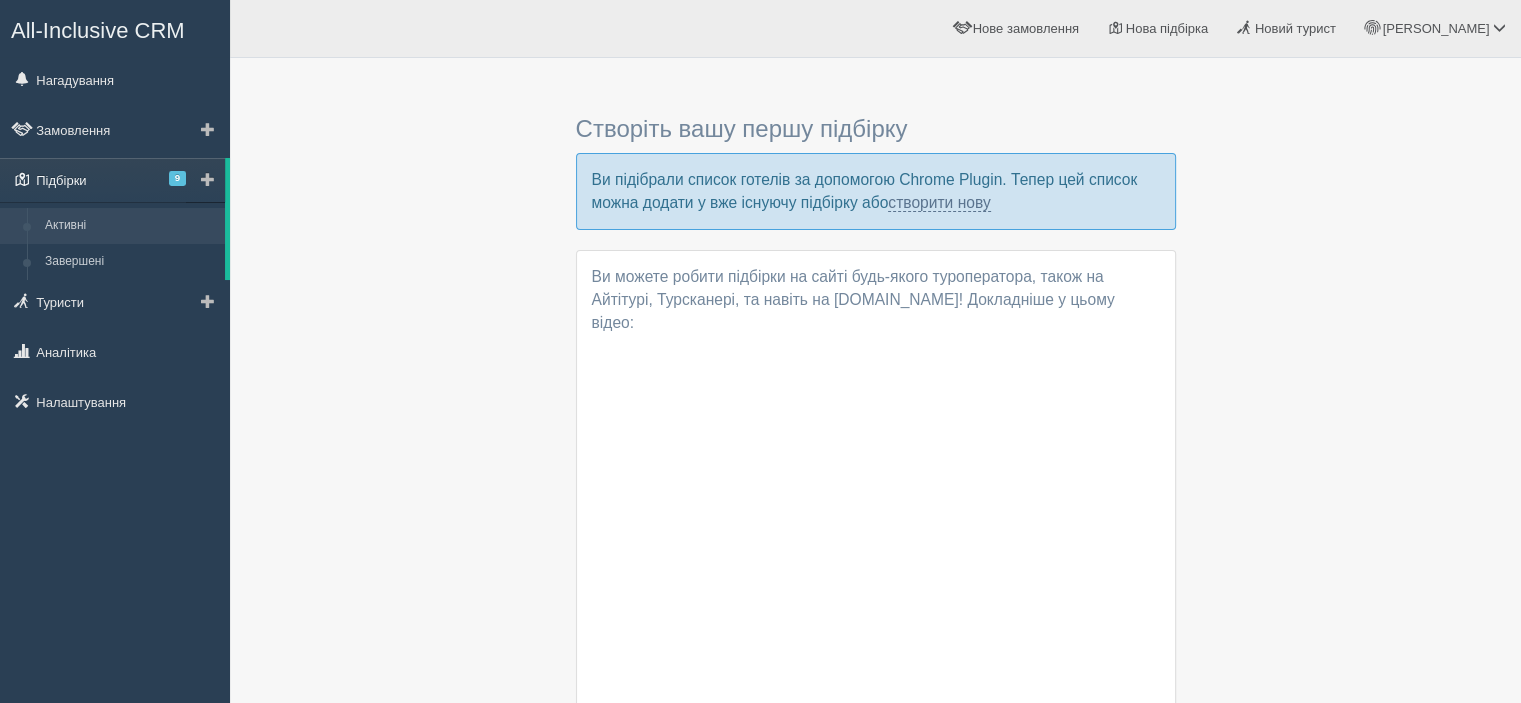 click on "Підбірки 9" at bounding box center (112, 180) 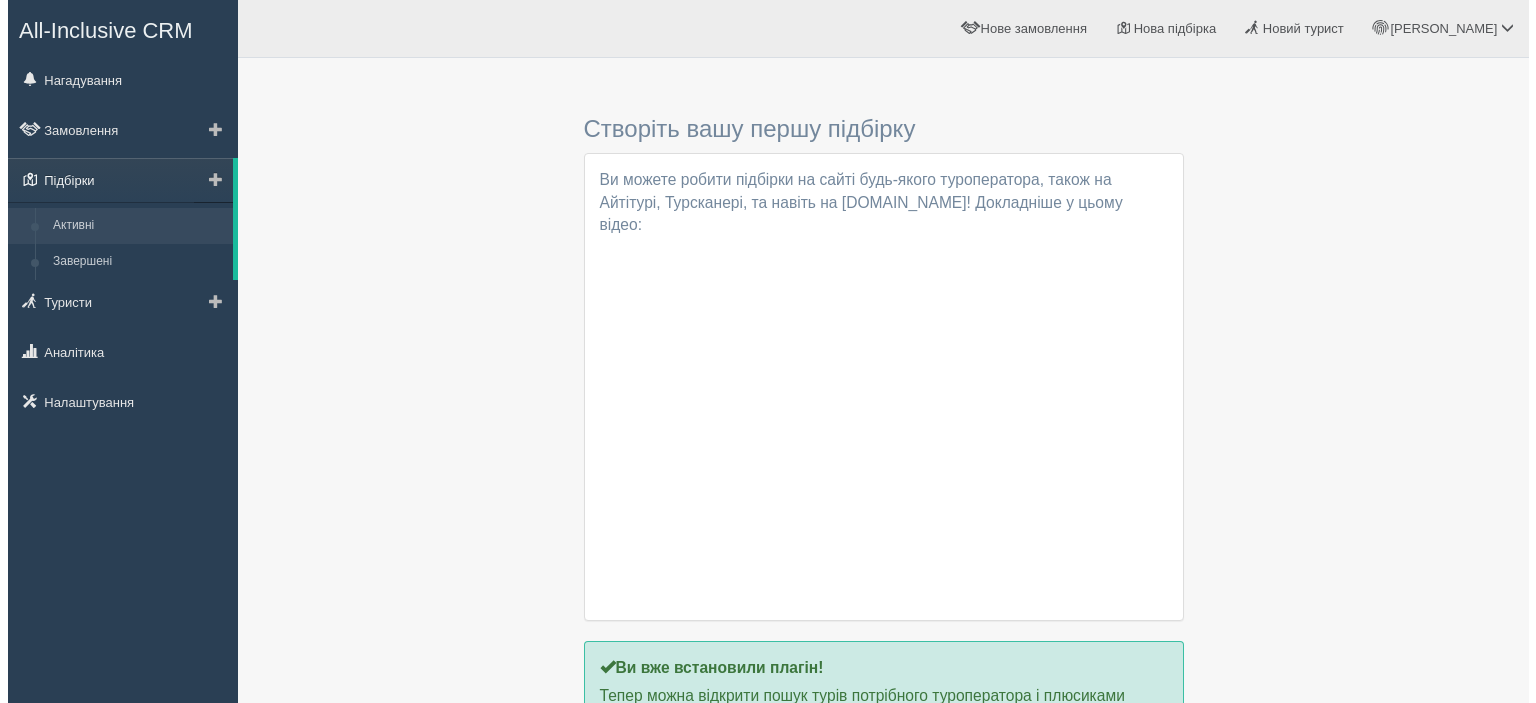 scroll, scrollTop: 0, scrollLeft: 0, axis: both 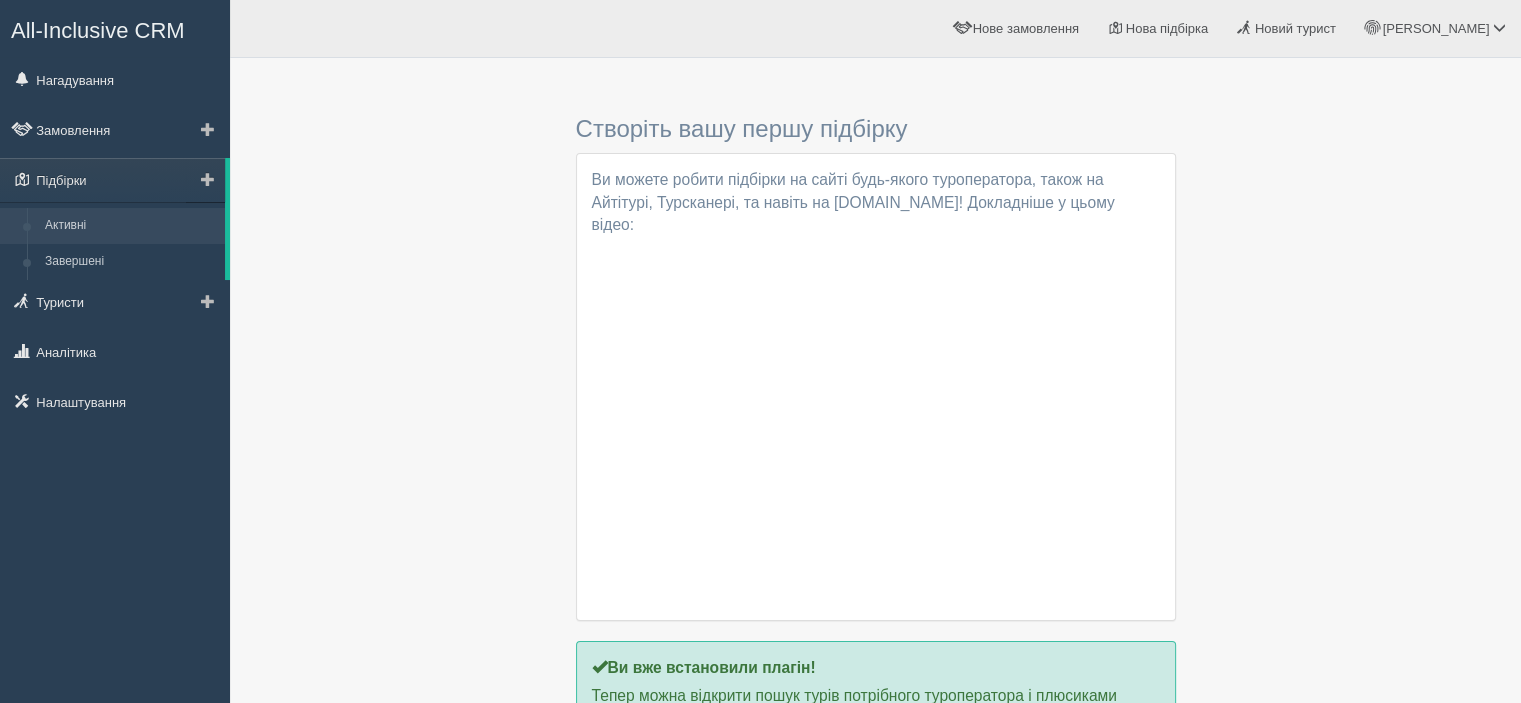 click at bounding box center (208, 179) 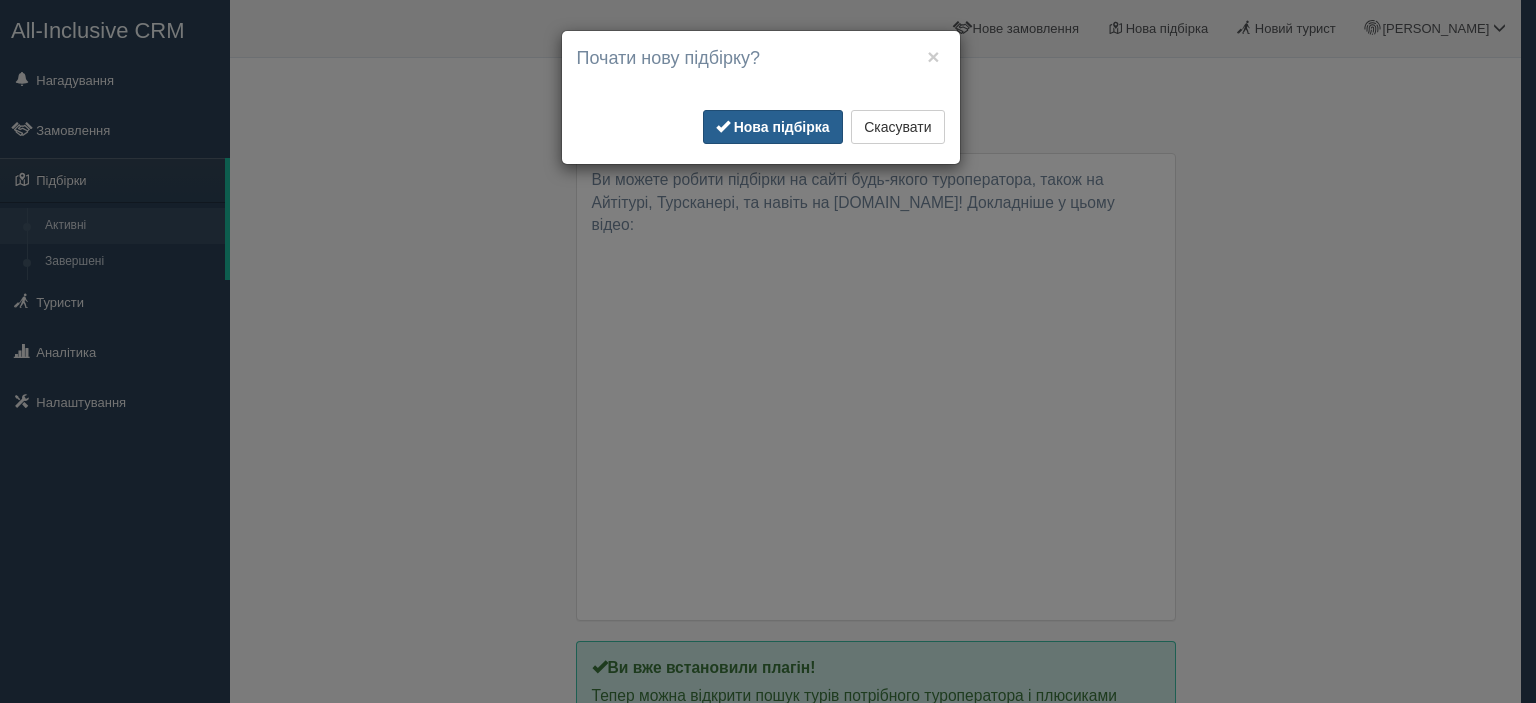 click on "Нова підбірка" at bounding box center [773, 127] 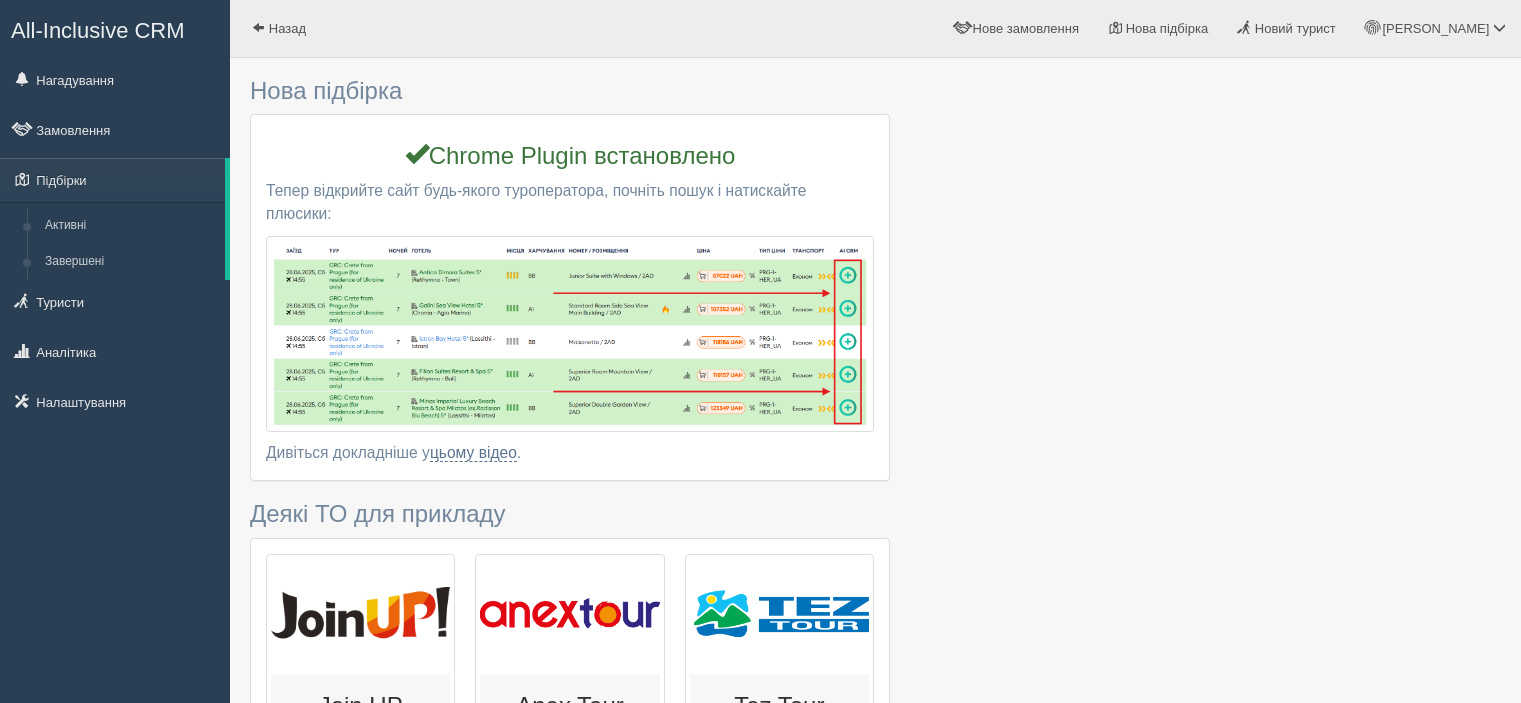 scroll, scrollTop: 0, scrollLeft: 0, axis: both 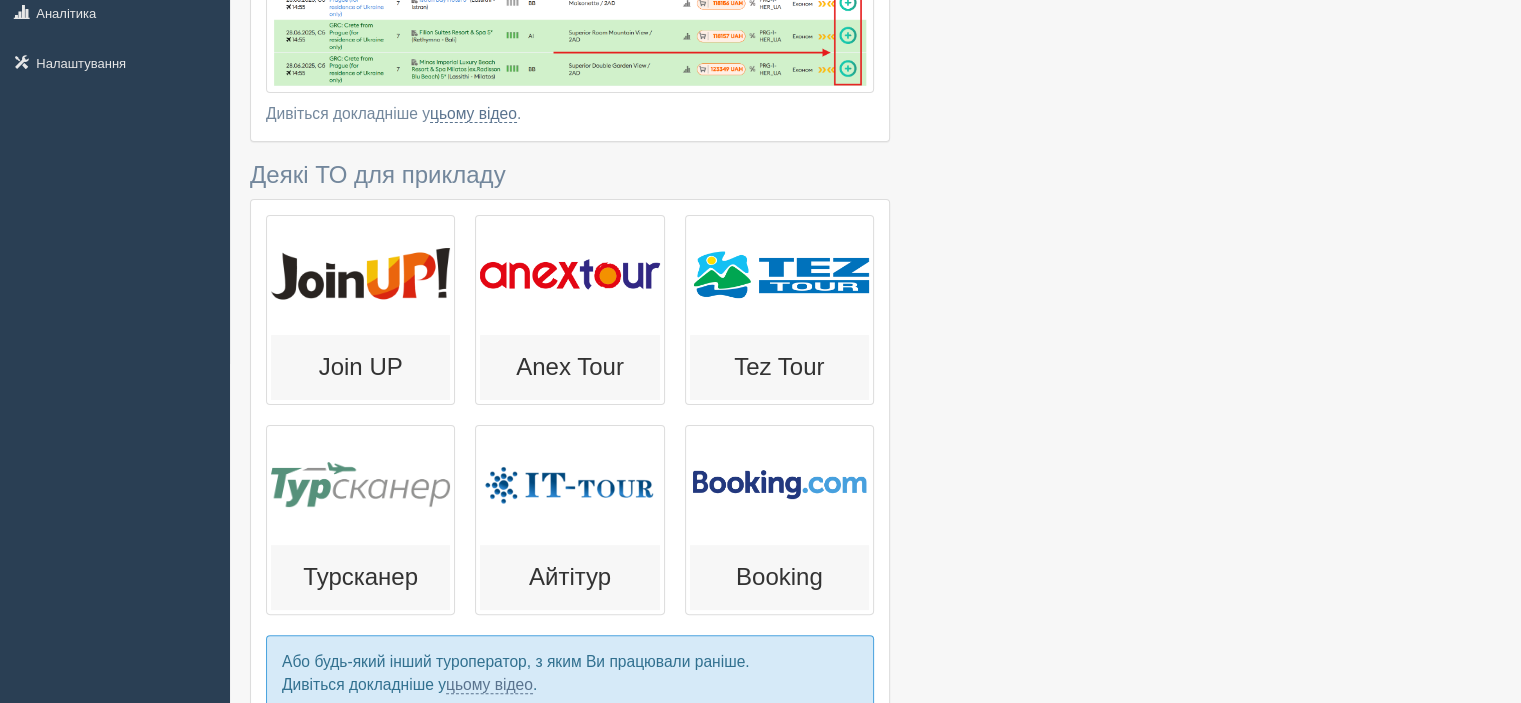 click at bounding box center [360, 275] 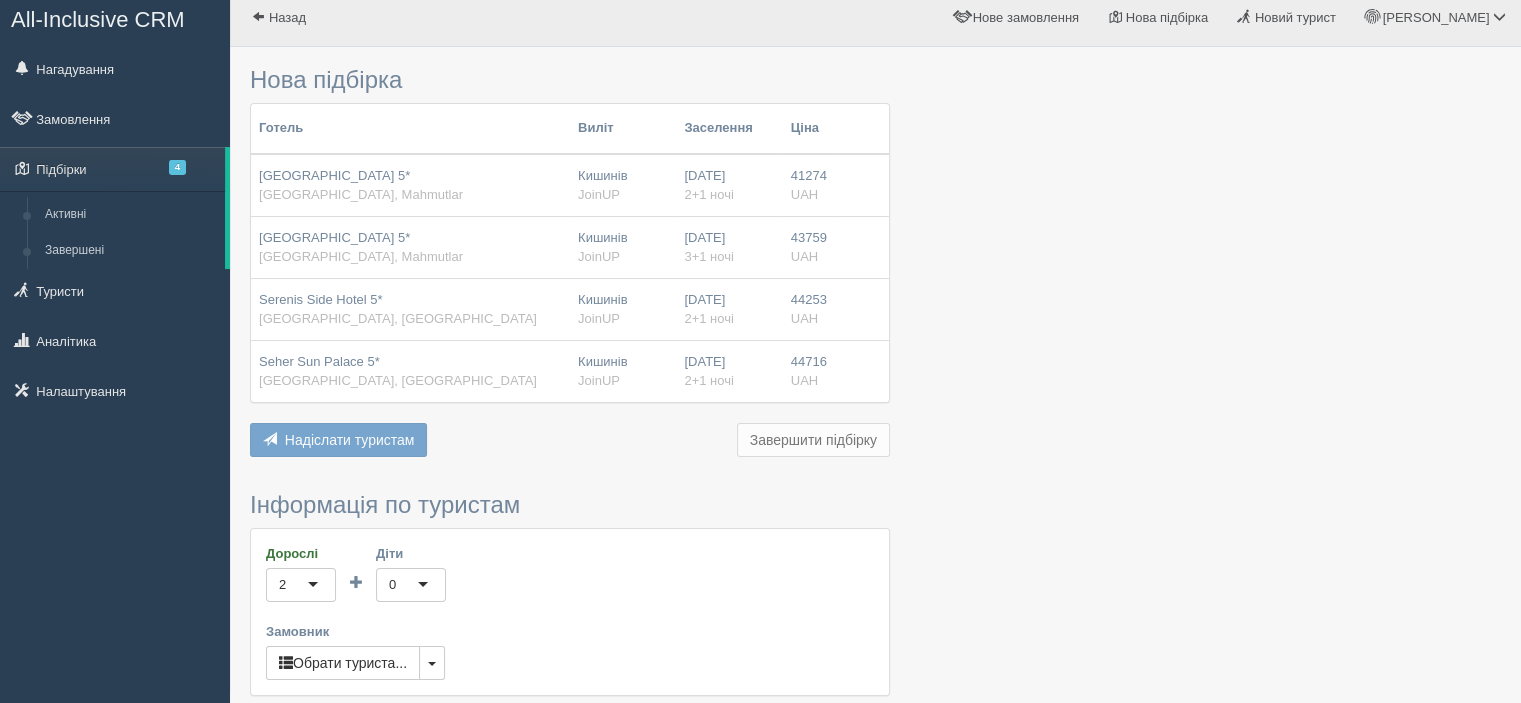 scroll, scrollTop: 0, scrollLeft: 0, axis: both 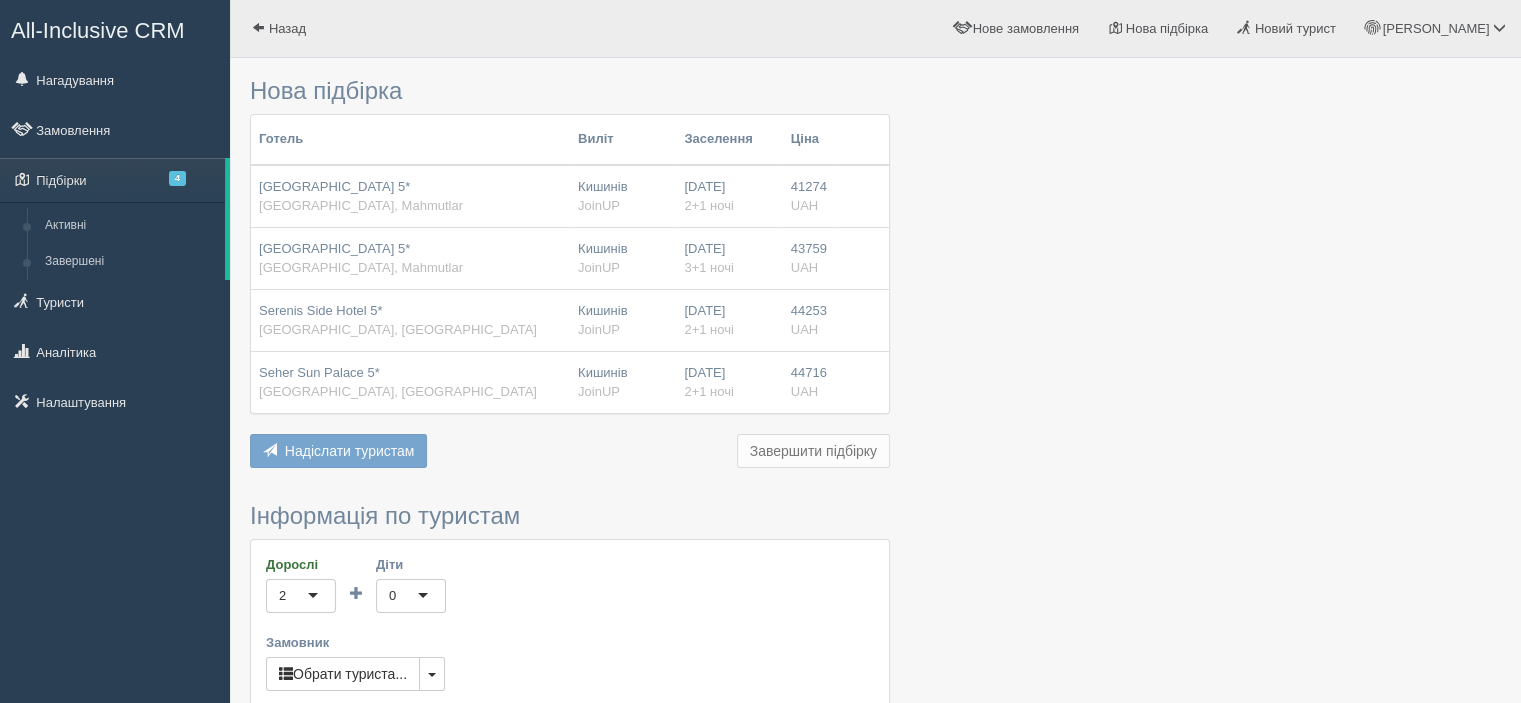 click on "41274" at bounding box center (809, 186) 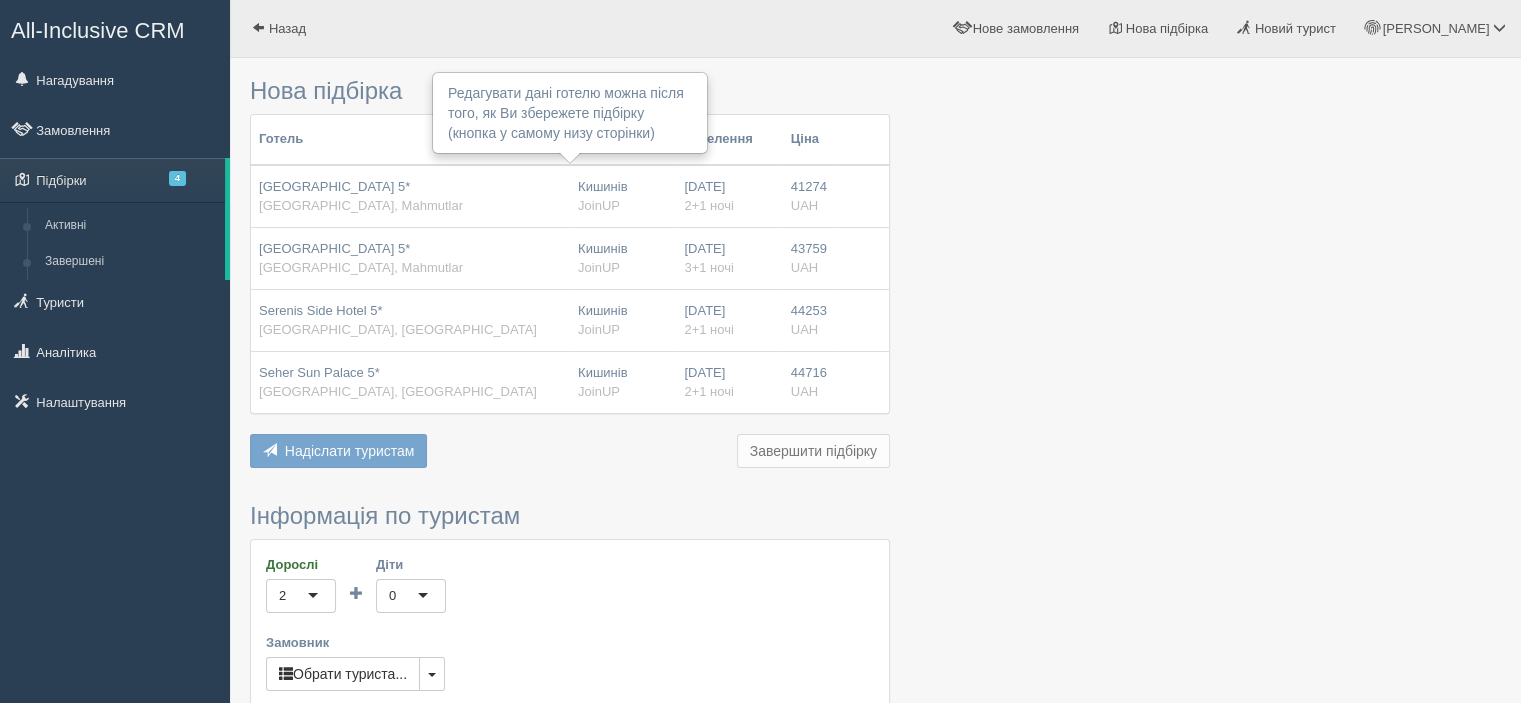 click on "Sun Star Resort Hotel 5*" at bounding box center [334, 186] 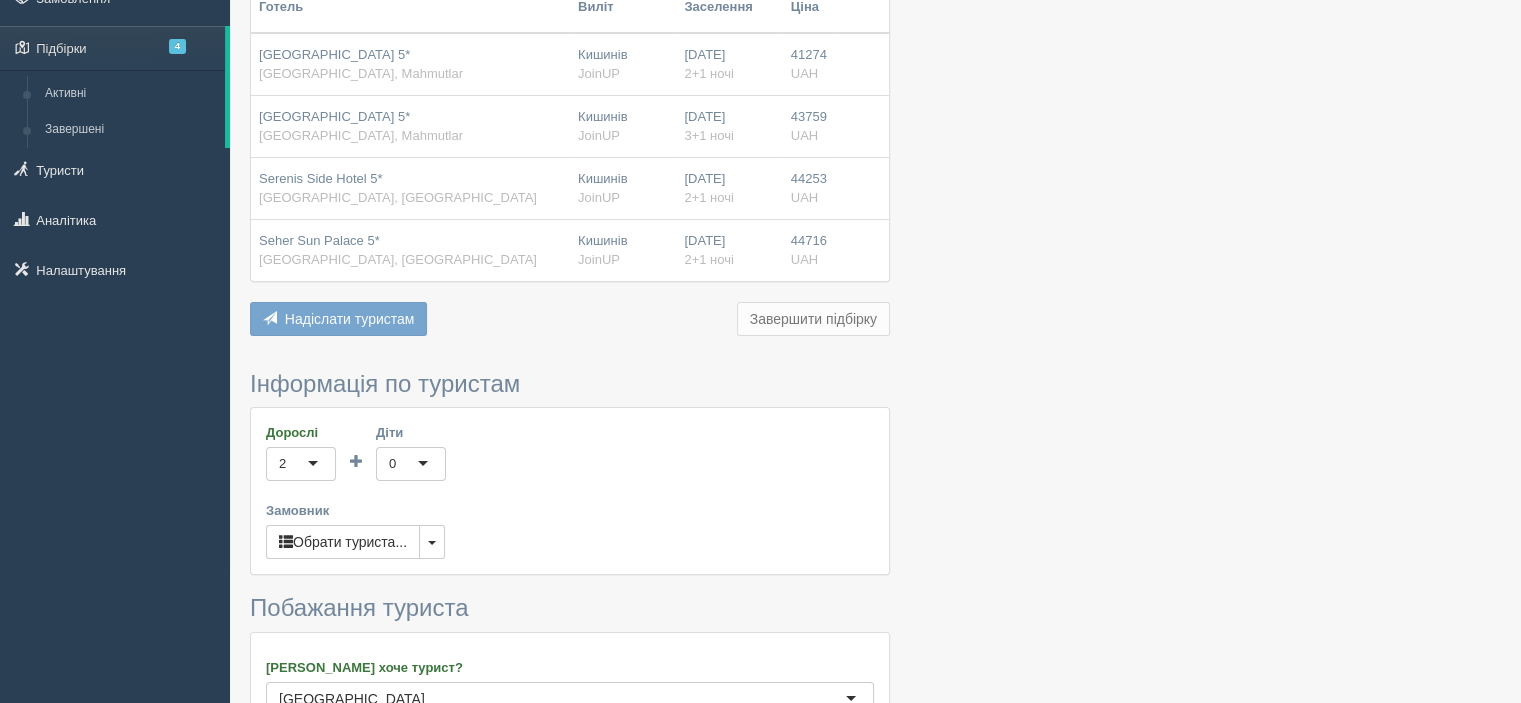 scroll, scrollTop: 0, scrollLeft: 0, axis: both 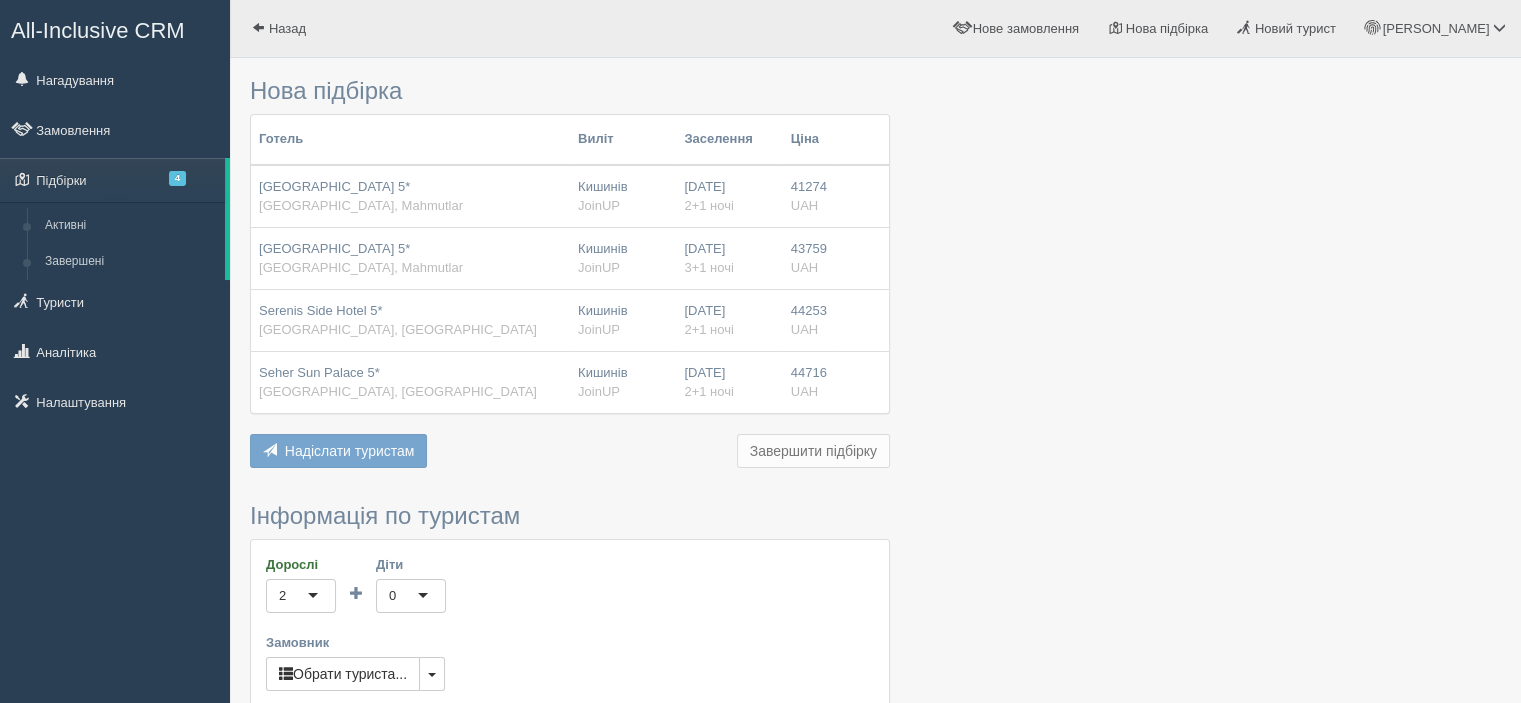 click on "41274
UAH
0" at bounding box center (809, 196) 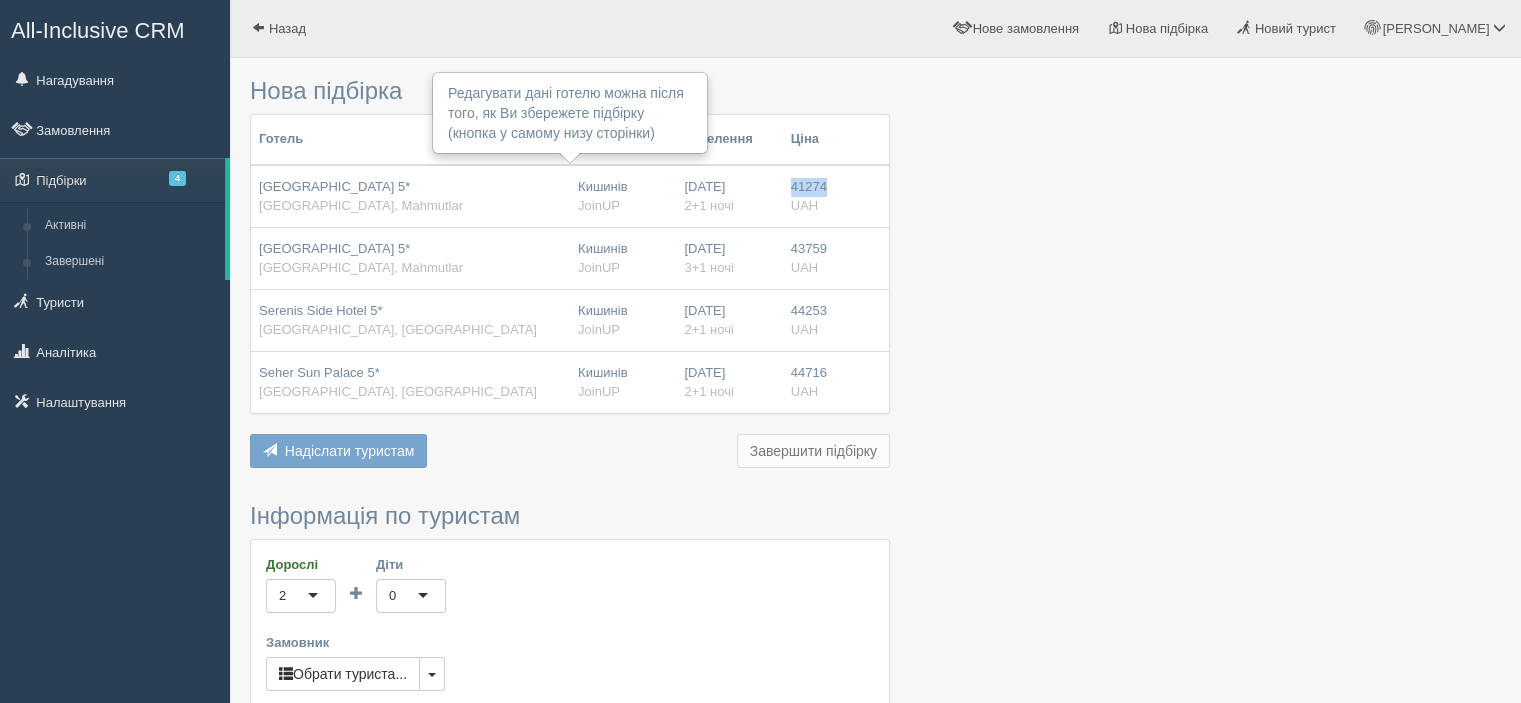 click on "41274
UAH
0" at bounding box center (809, 196) 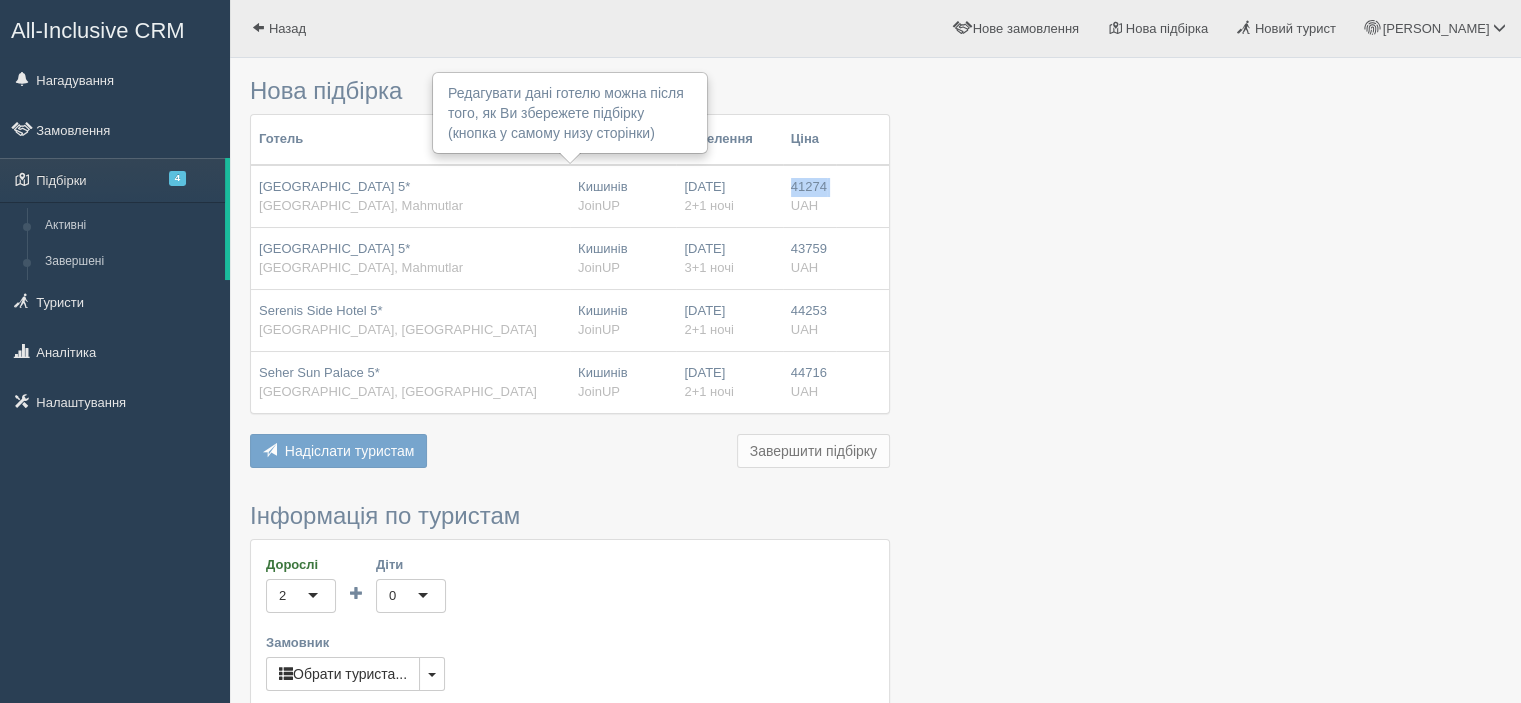 click on "41274
UAH
0" at bounding box center [809, 196] 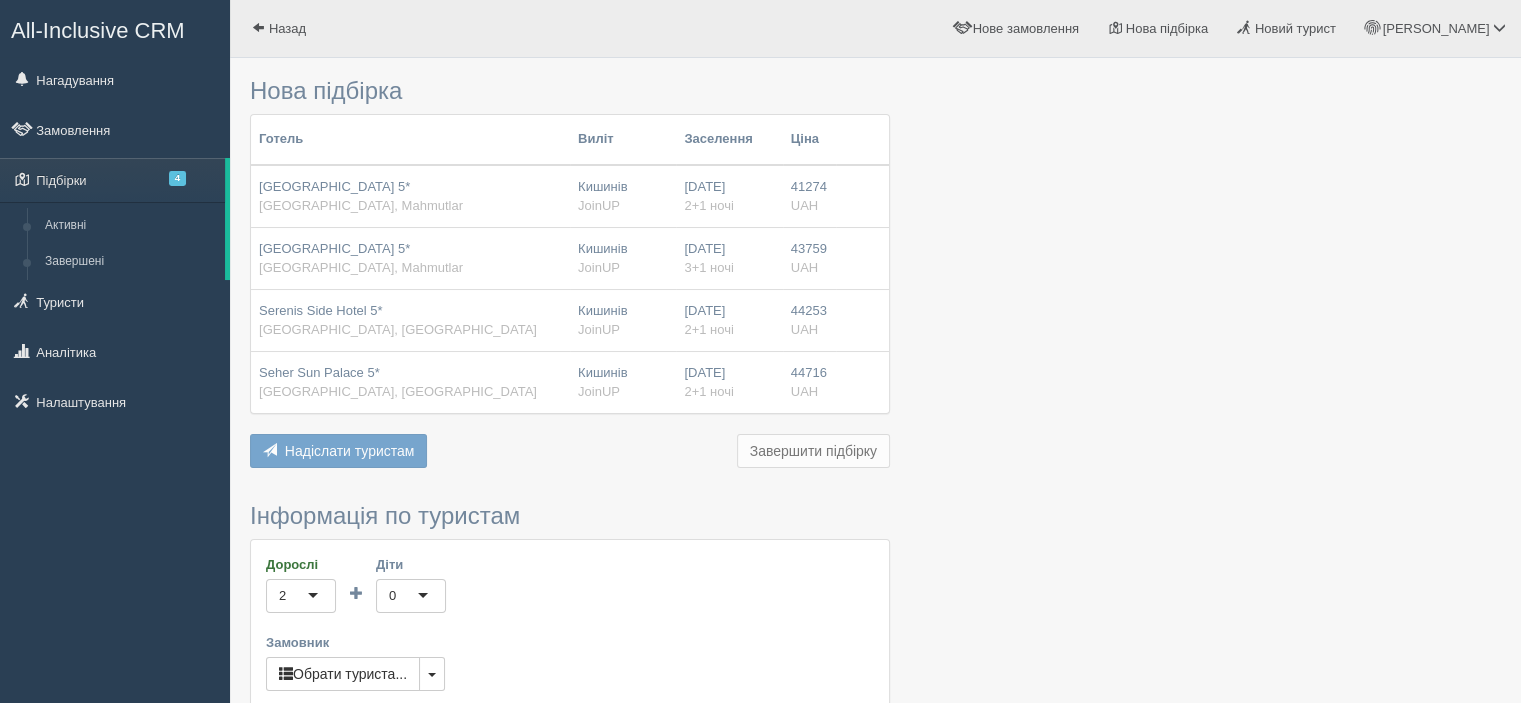 click on "27.07.2025
2+1 ночі" at bounding box center (729, 196) 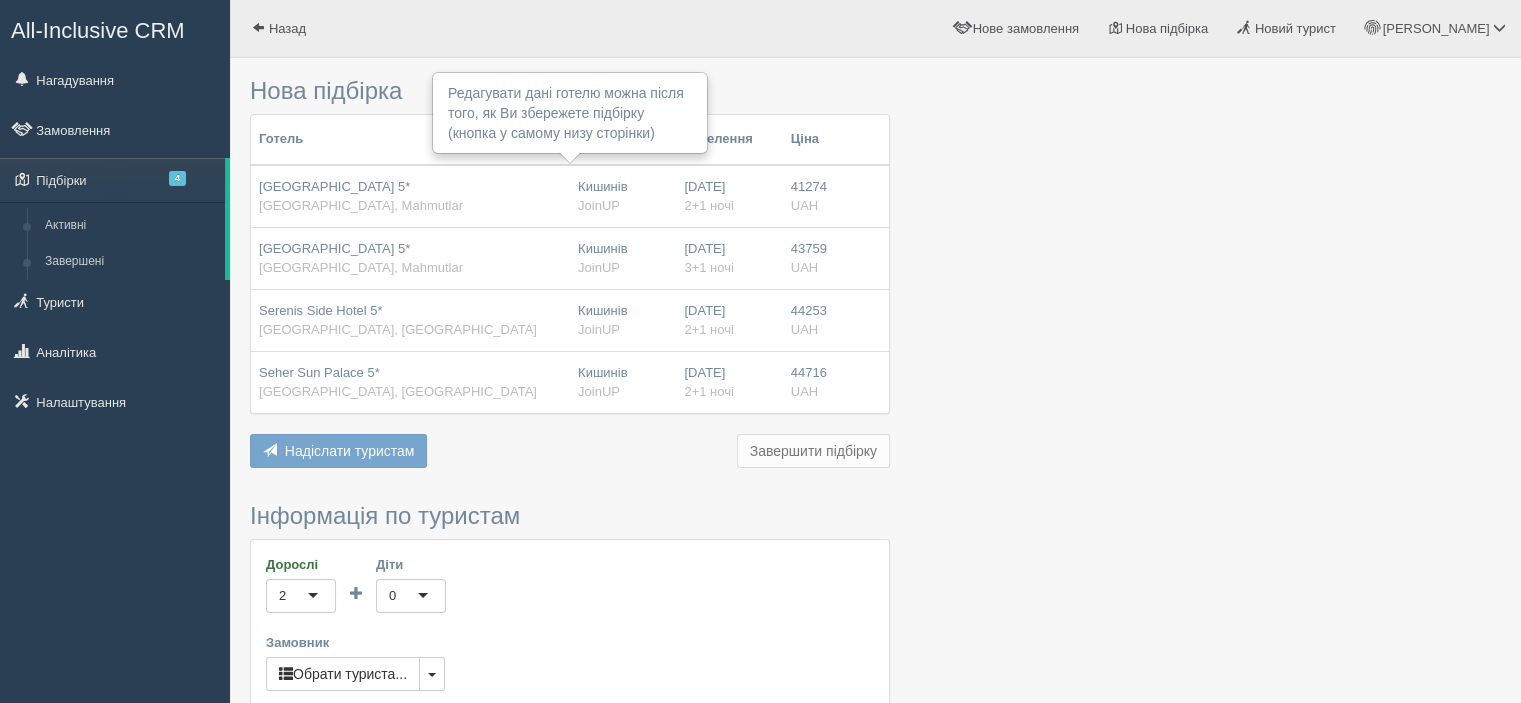 click on "27.07.2025
2+1 ночі" at bounding box center [729, 196] 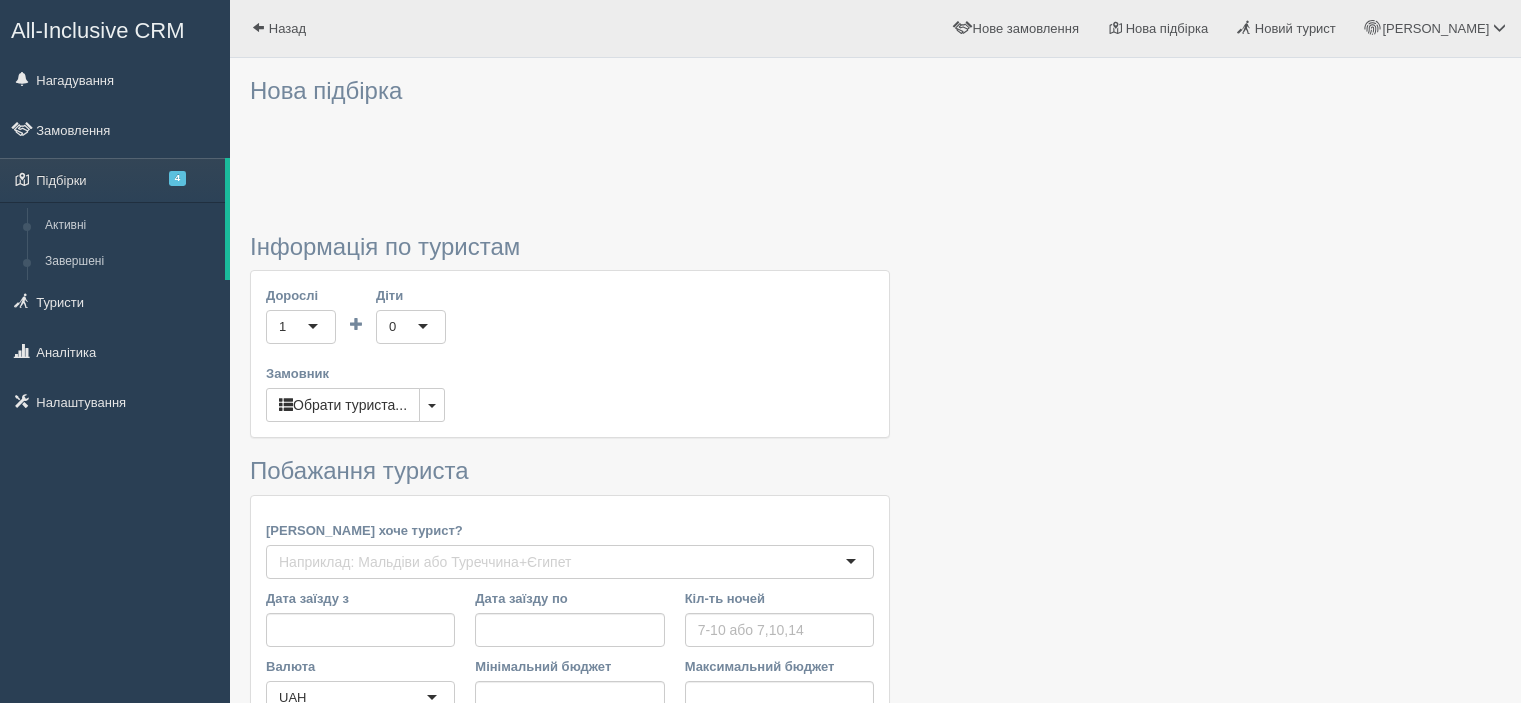 scroll, scrollTop: 0, scrollLeft: 0, axis: both 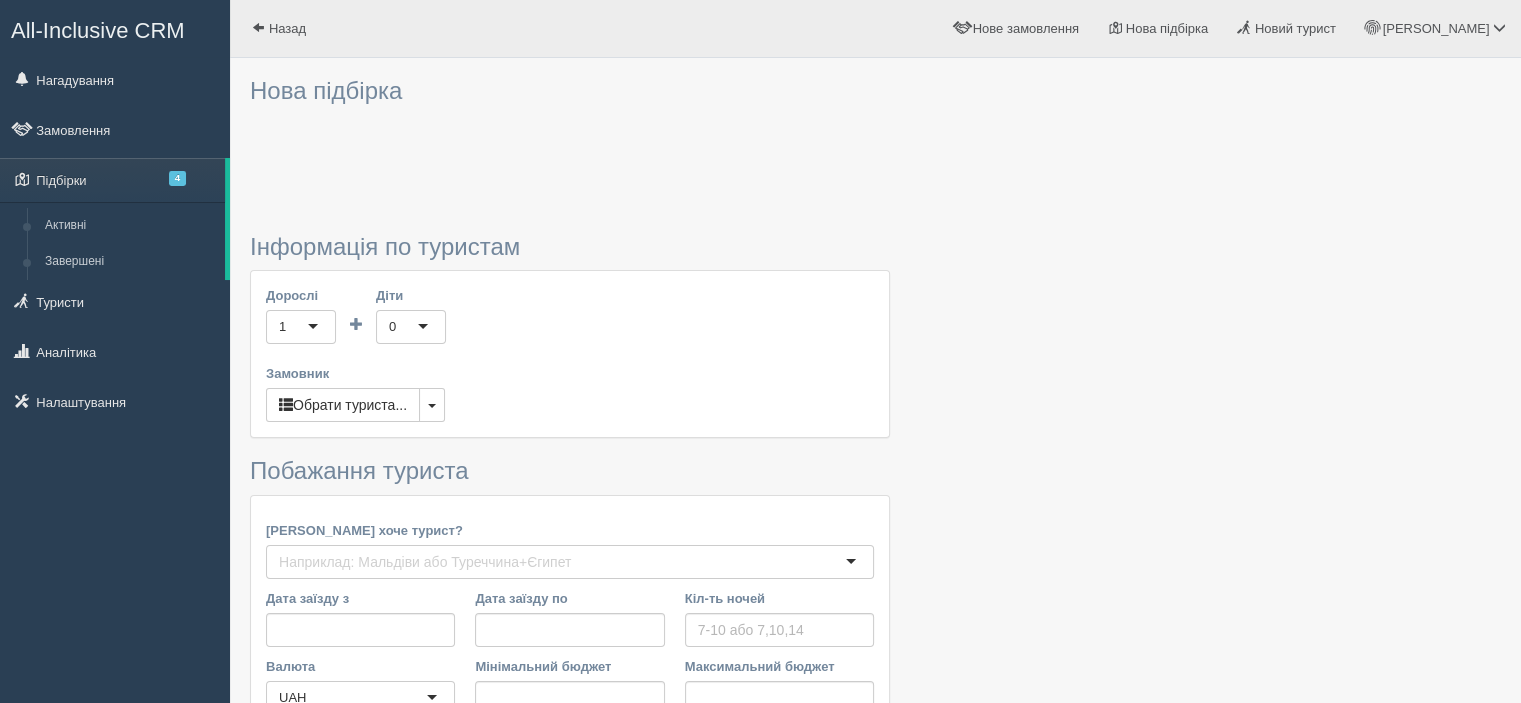 type on "2-3" 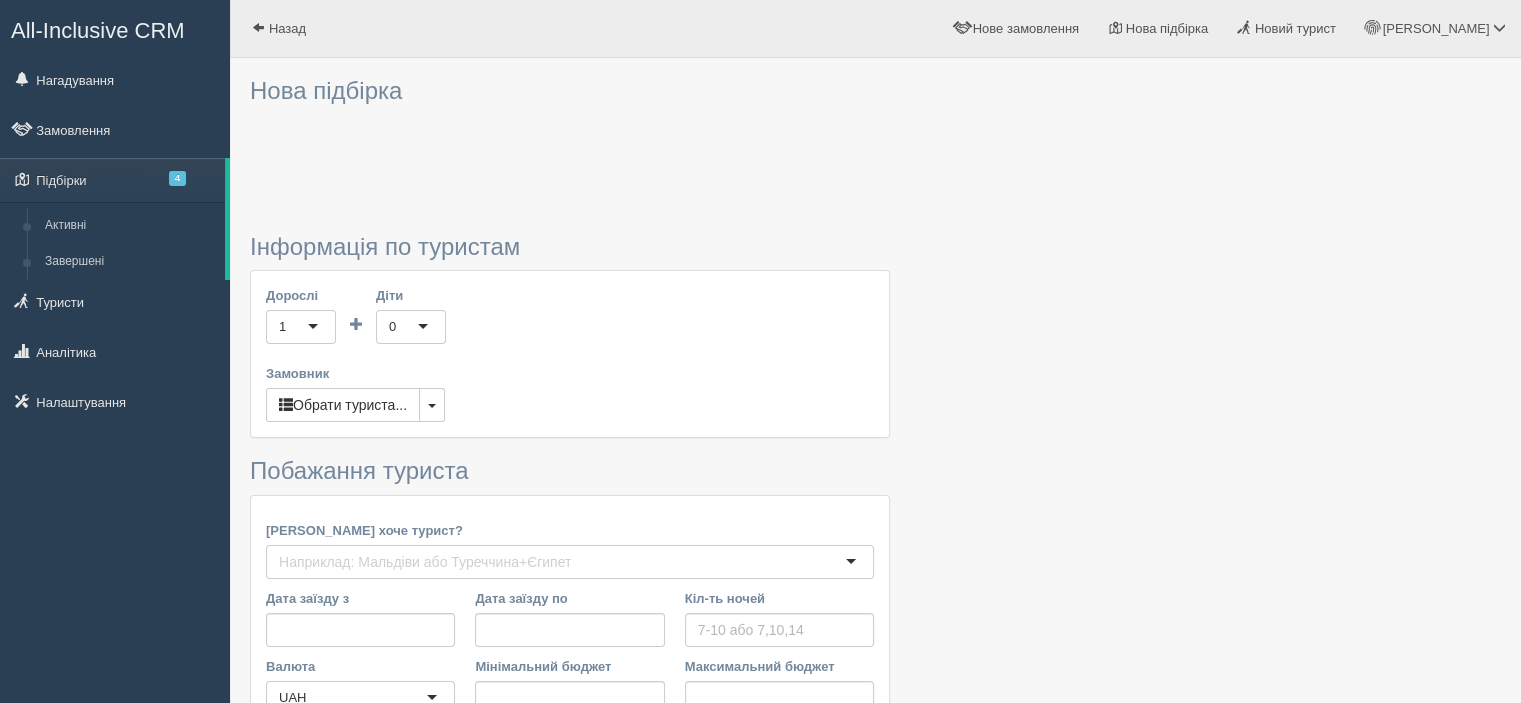 type on "41200" 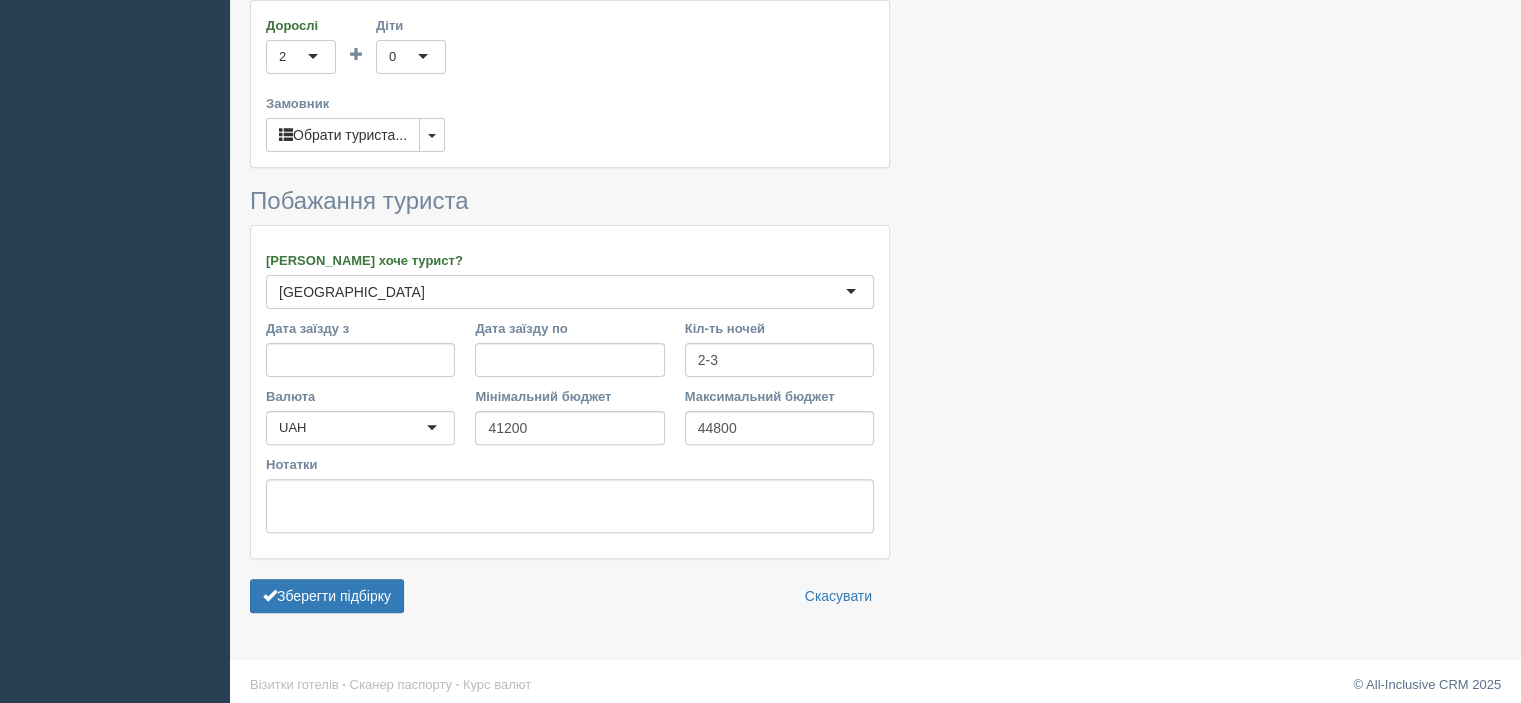 scroll, scrollTop: 545, scrollLeft: 0, axis: vertical 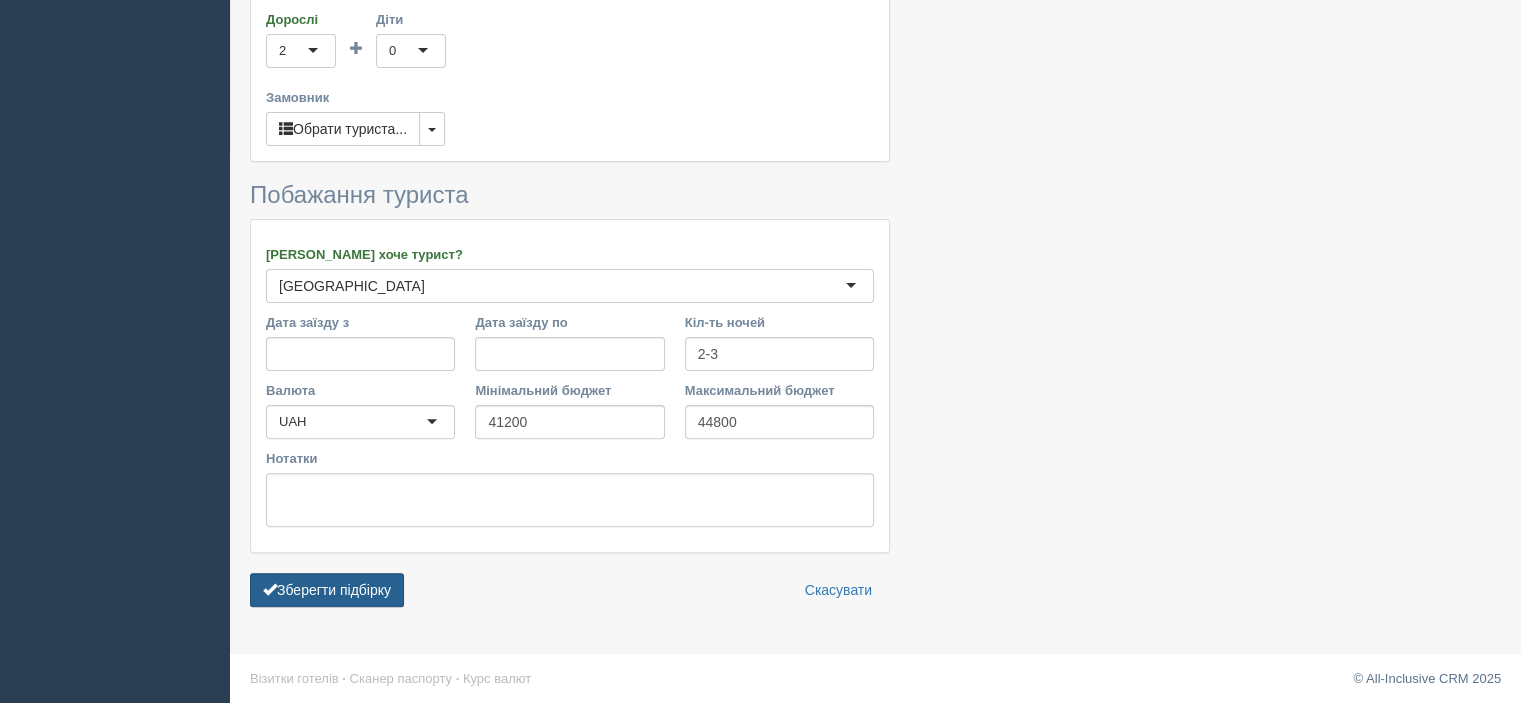 click on "Зберегти підбірку" at bounding box center [327, 590] 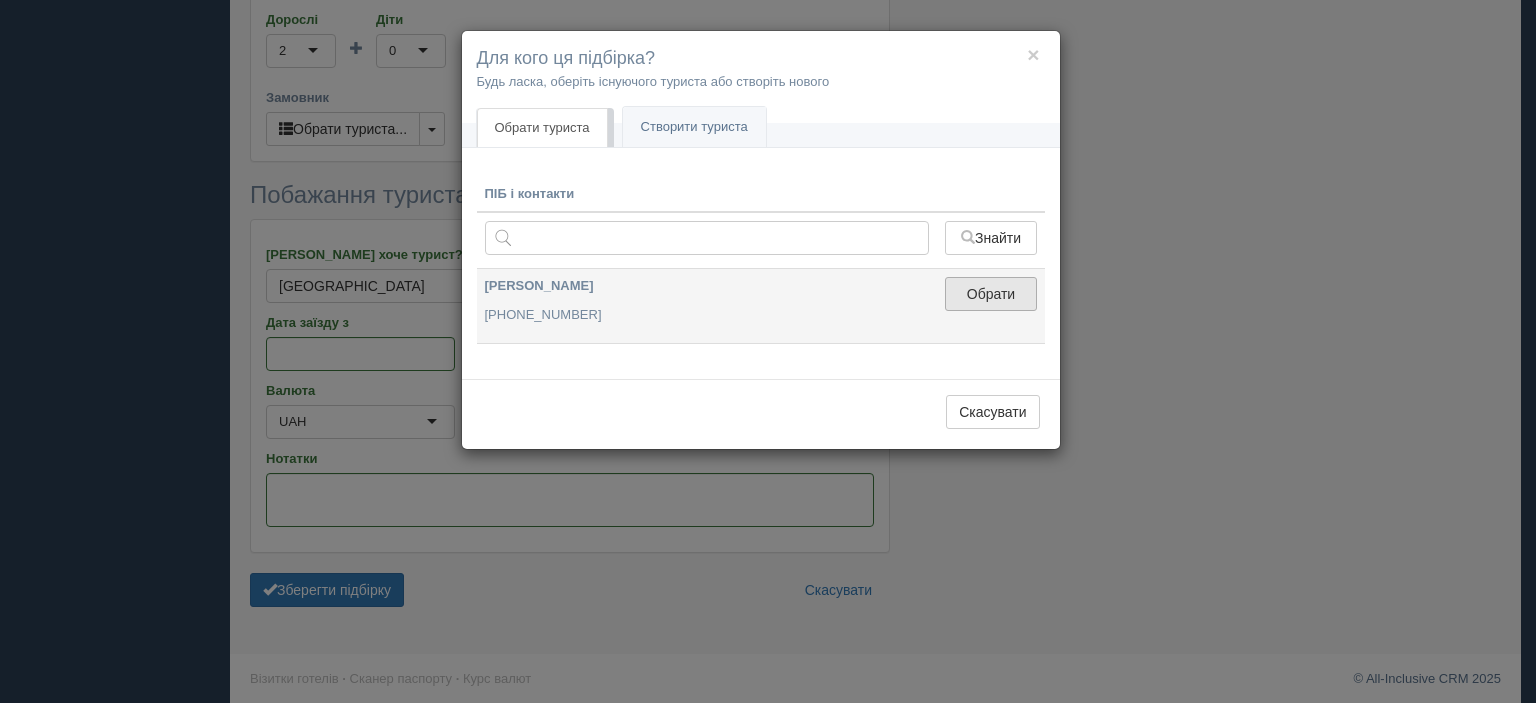 click on "Обрати" at bounding box center [990, 294] 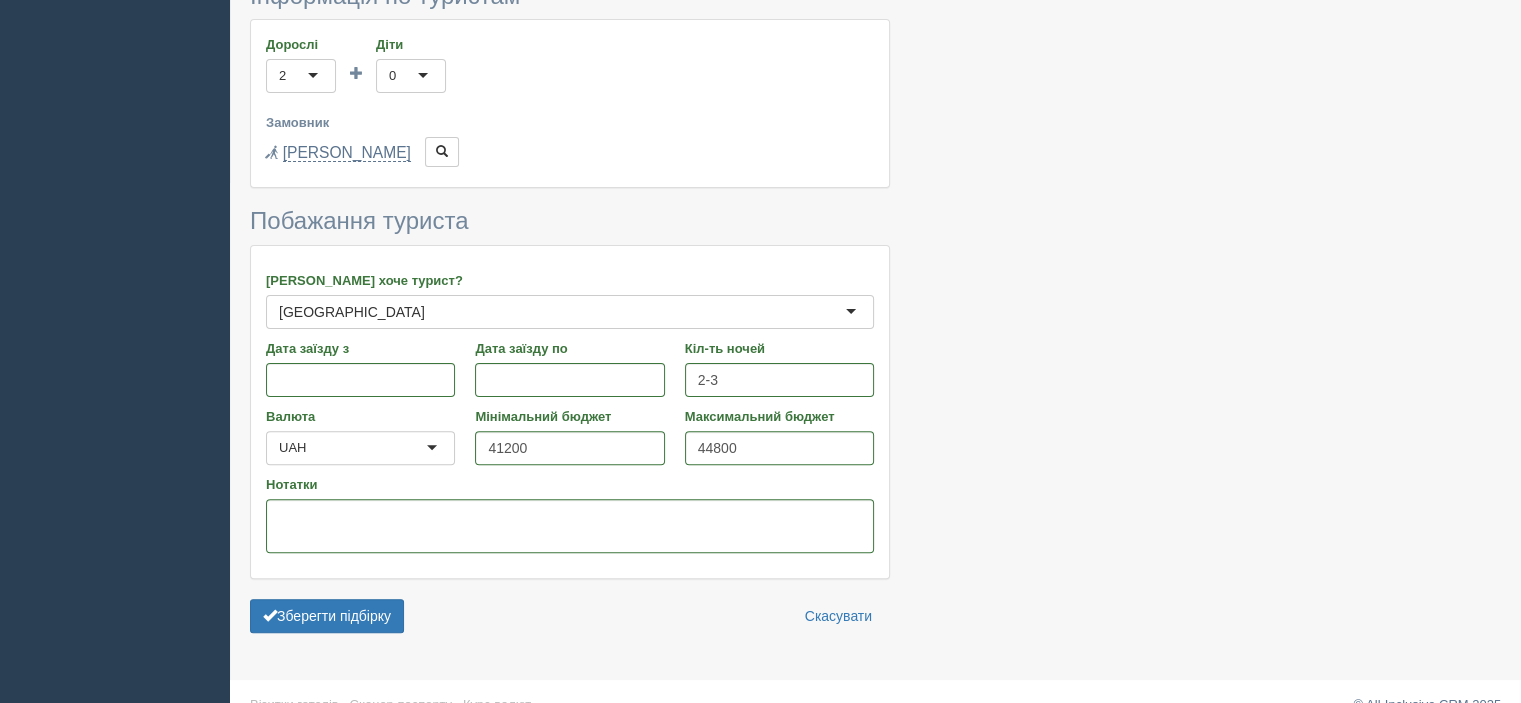 scroll, scrollTop: 519, scrollLeft: 0, axis: vertical 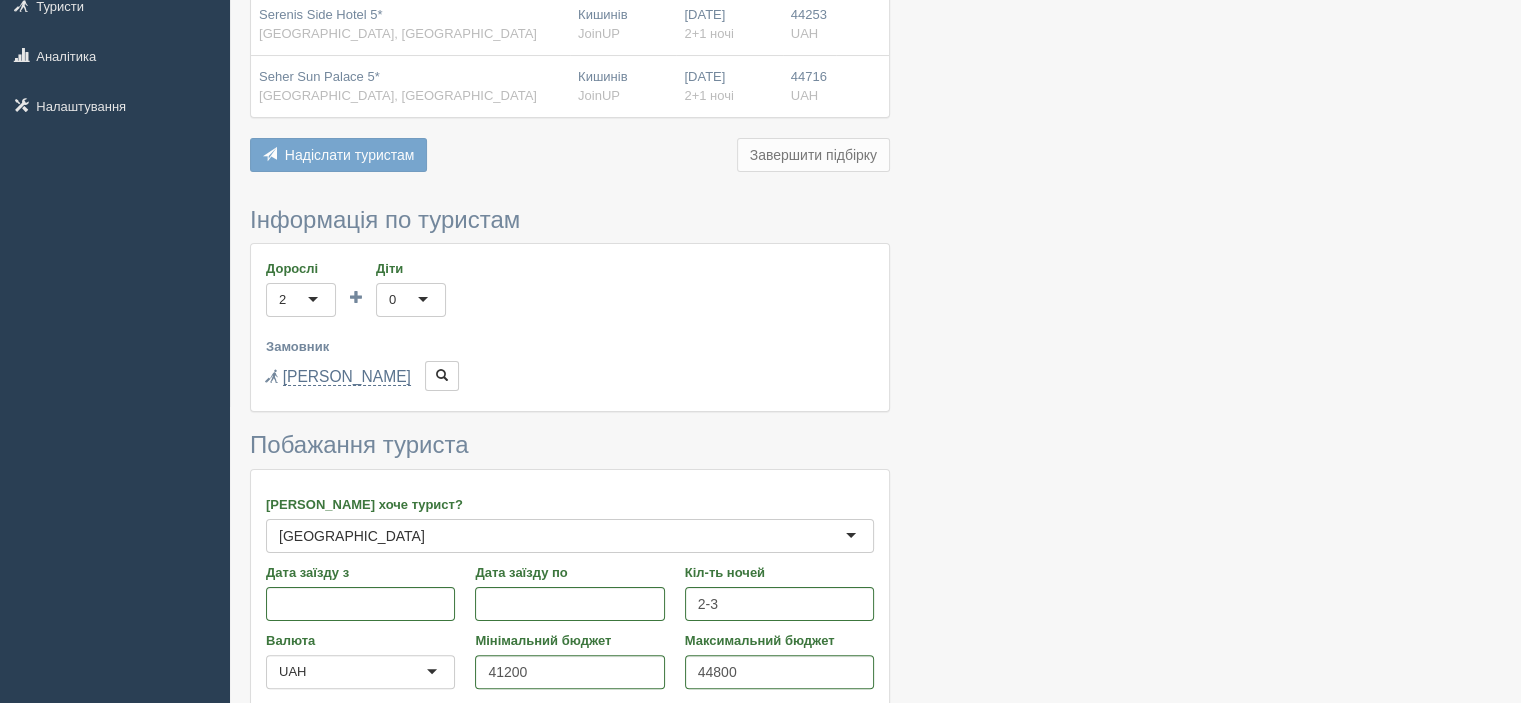 click on "Нова підбірка
Готель
Виліт
Заселення
Ціна
Sun Star Resort Hotel 5*
Туреччина, Mahmutlar
Кишинів
JoinUP
27.07.2025
2+1 ночі" at bounding box center [875, 329] 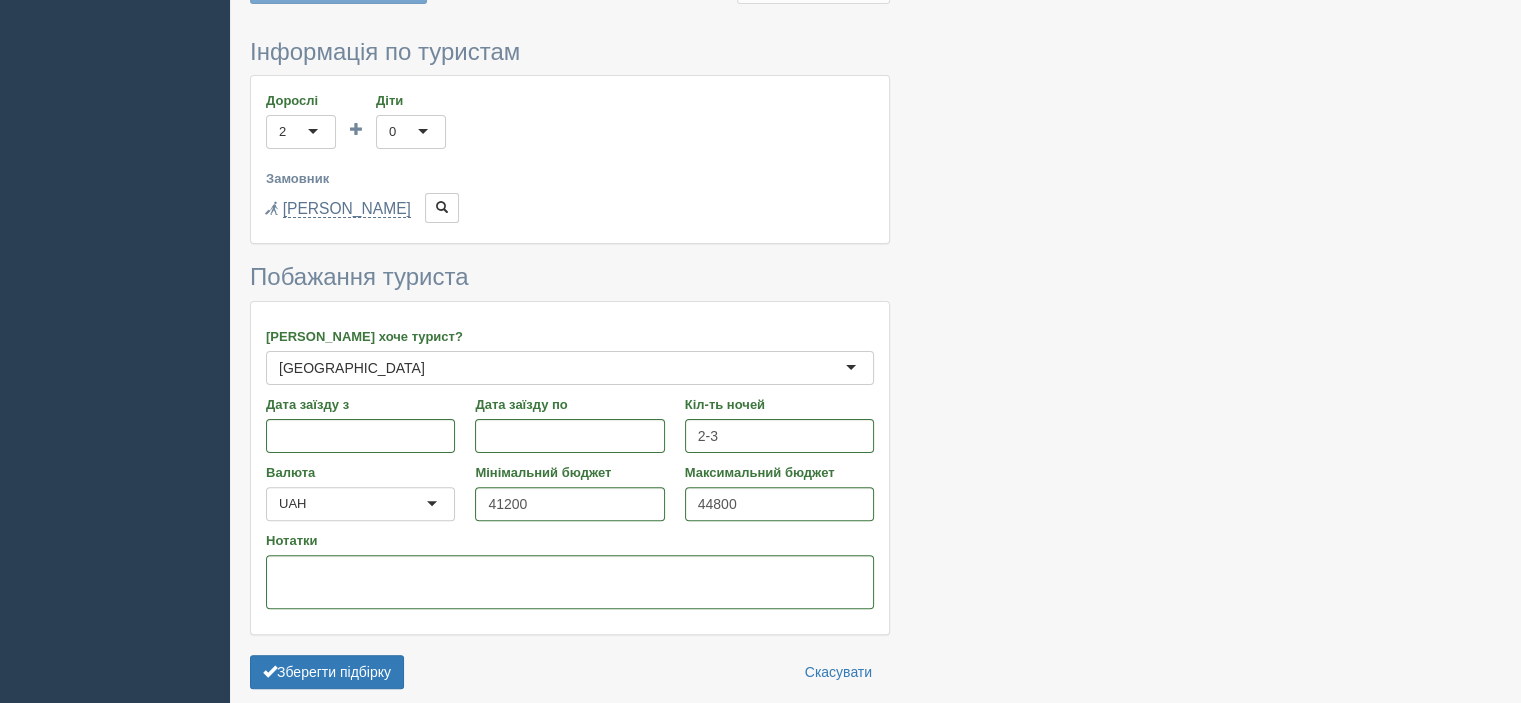 scroll, scrollTop: 467, scrollLeft: 0, axis: vertical 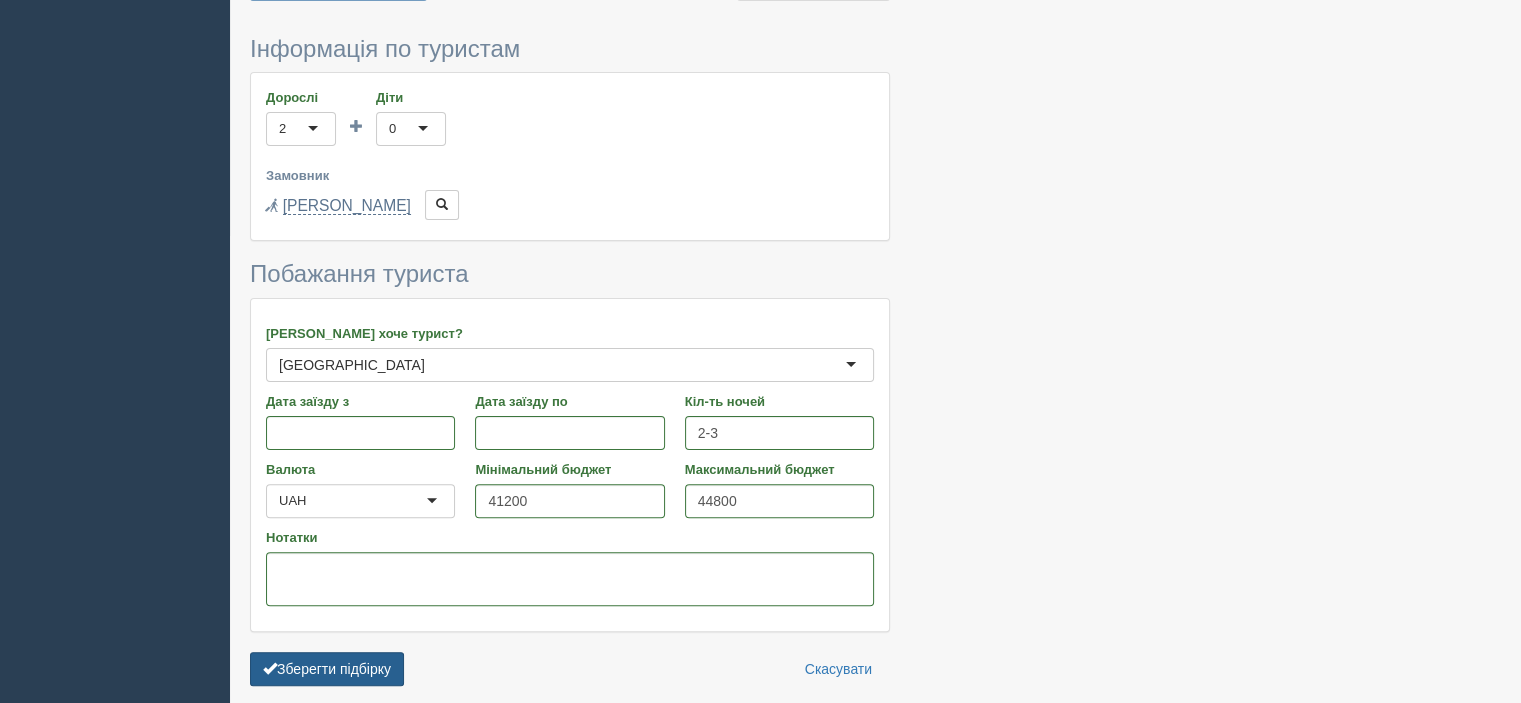 click on "Зберегти підбірку" at bounding box center (327, 669) 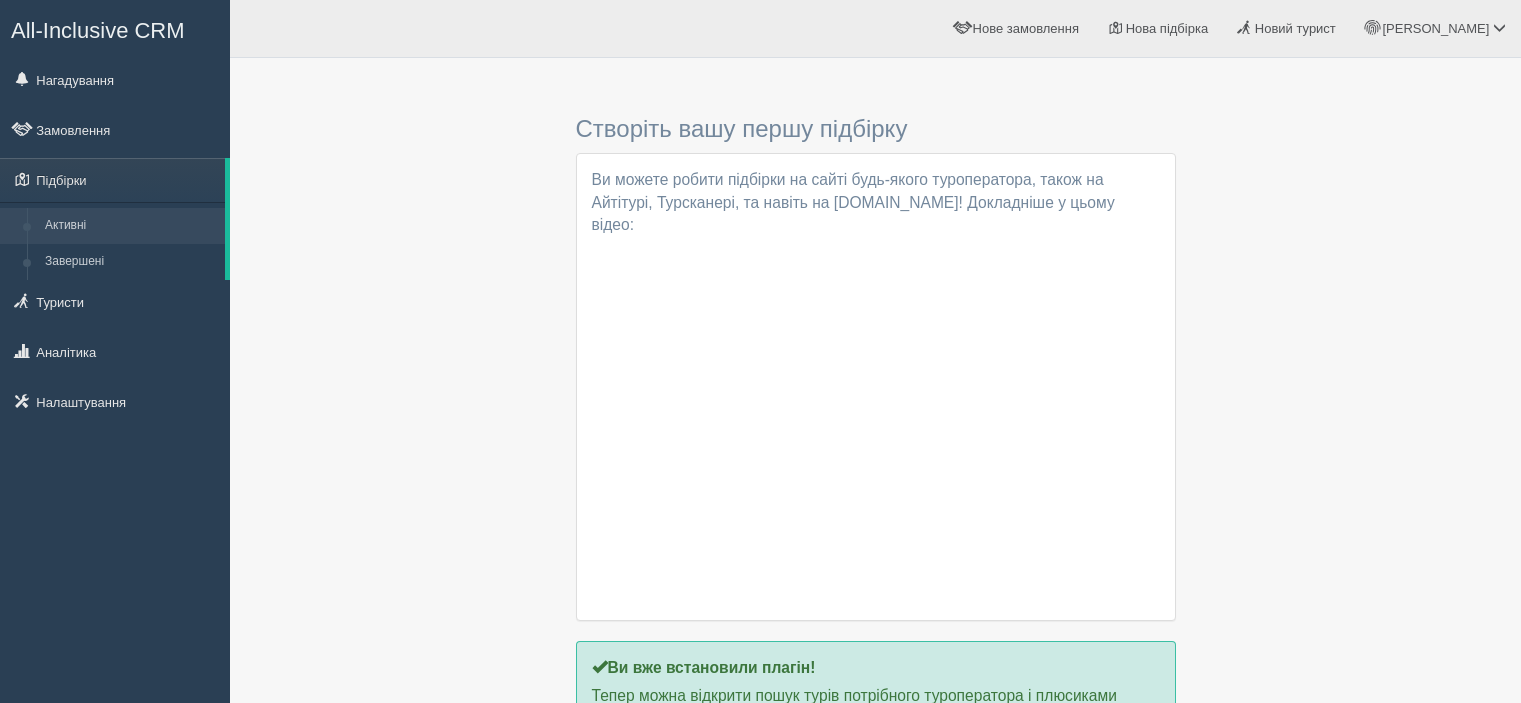 scroll, scrollTop: 0, scrollLeft: 0, axis: both 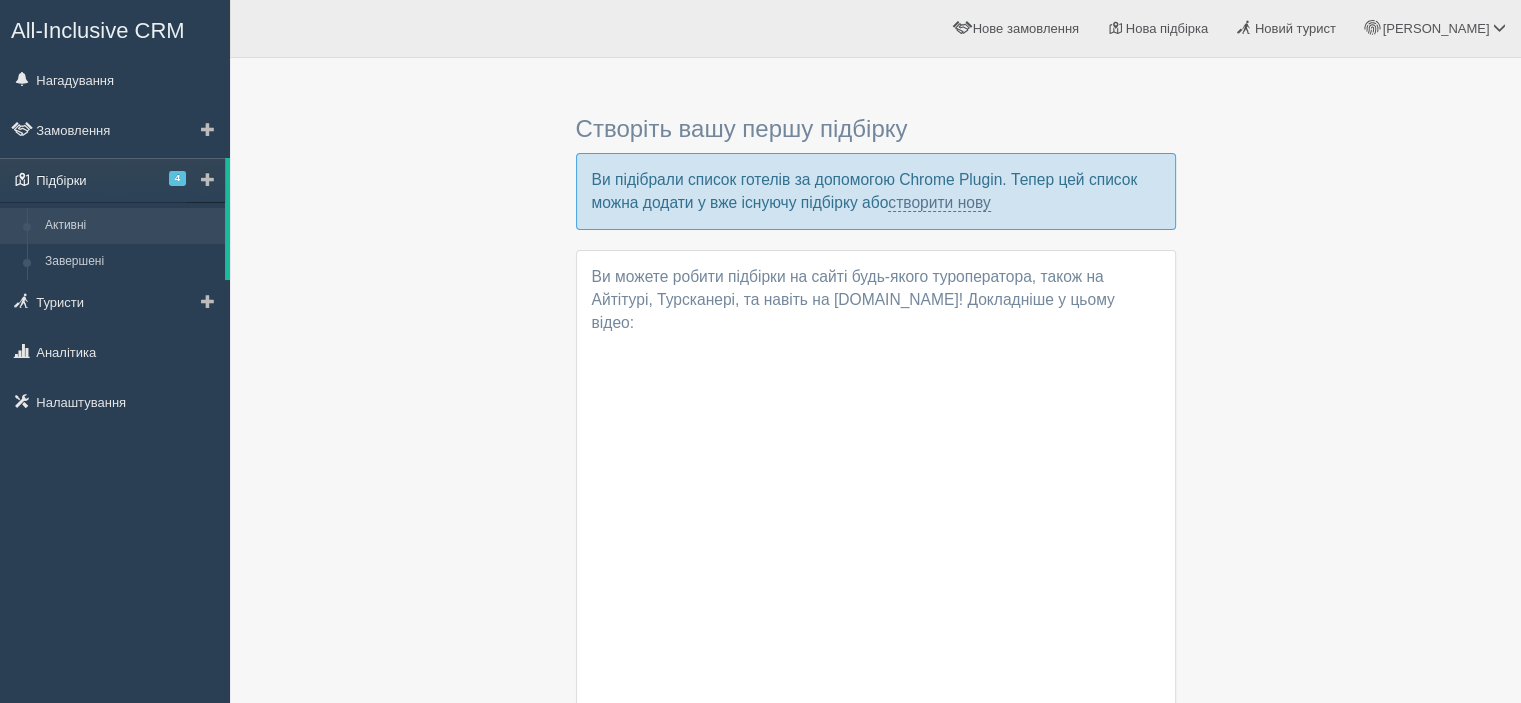 click on "Підбірки 4" at bounding box center [112, 180] 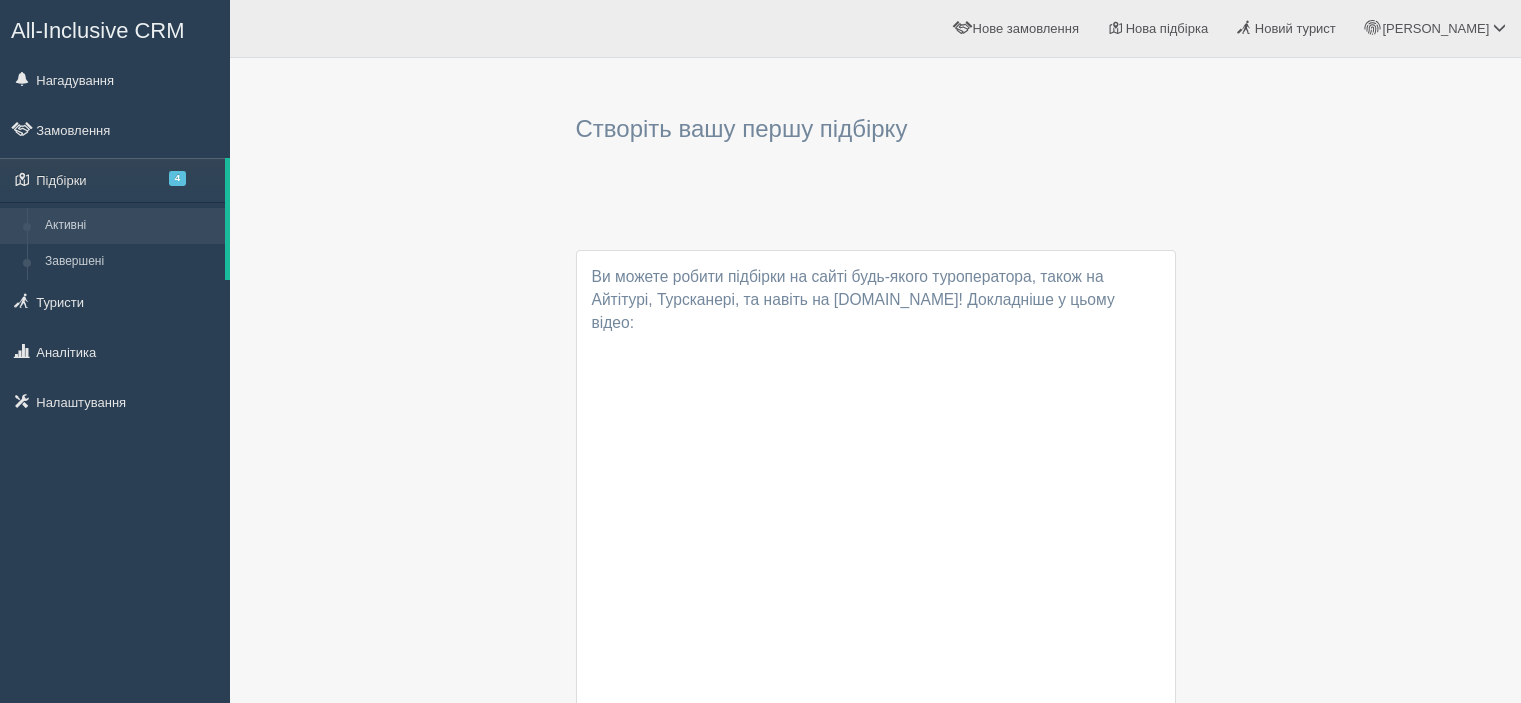 scroll, scrollTop: 0, scrollLeft: 0, axis: both 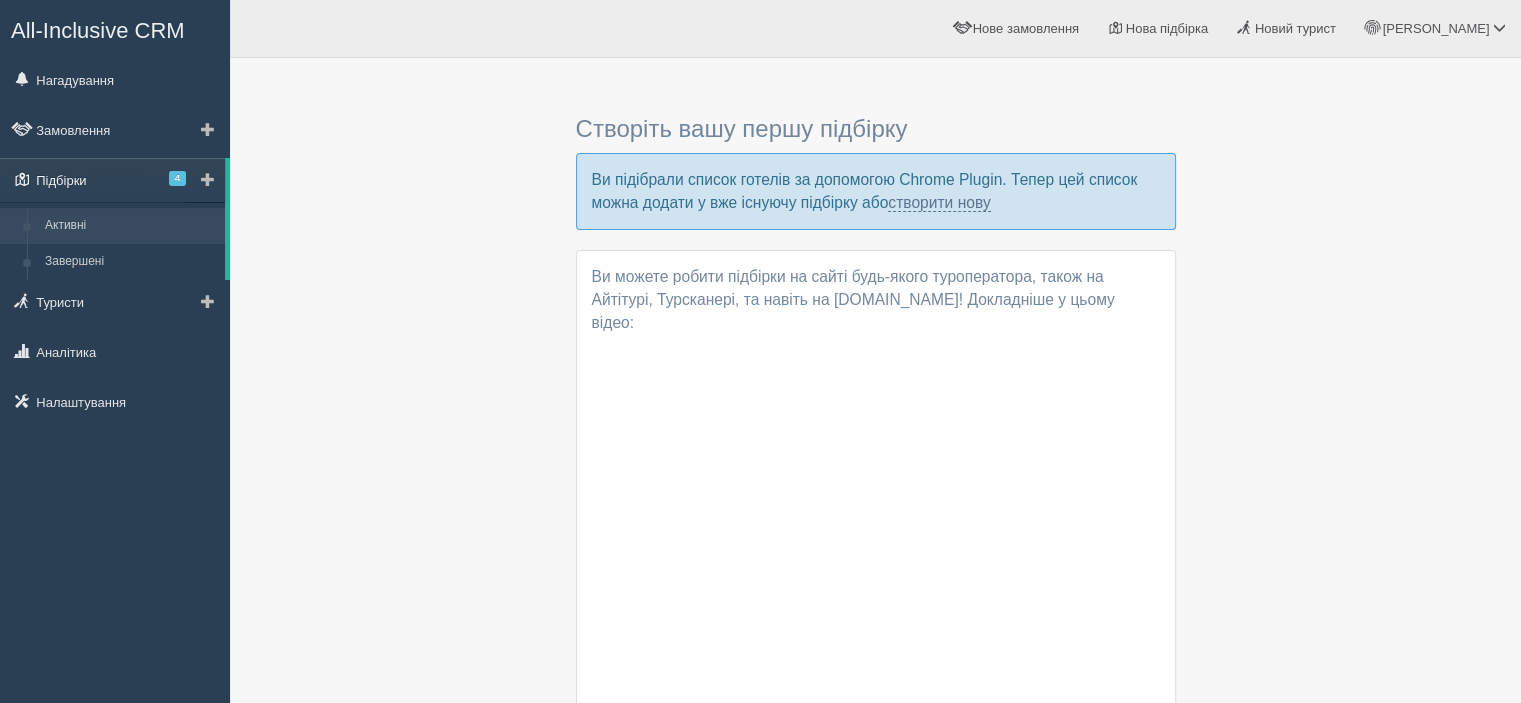 click on "4" at bounding box center [177, 178] 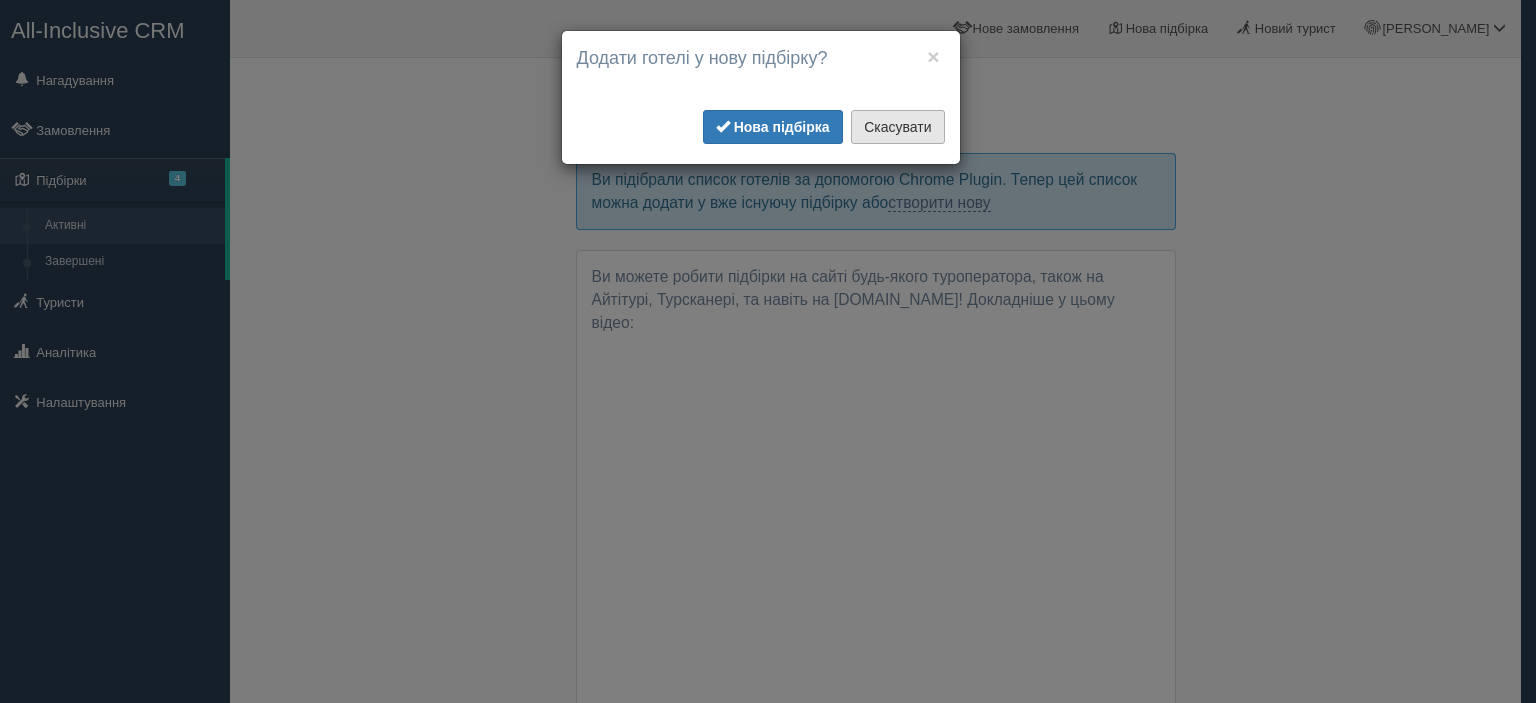click on "Скасувати" at bounding box center [897, 127] 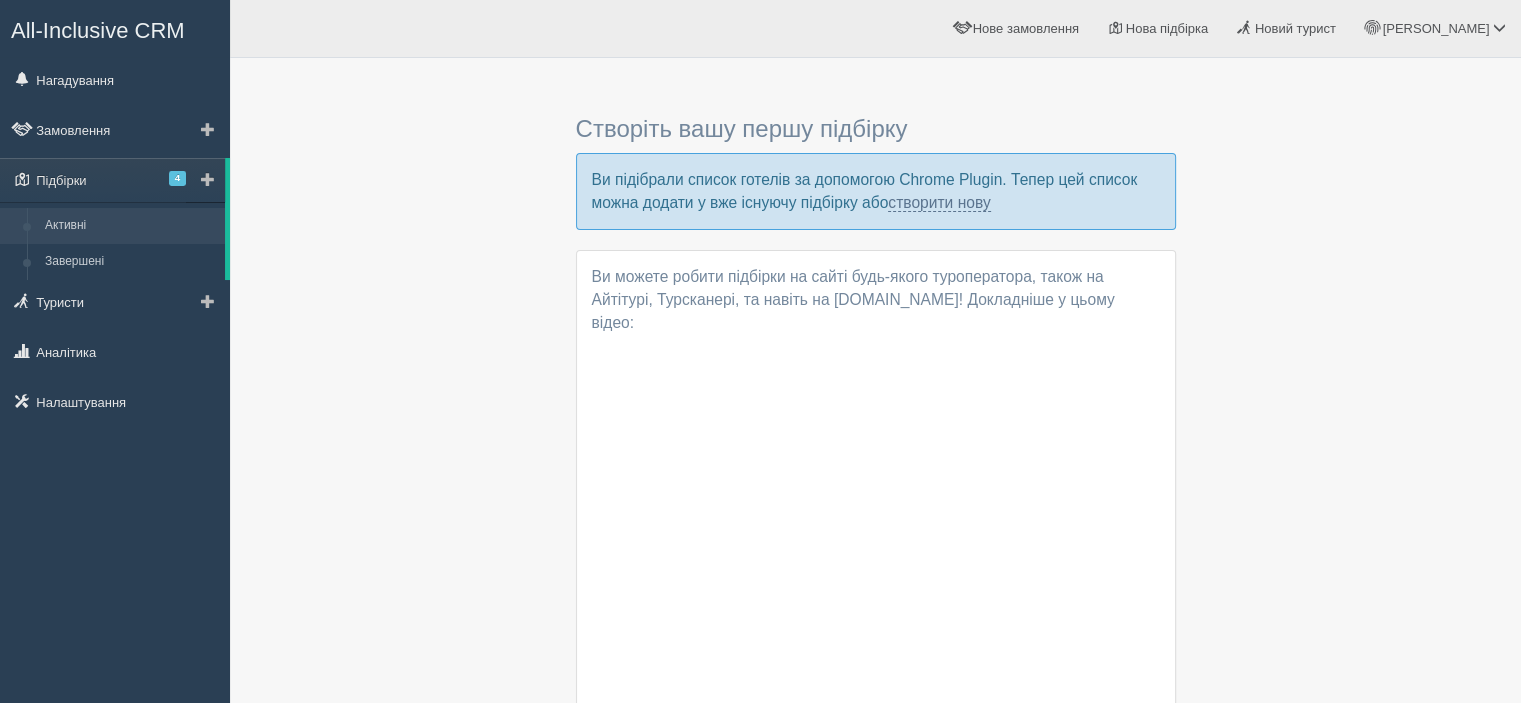 click on "Активні" at bounding box center [130, 226] 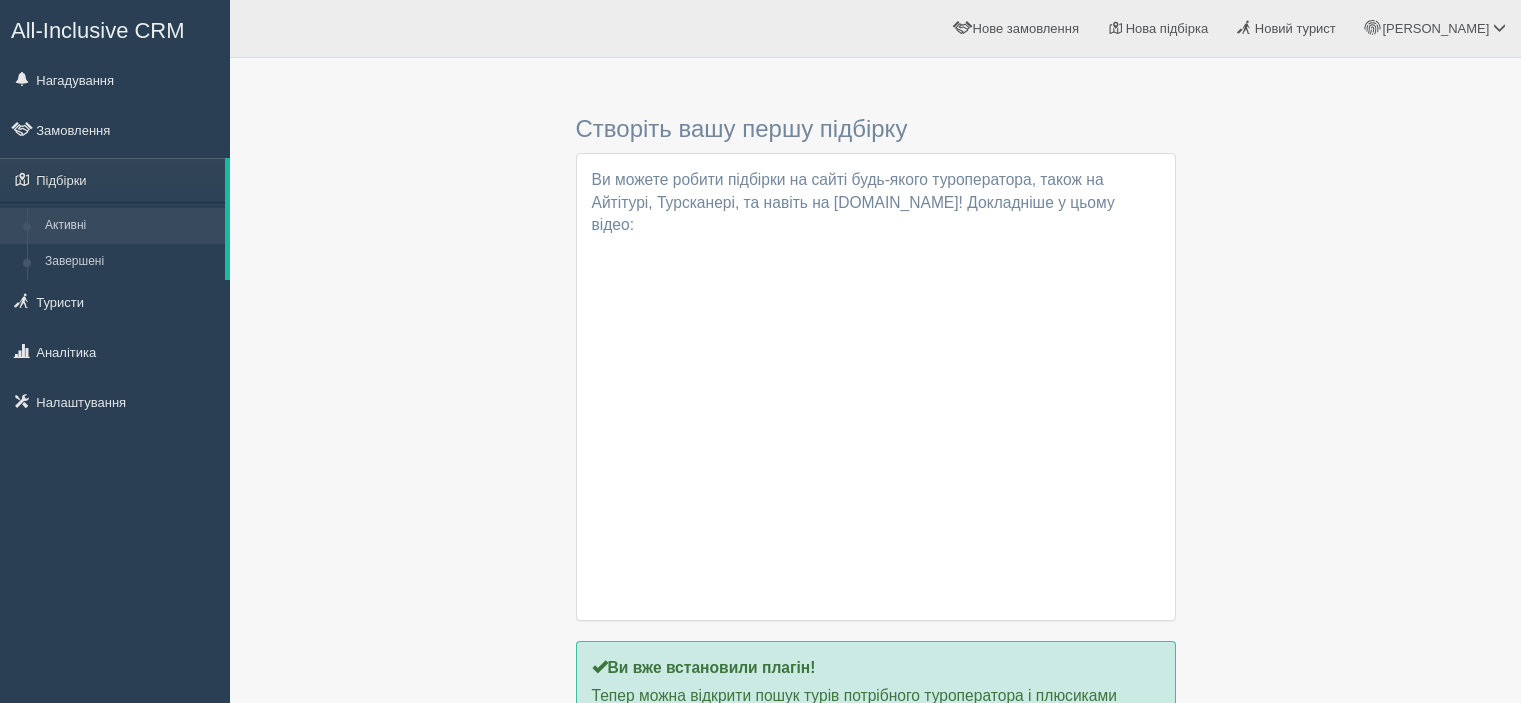 scroll, scrollTop: 0, scrollLeft: 0, axis: both 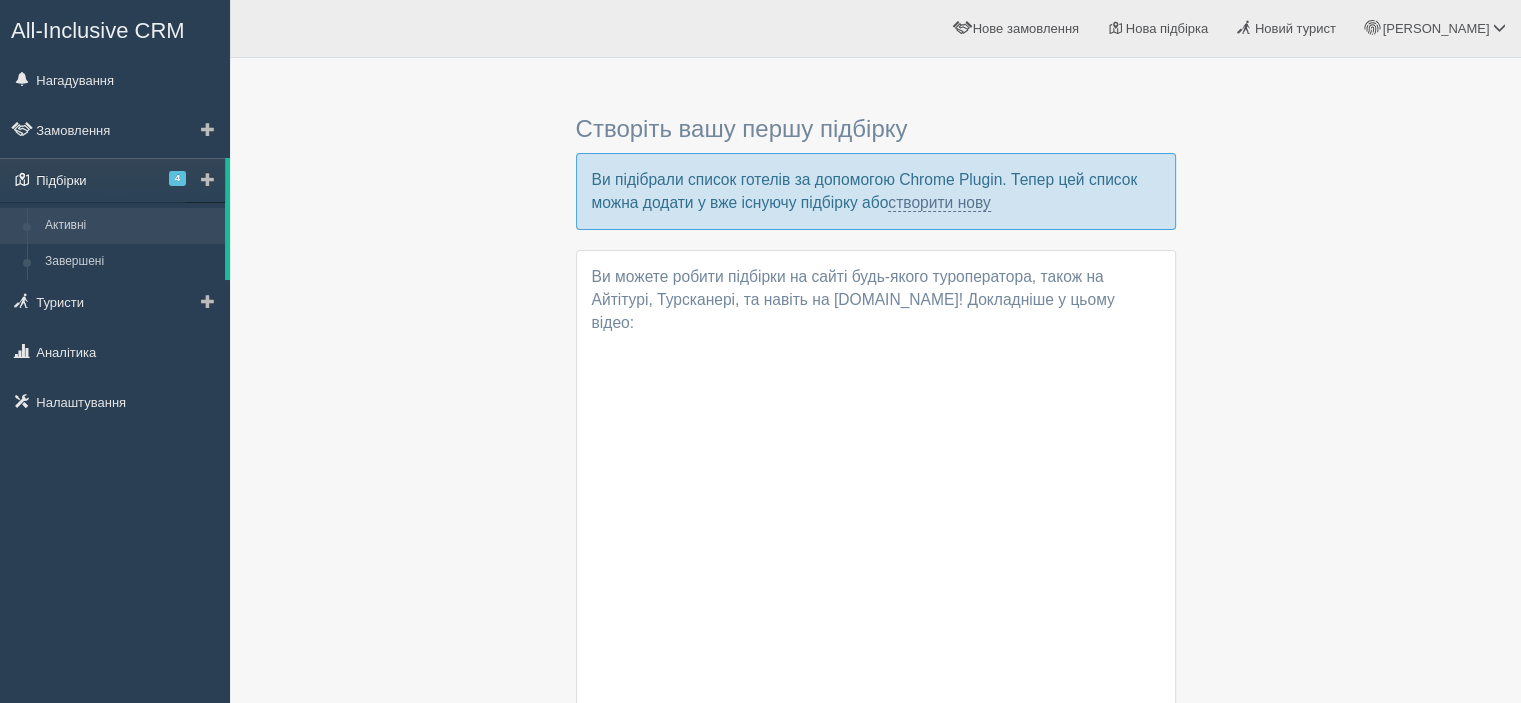 click on "4" at bounding box center (177, 178) 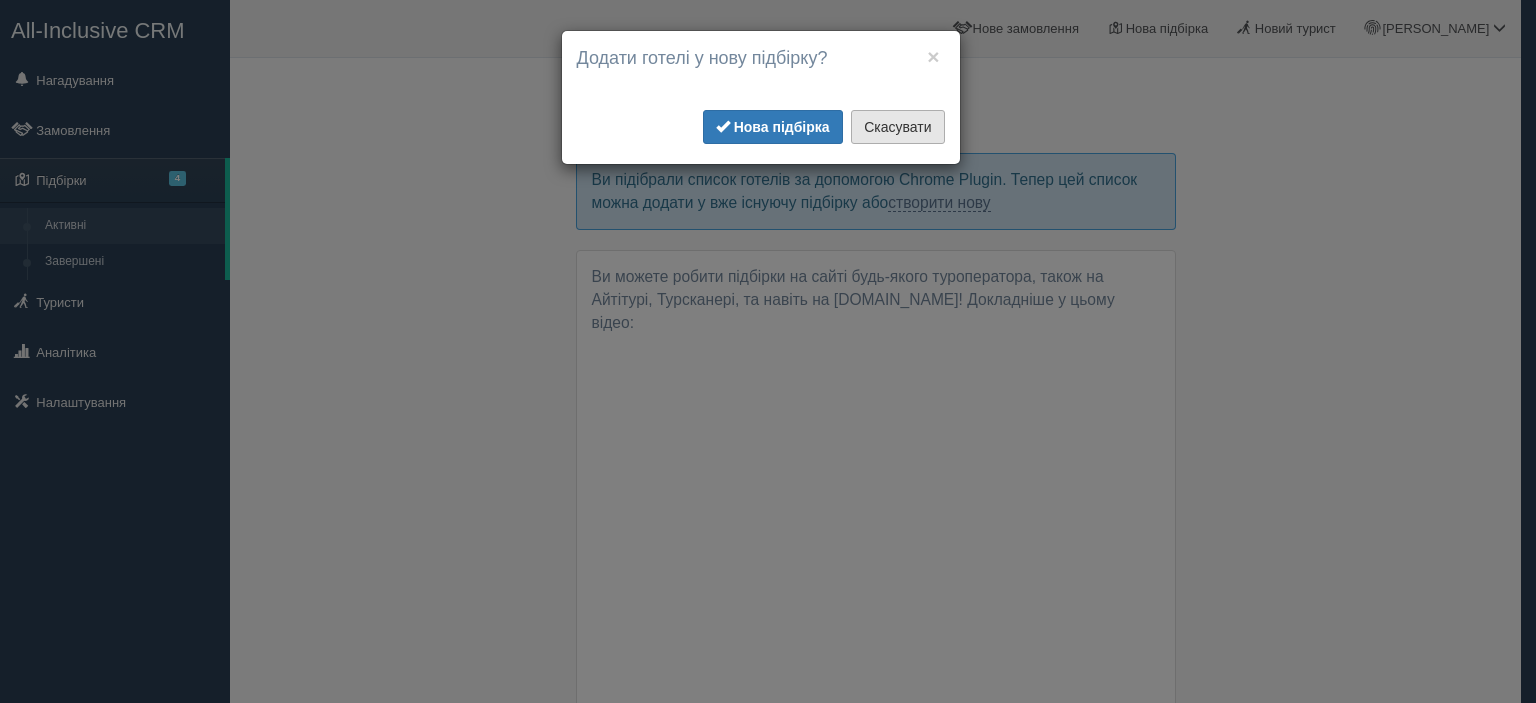 click on "Скасувати" at bounding box center [897, 127] 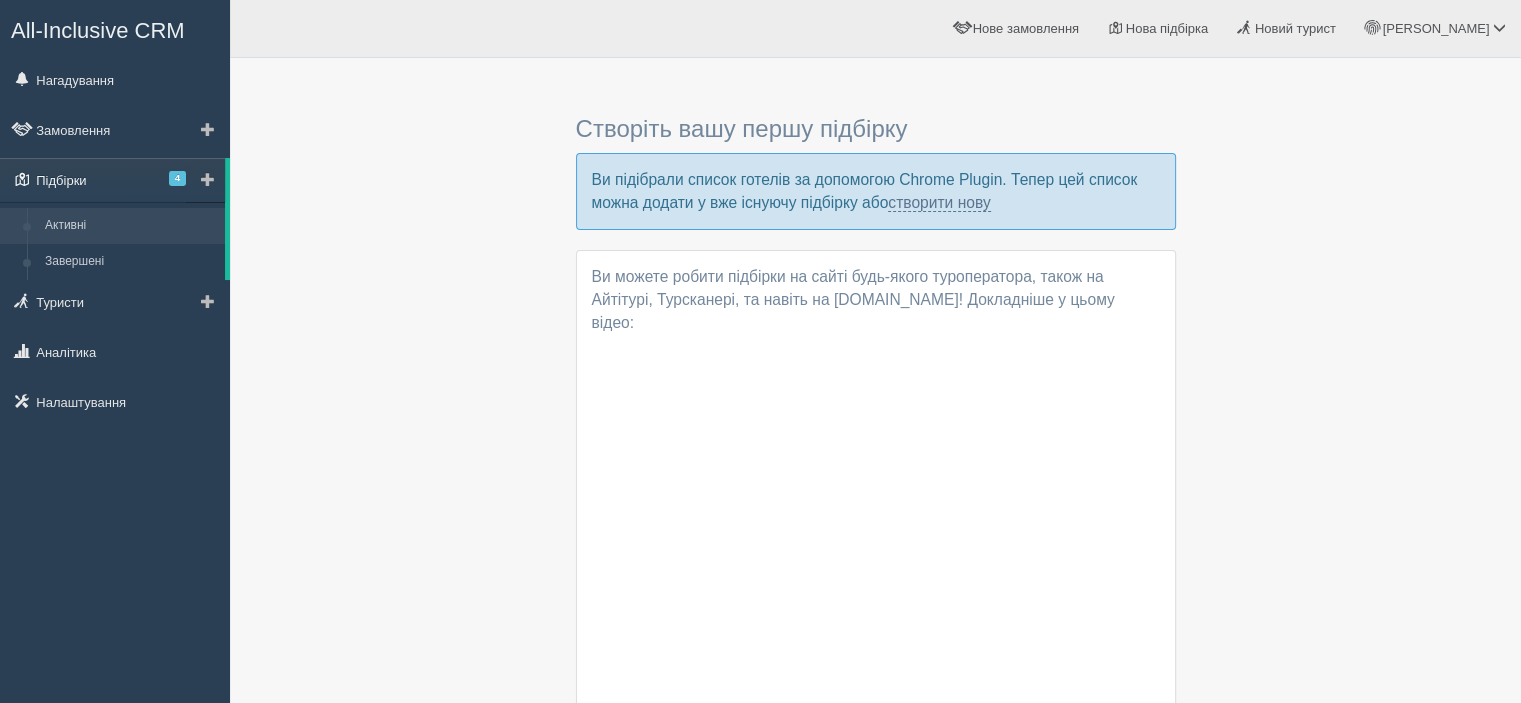 click on "Підбірки 4" at bounding box center (112, 180) 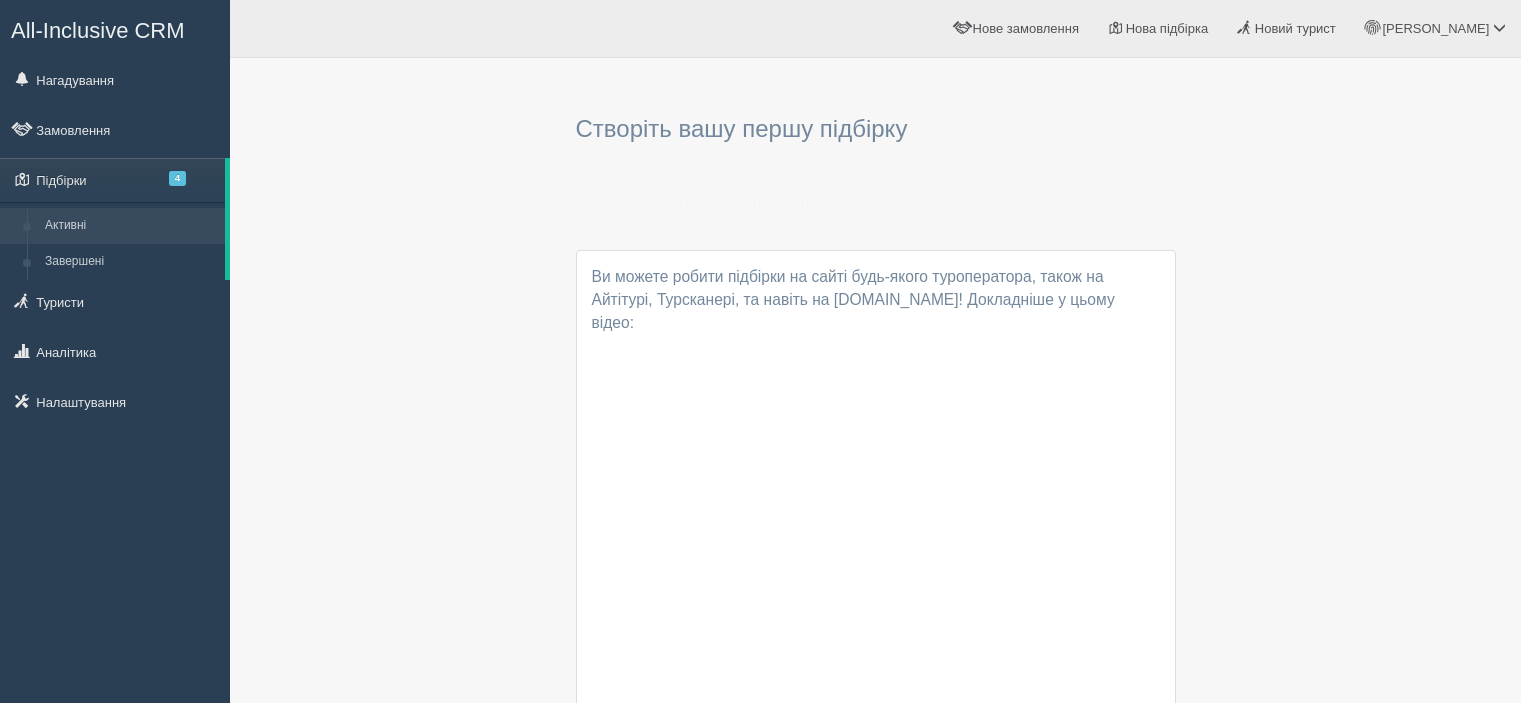 scroll, scrollTop: 0, scrollLeft: 0, axis: both 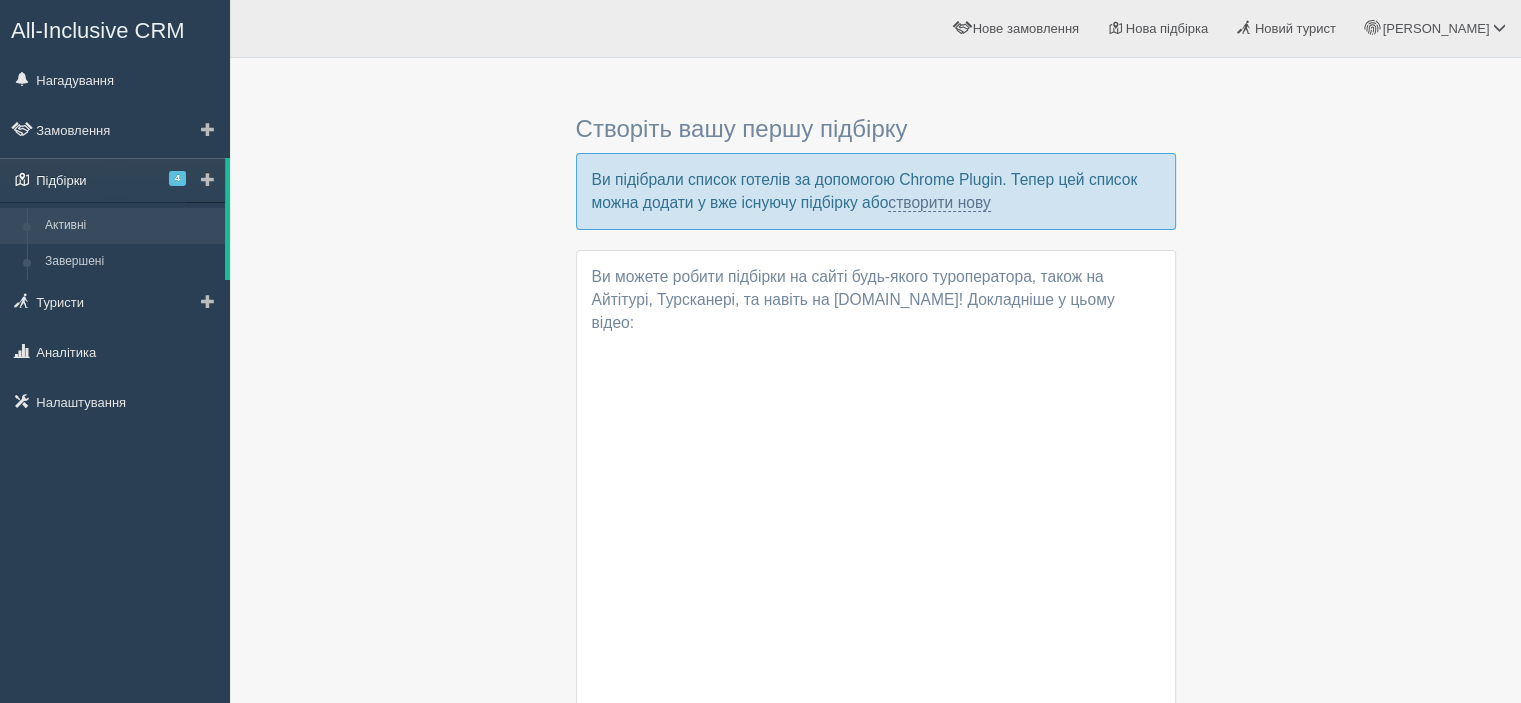 click on "4" at bounding box center [177, 178] 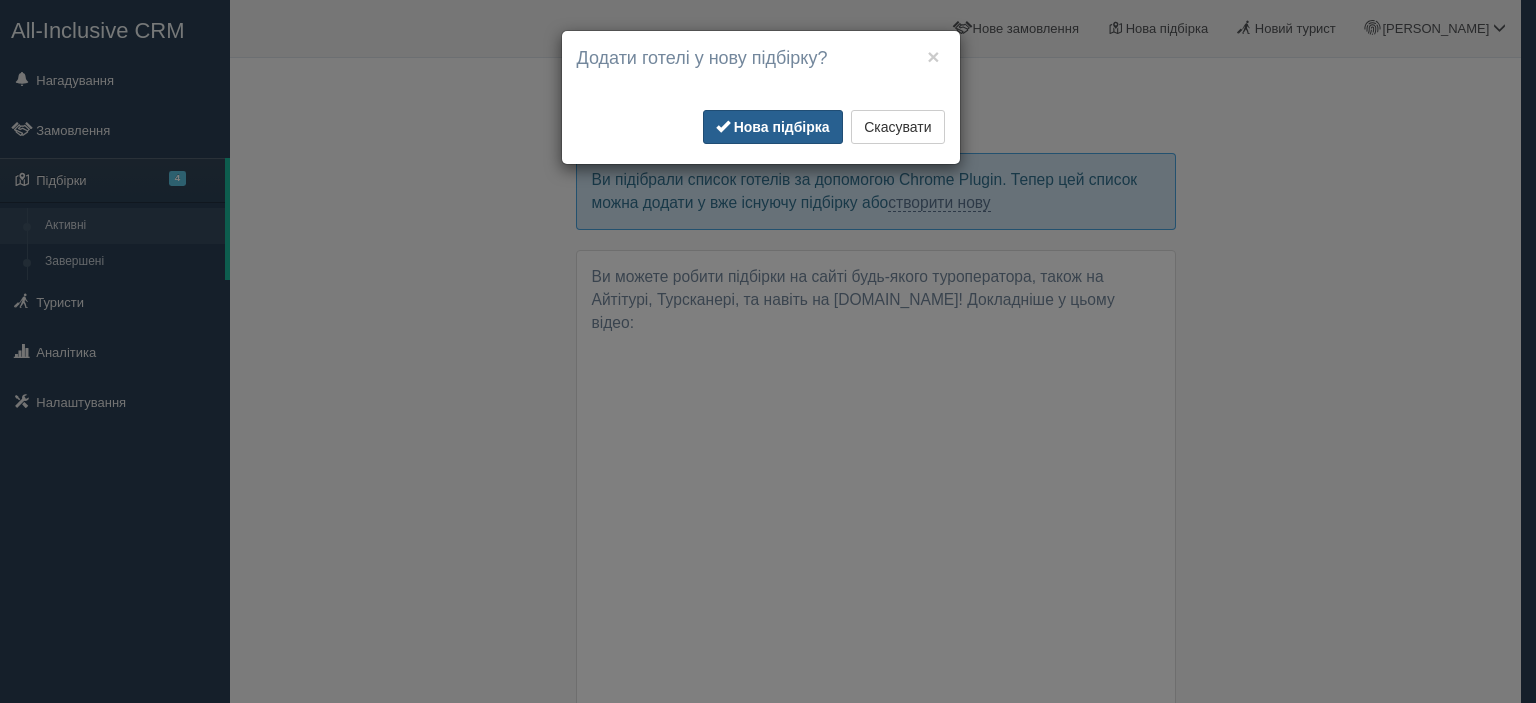click on "Нова підбірка" at bounding box center [782, 127] 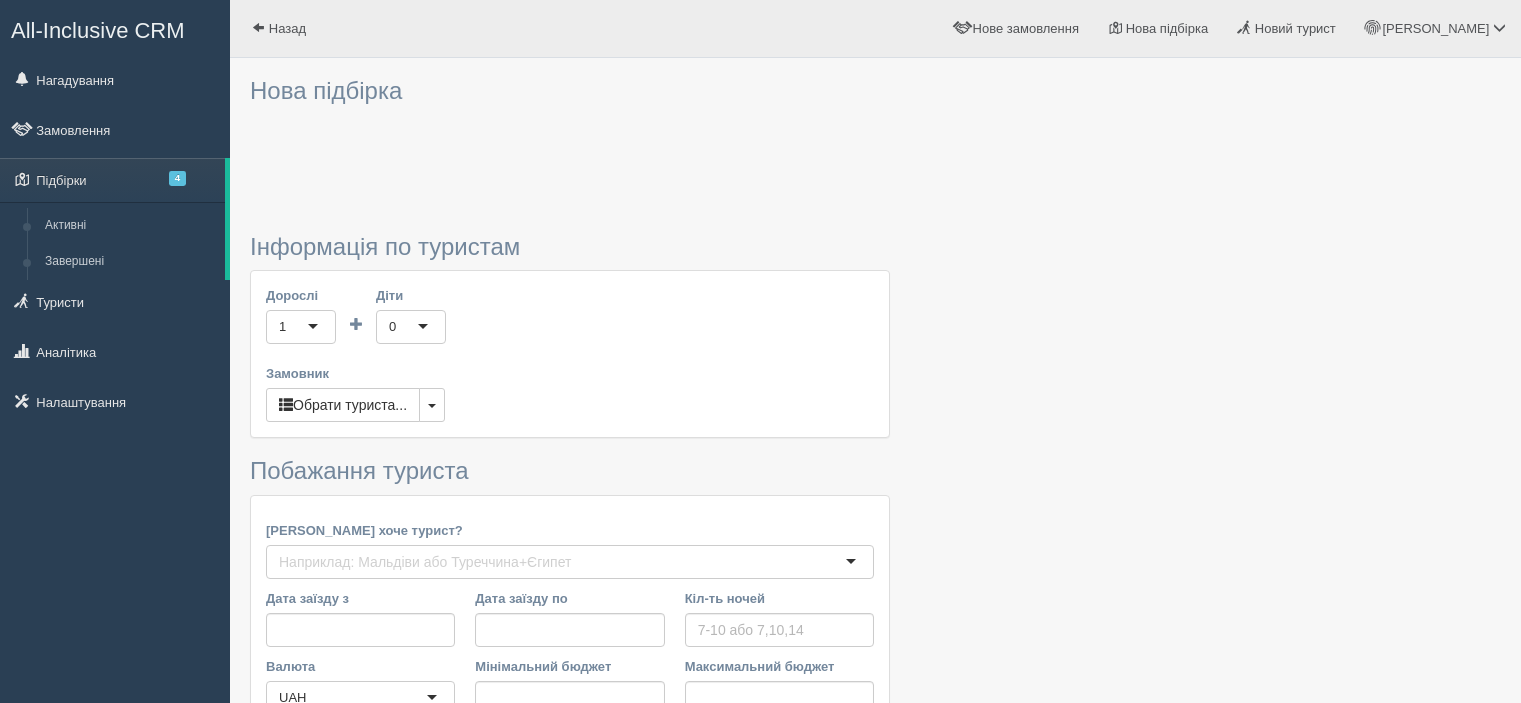 scroll, scrollTop: 0, scrollLeft: 0, axis: both 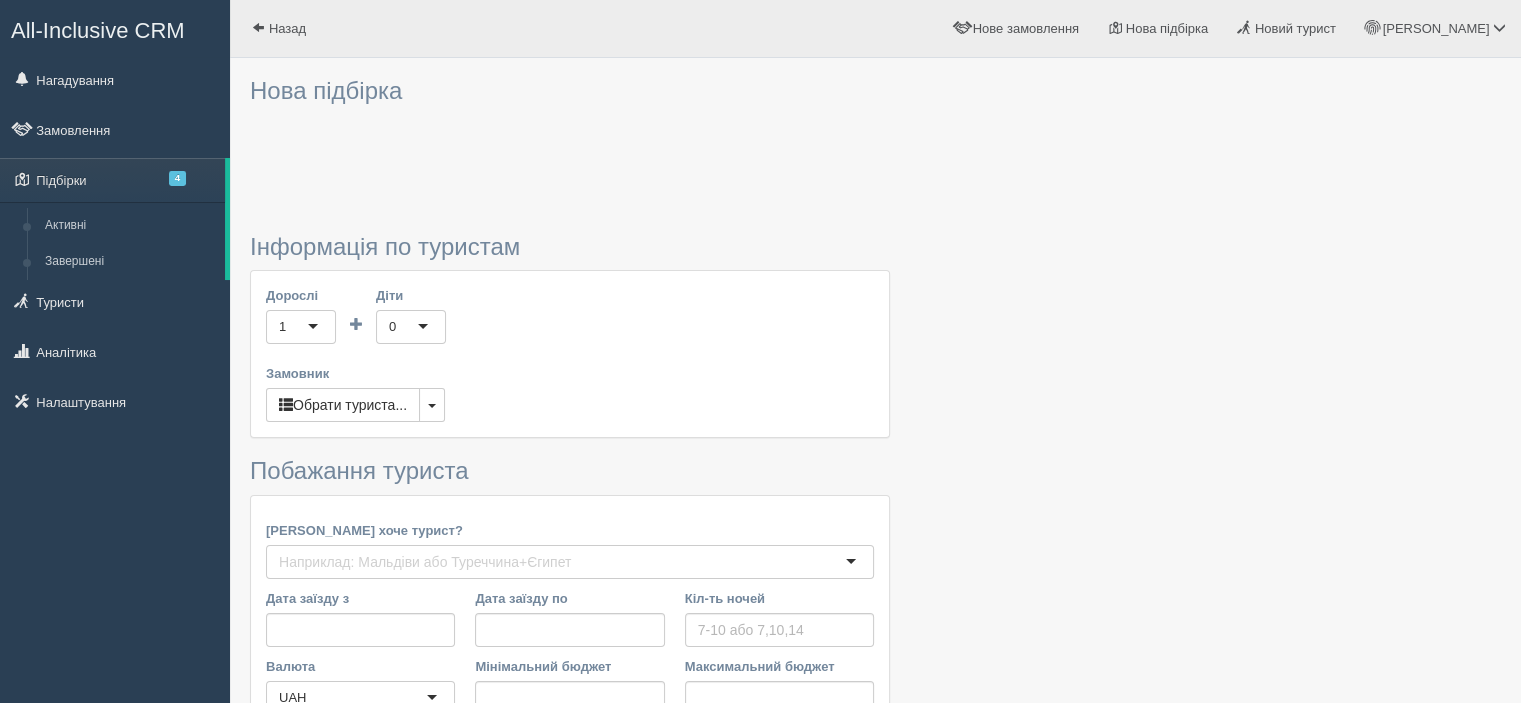 type on "2-3" 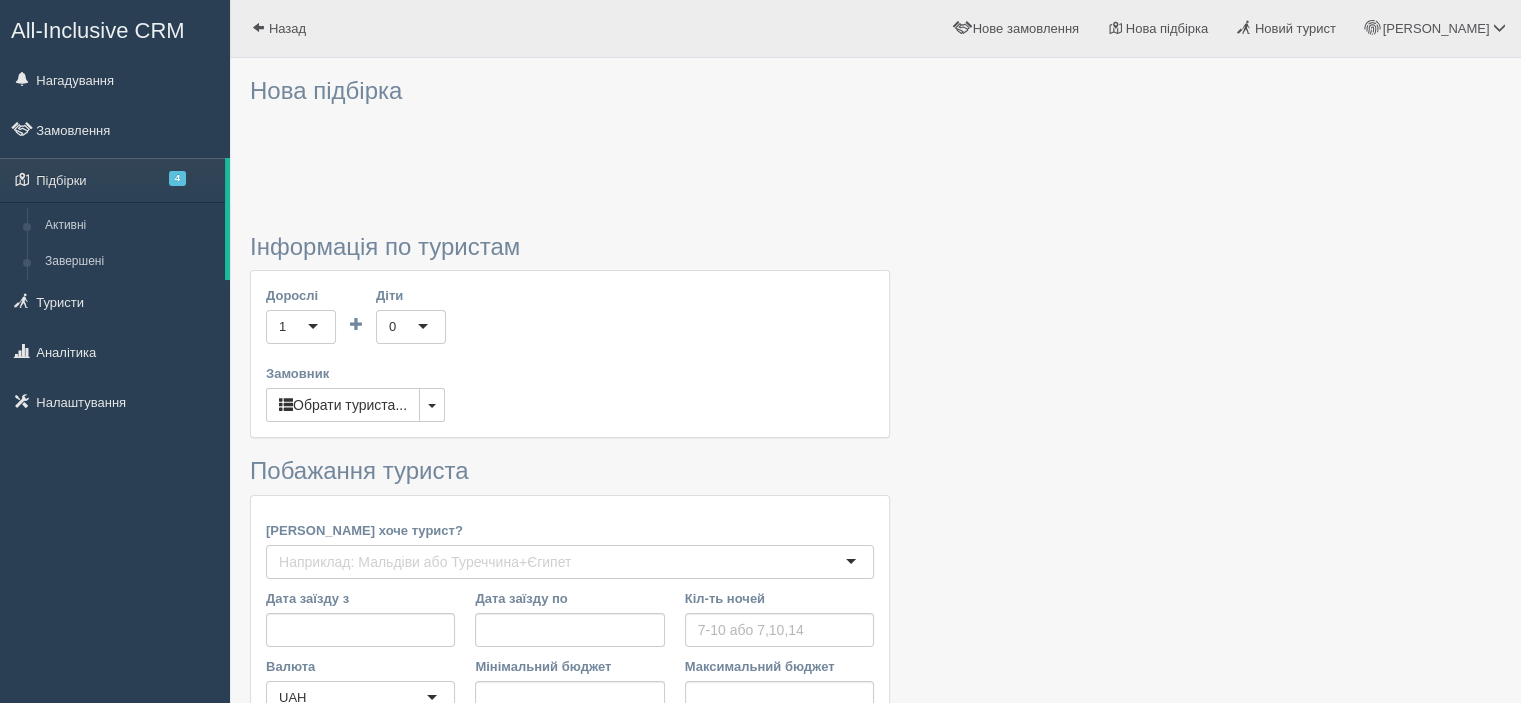 type on "41200" 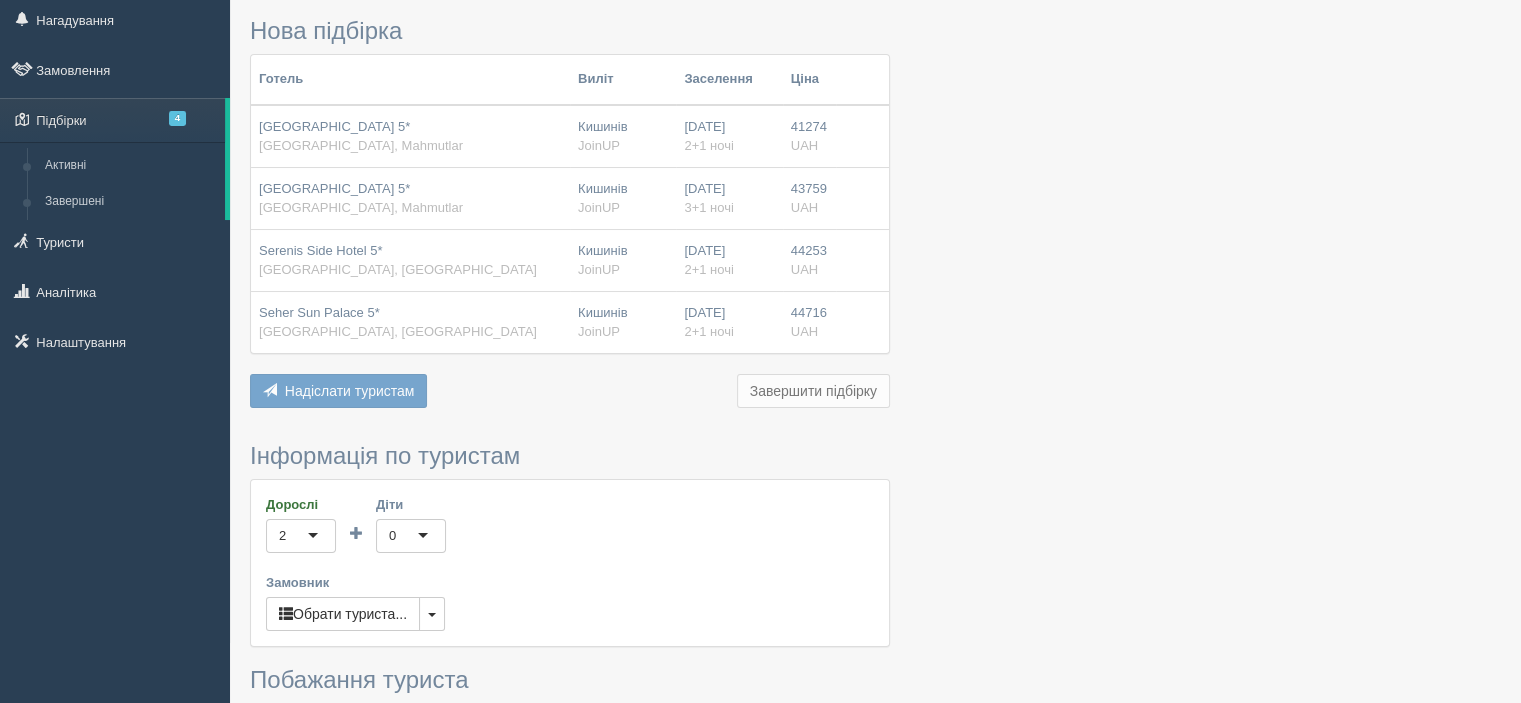 scroll, scrollTop: 6, scrollLeft: 0, axis: vertical 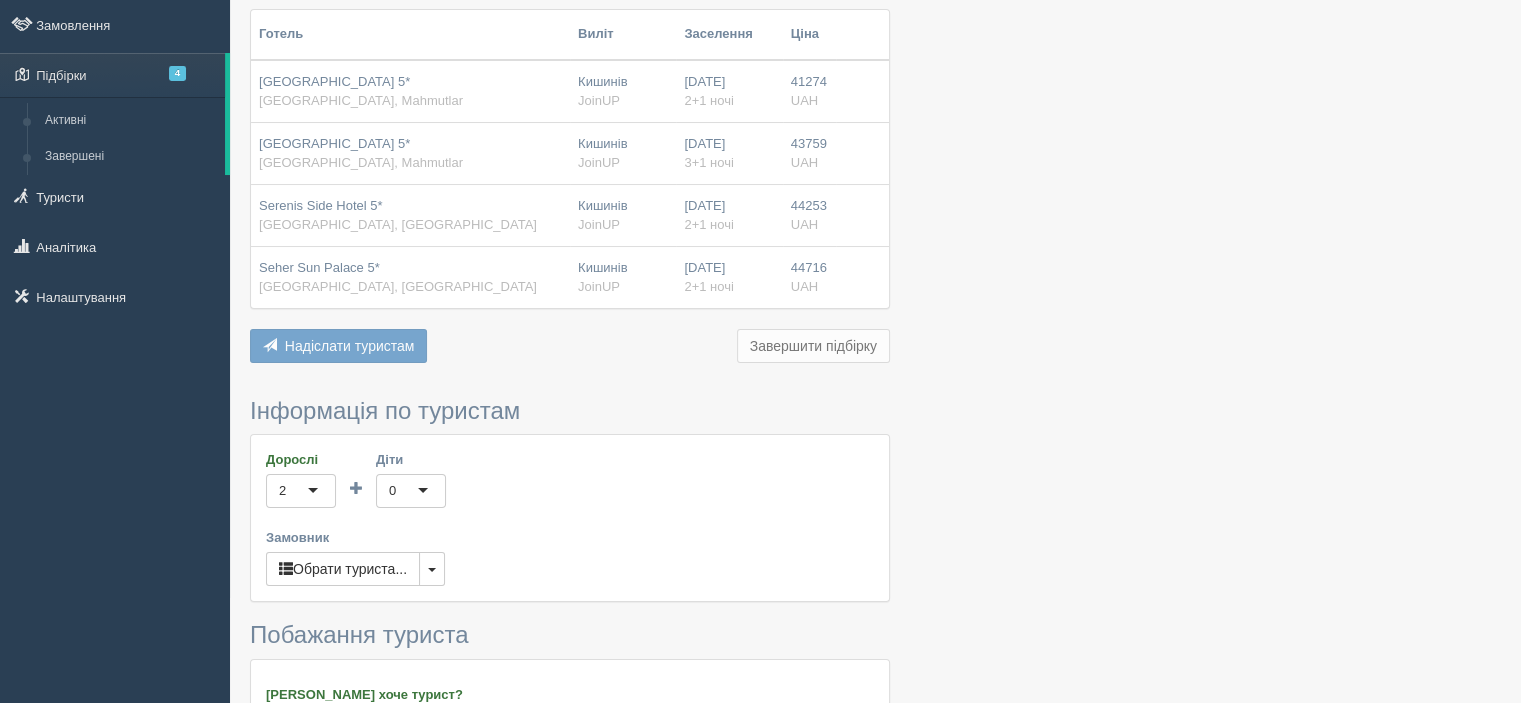 drag, startPoint x: 1518, startPoint y: 352, endPoint x: 1521, endPoint y: 452, distance: 100.04499 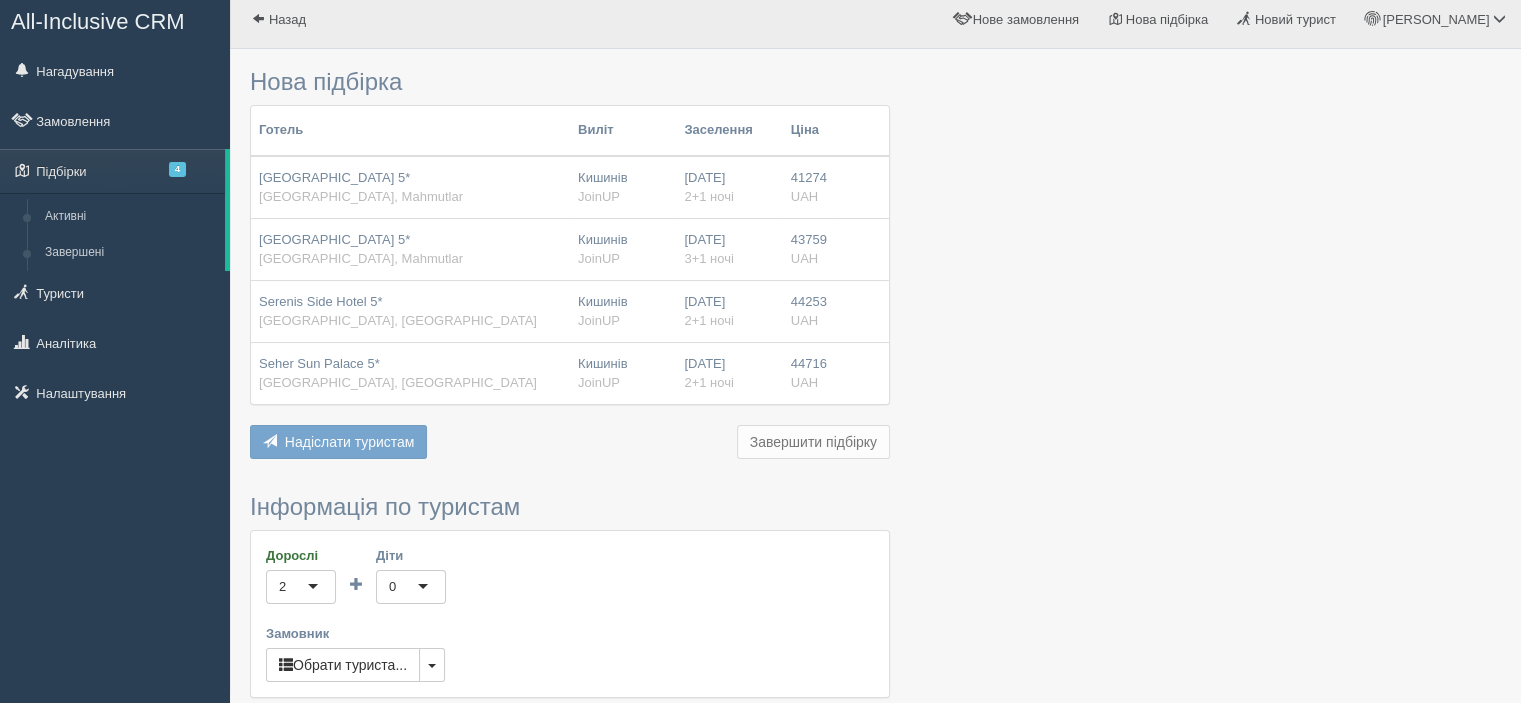 scroll, scrollTop: 0, scrollLeft: 0, axis: both 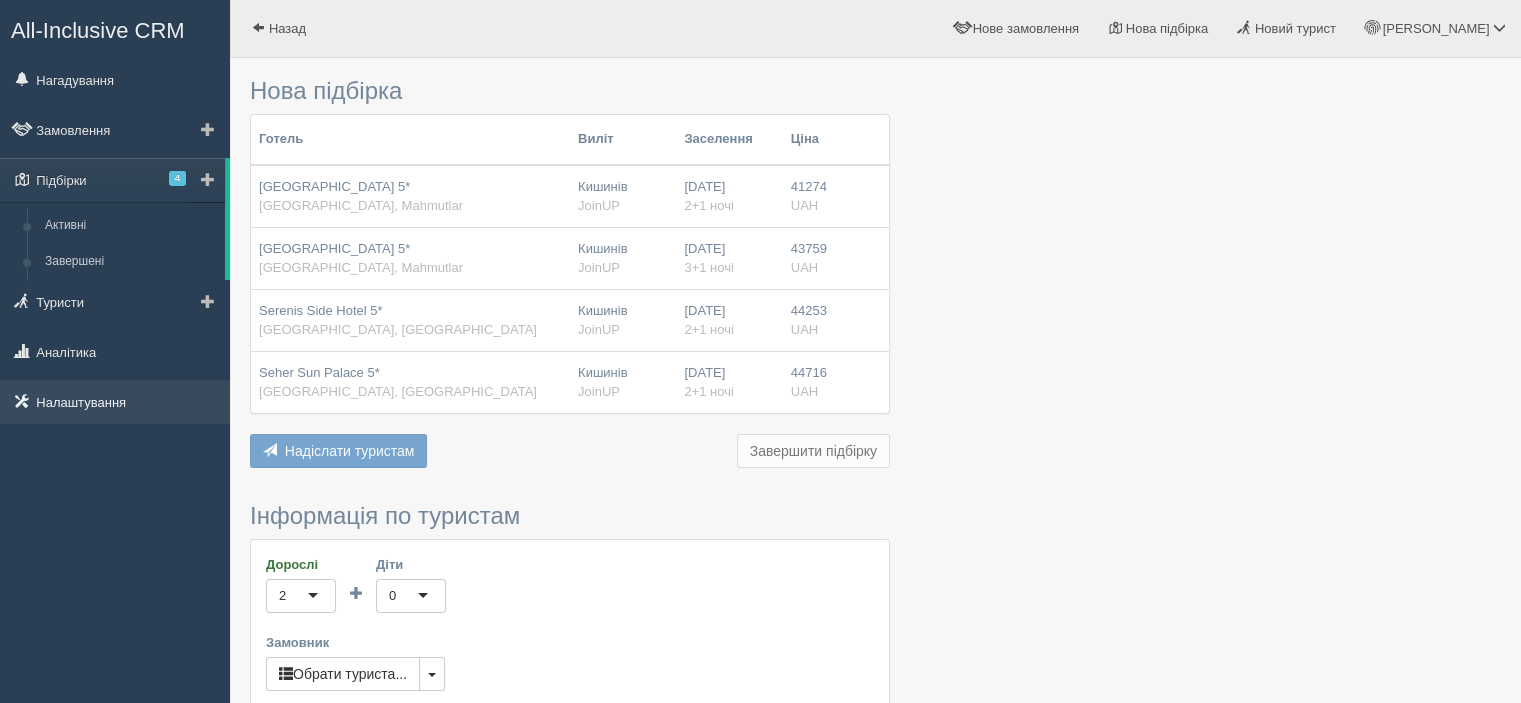 click on "Налаштування" at bounding box center [115, 402] 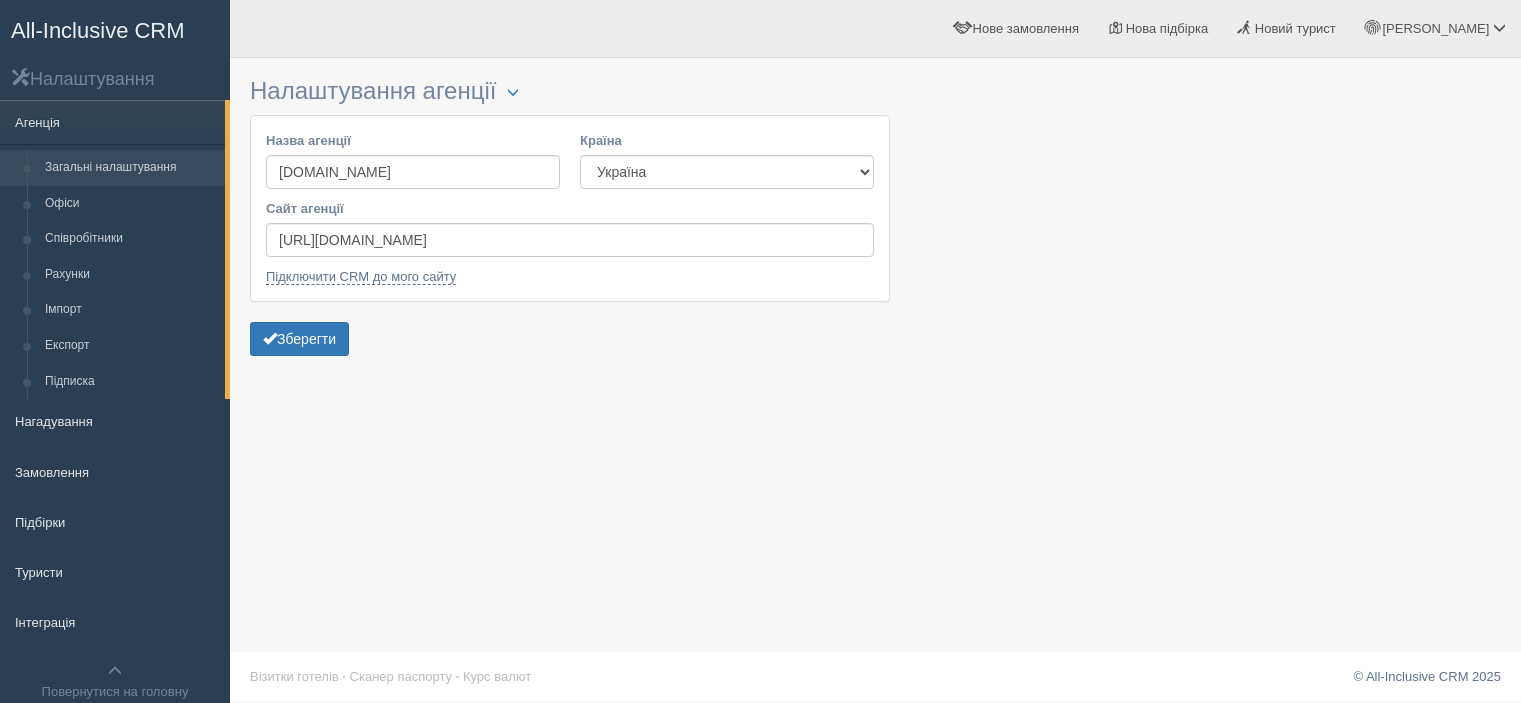 scroll, scrollTop: 0, scrollLeft: 0, axis: both 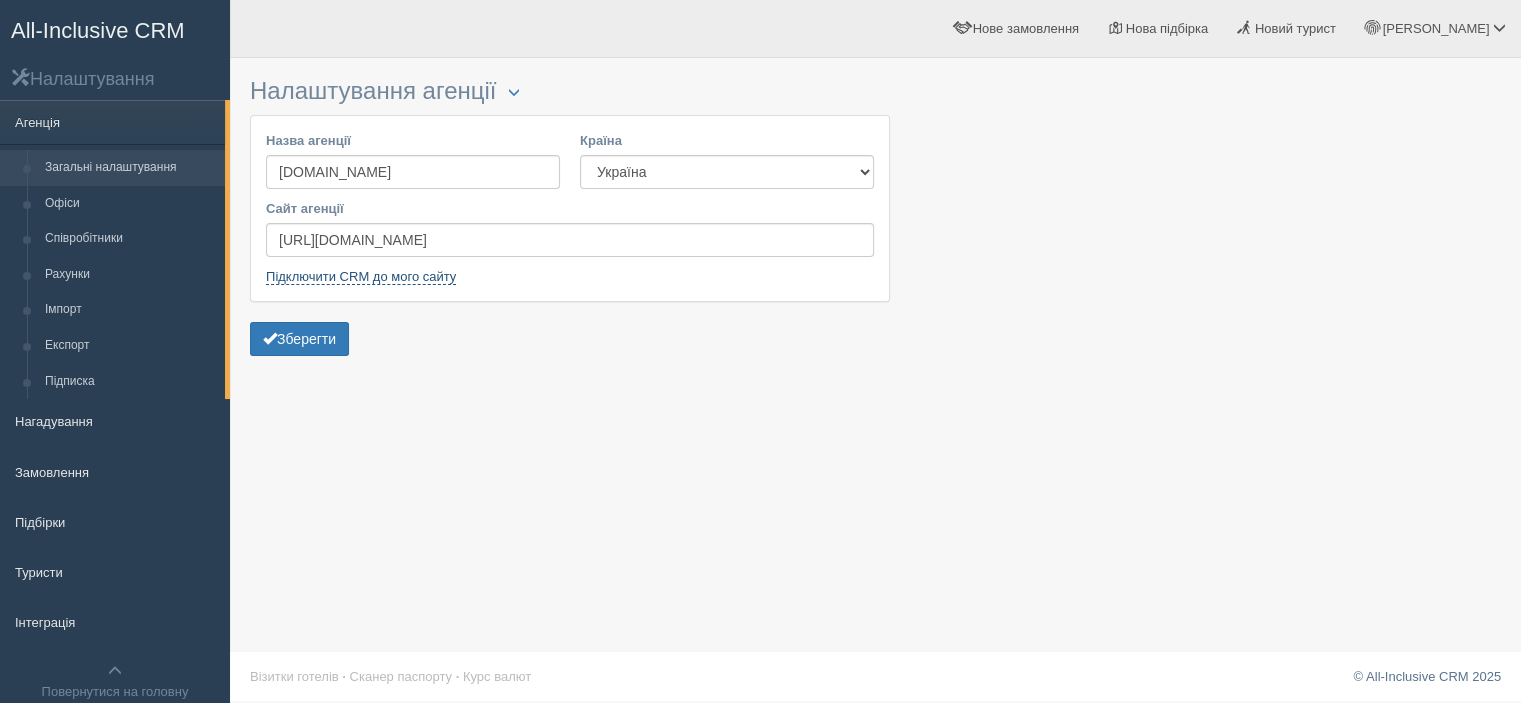 click on "Підключити CRM до мого сайту" at bounding box center (361, 277) 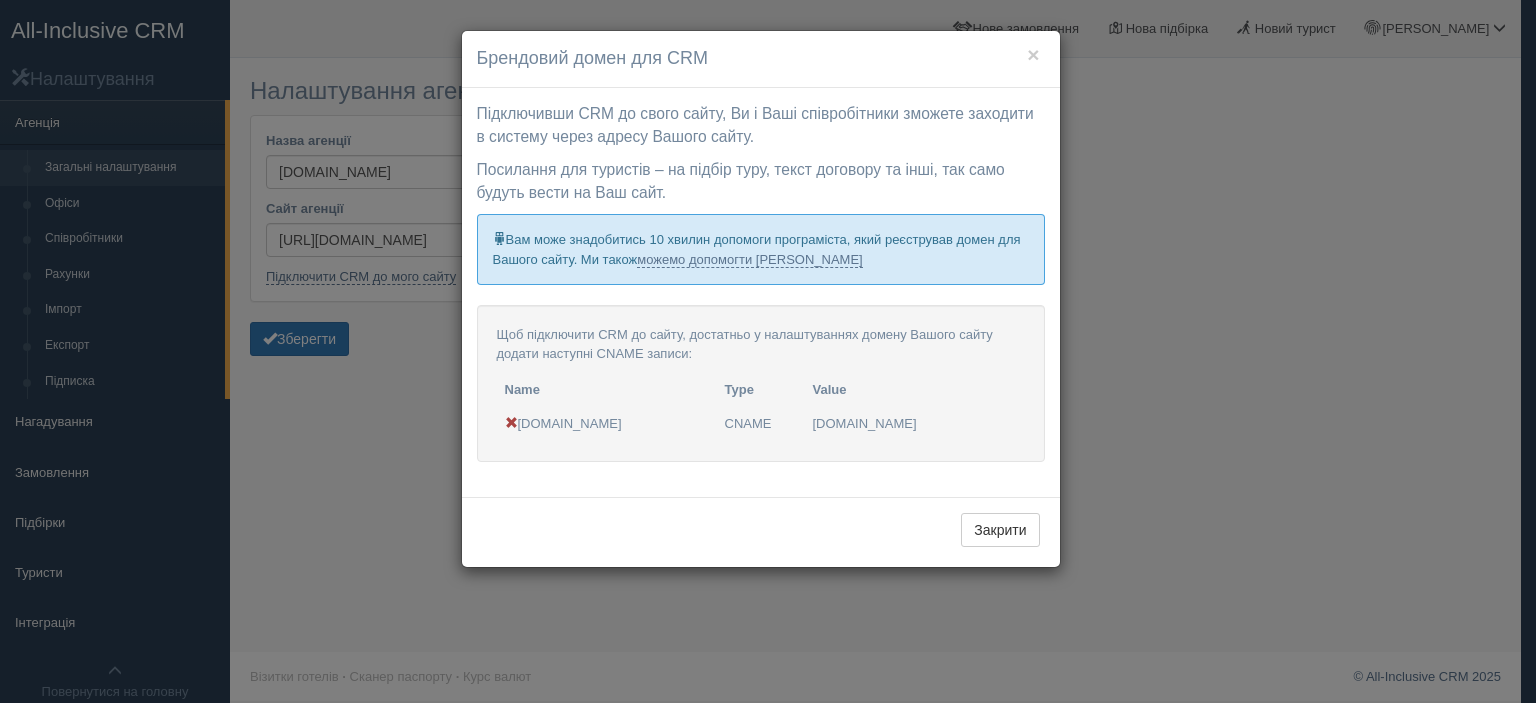 click on "[DOMAIN_NAME]" at bounding box center (607, 424) 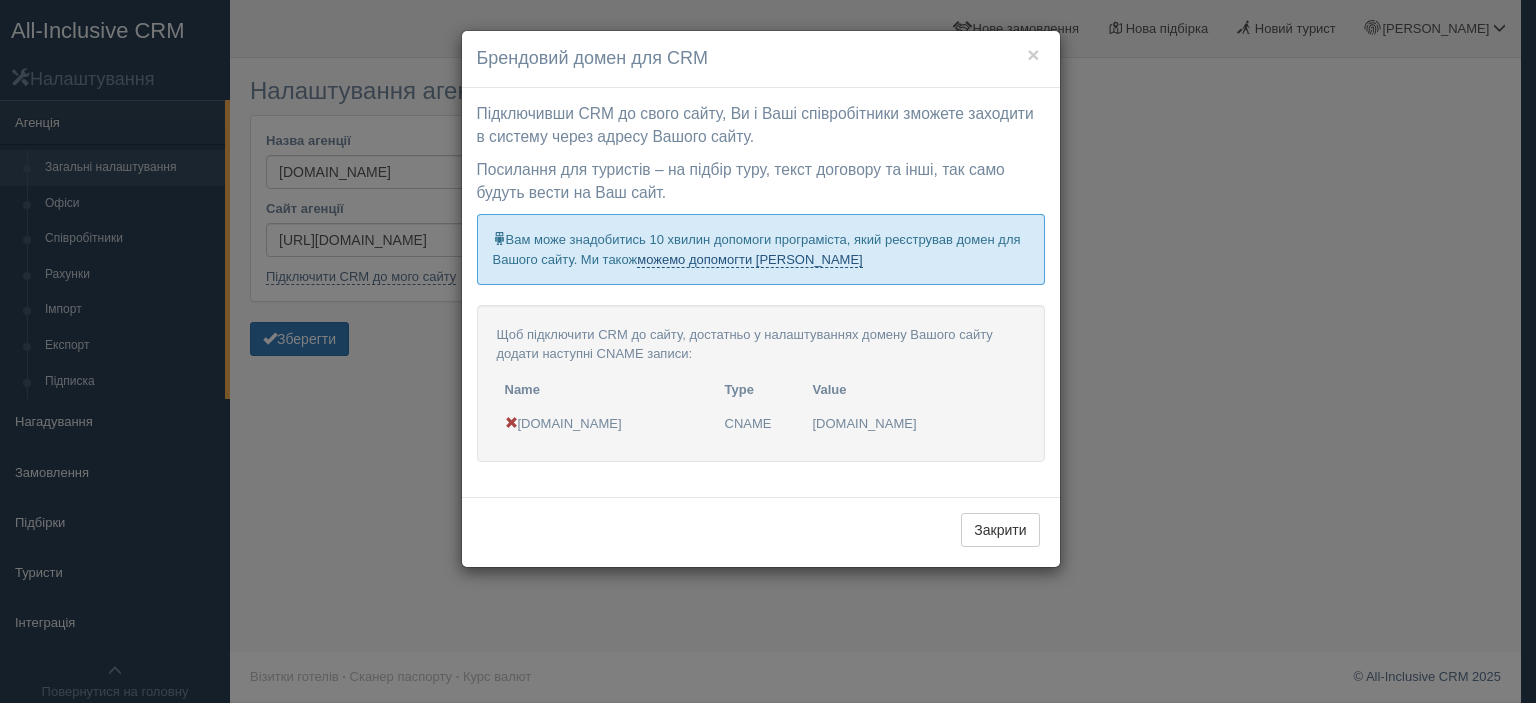 click on "можемо допомогти [PERSON_NAME]" at bounding box center (749, 260) 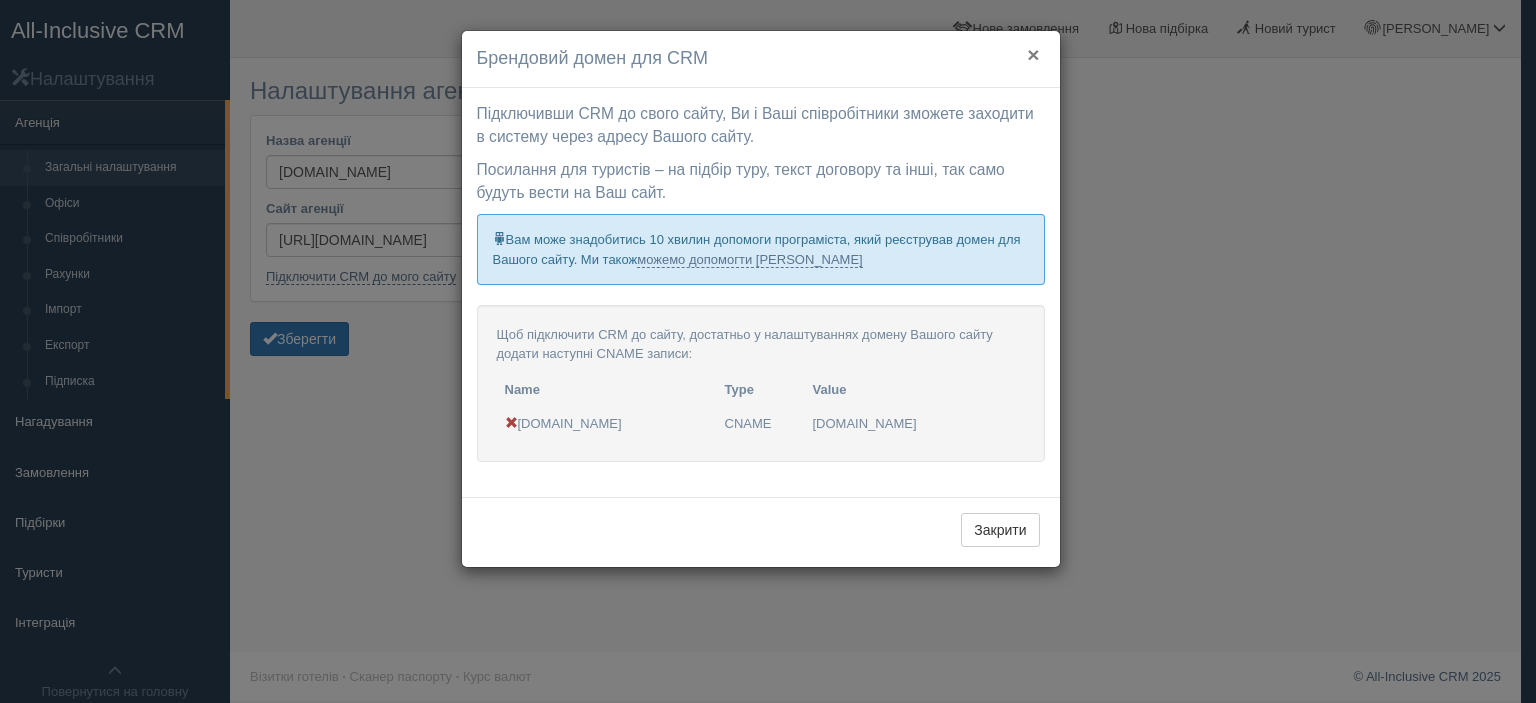 click on "×" at bounding box center (1033, 54) 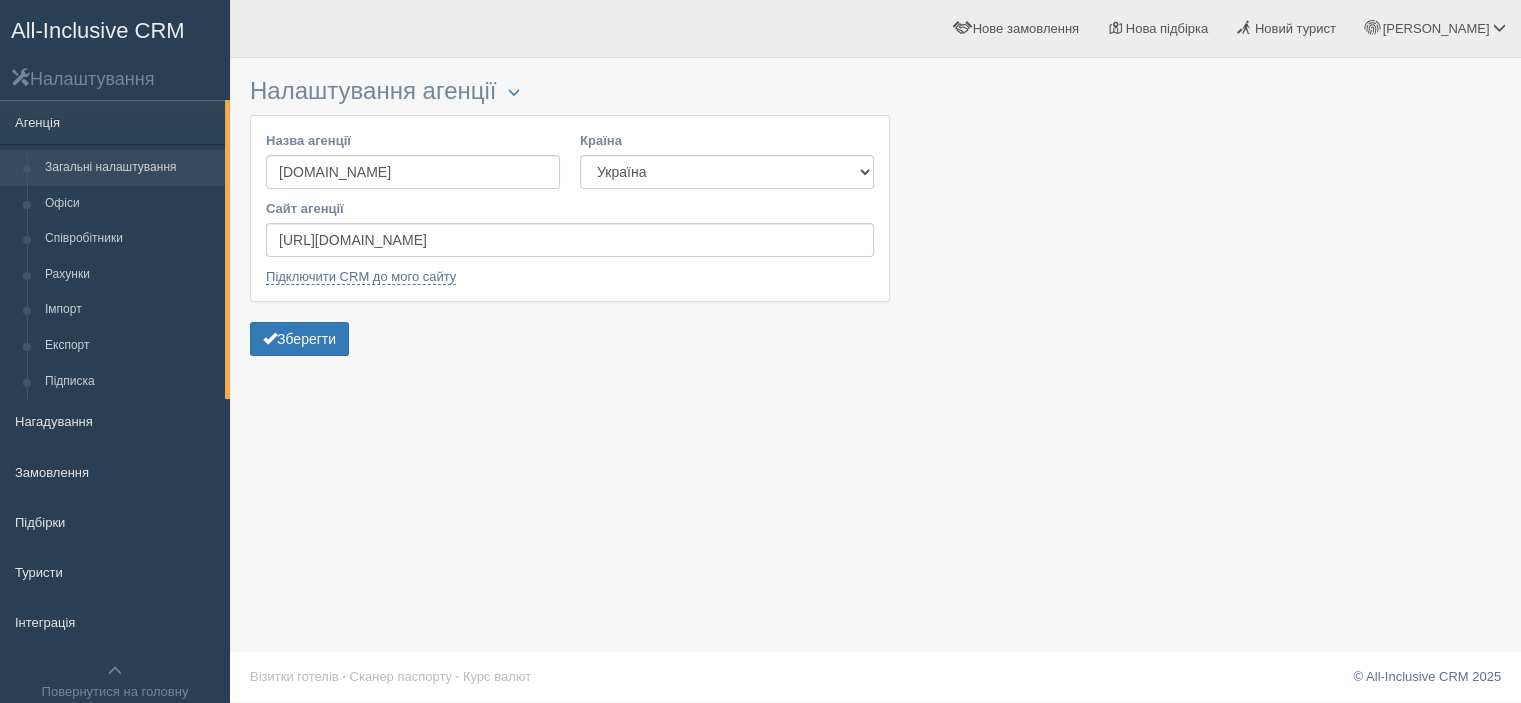 click on "All-Inclusive CRM" at bounding box center [98, 30] 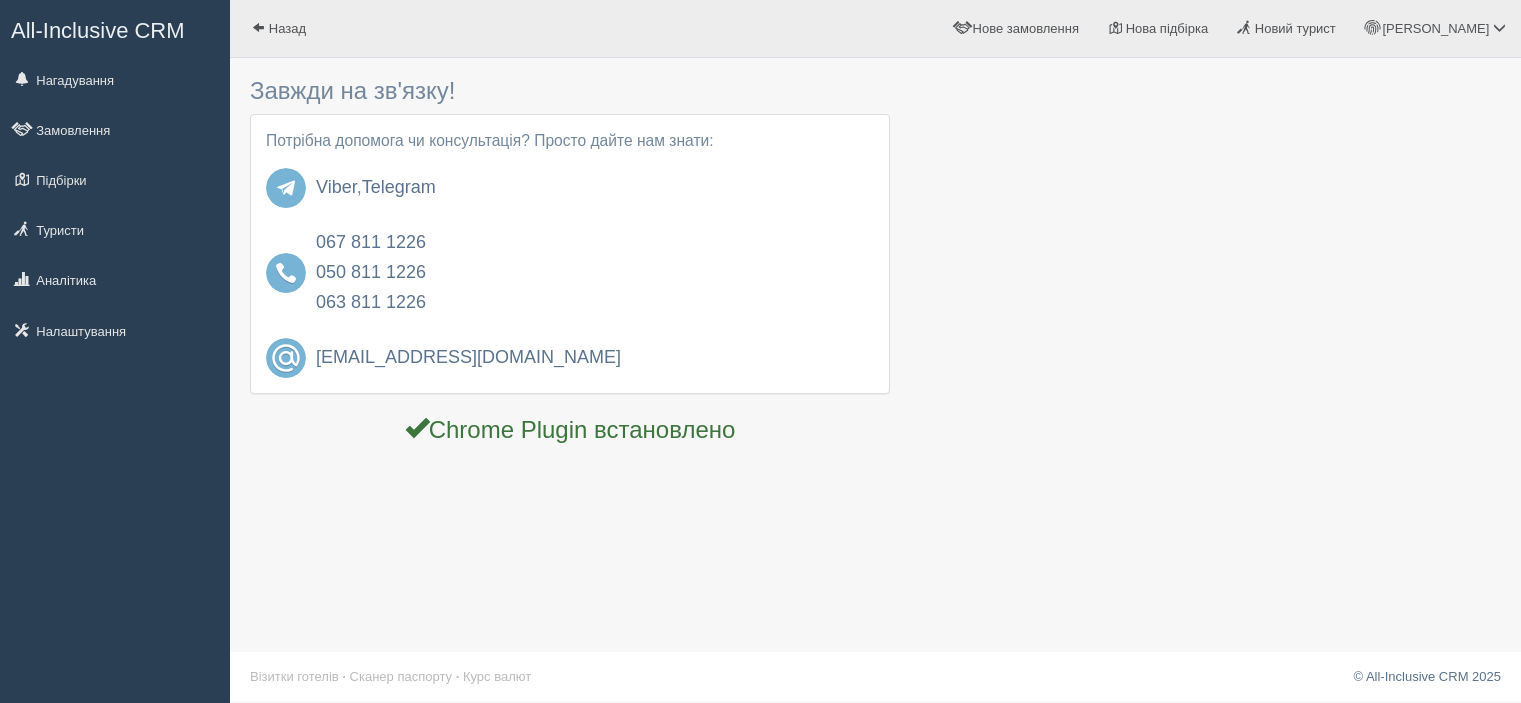 scroll, scrollTop: 0, scrollLeft: 0, axis: both 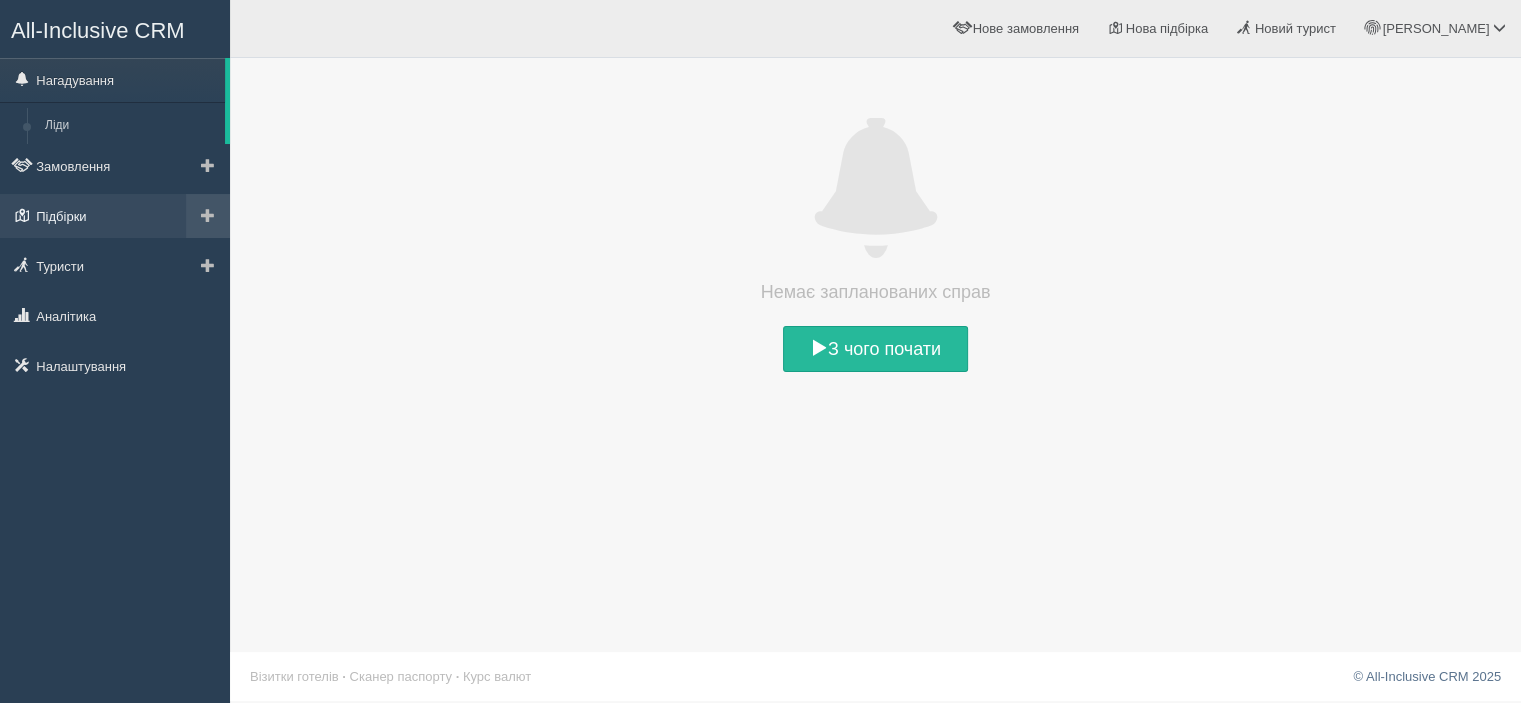 click on "Підбірки" at bounding box center [115, 216] 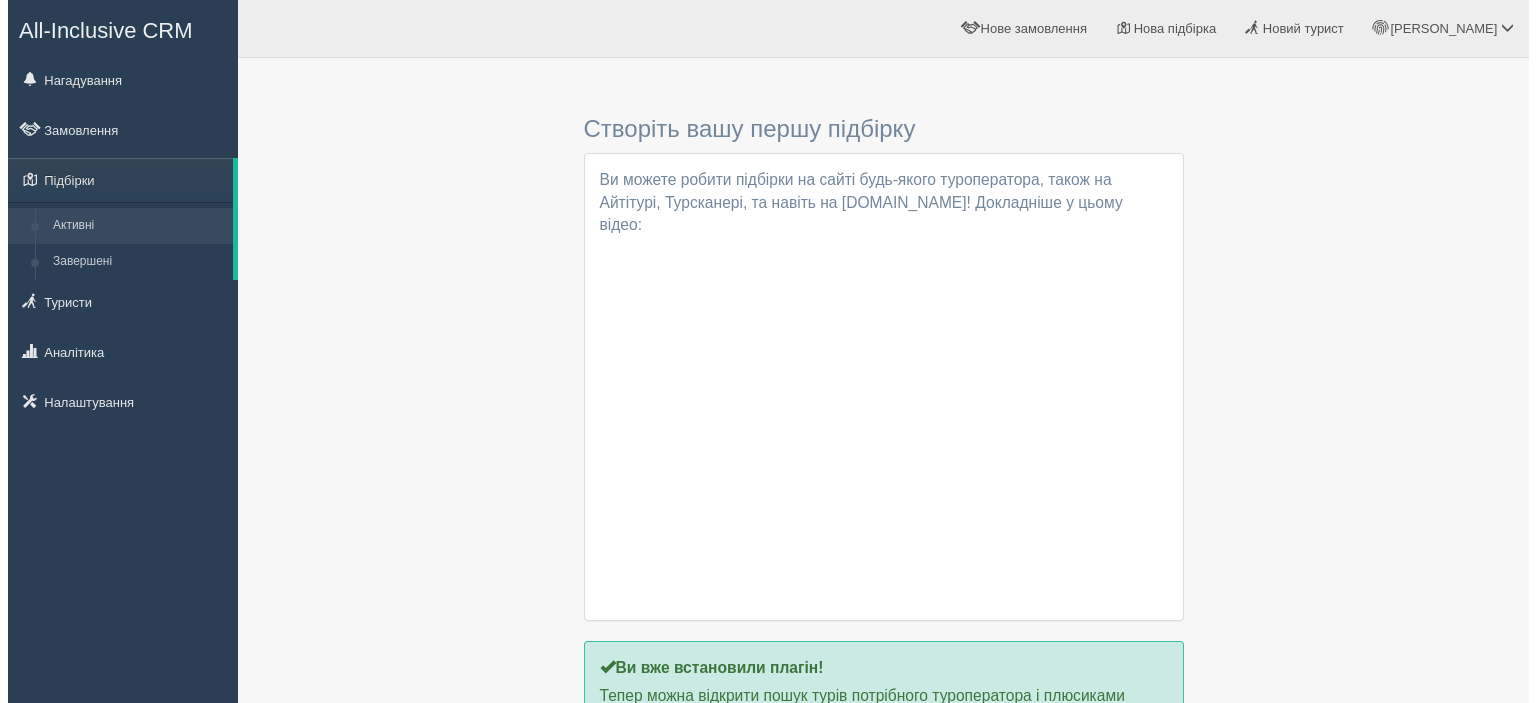 scroll, scrollTop: 0, scrollLeft: 0, axis: both 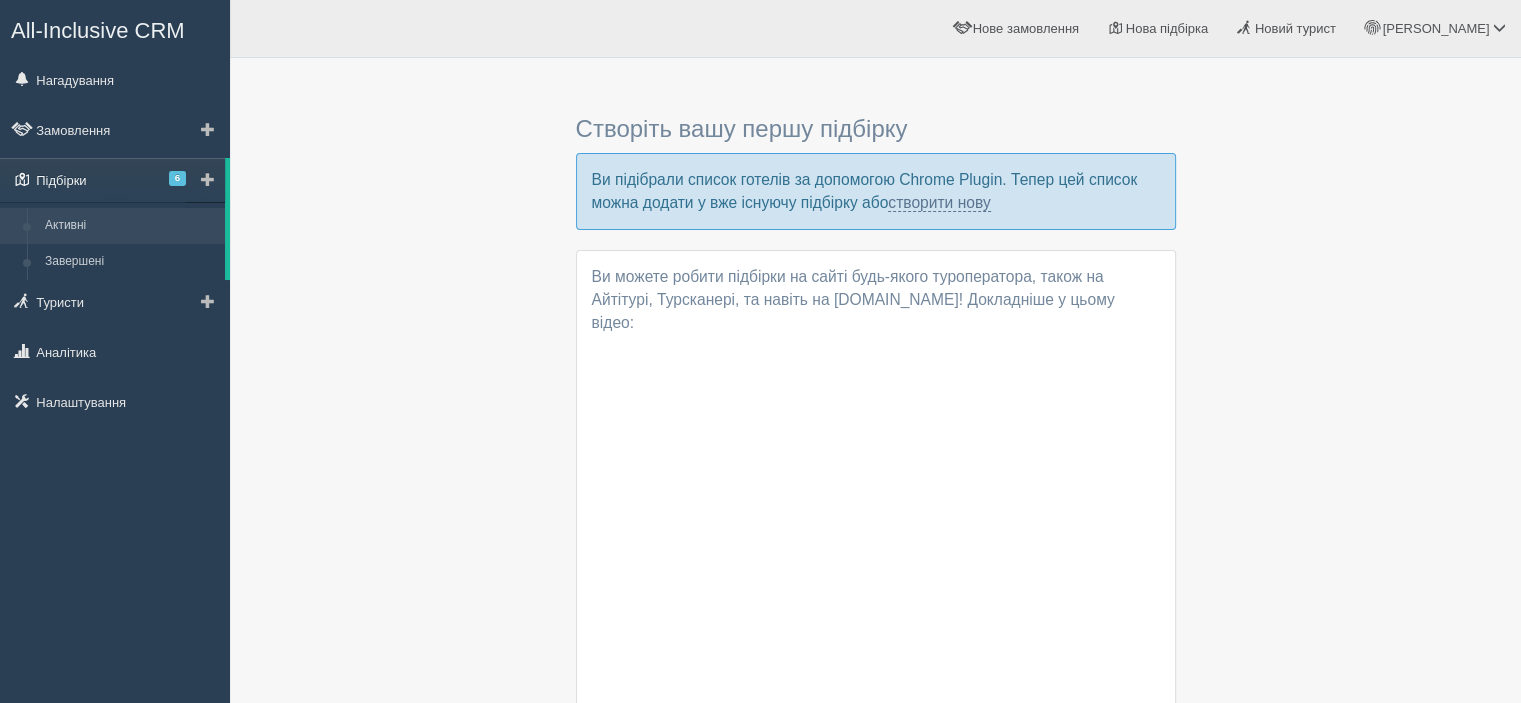 click on "6" at bounding box center [177, 178] 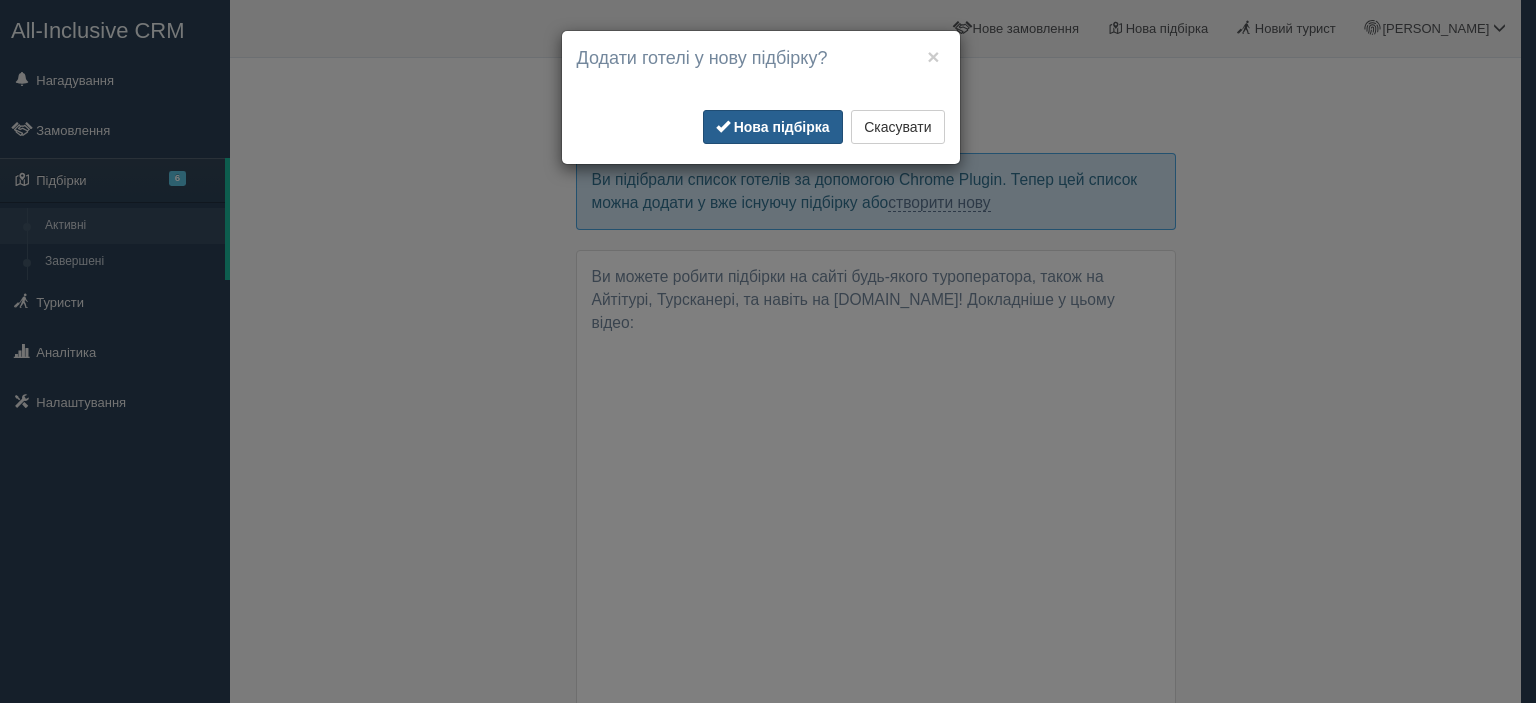 click on "Нова підбірка" at bounding box center [782, 127] 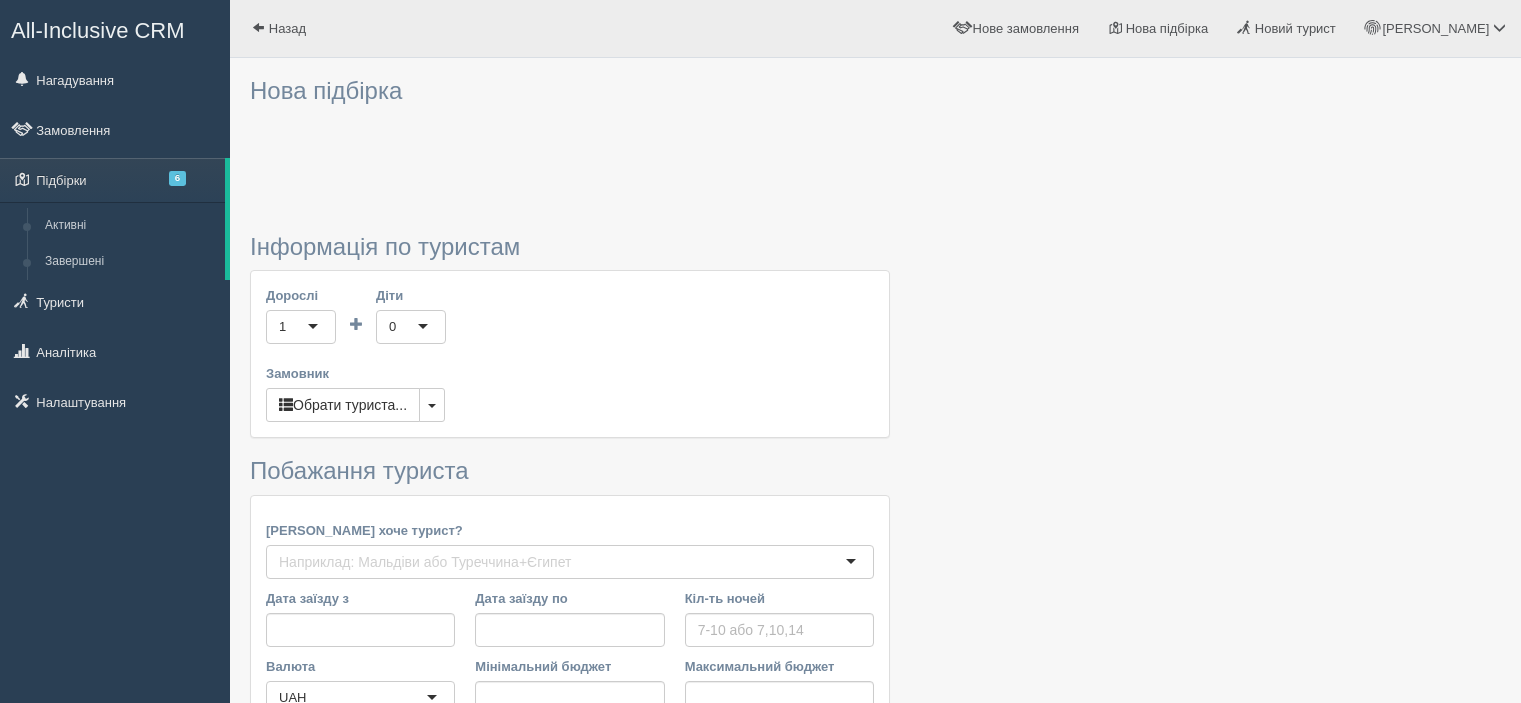 scroll, scrollTop: 0, scrollLeft: 0, axis: both 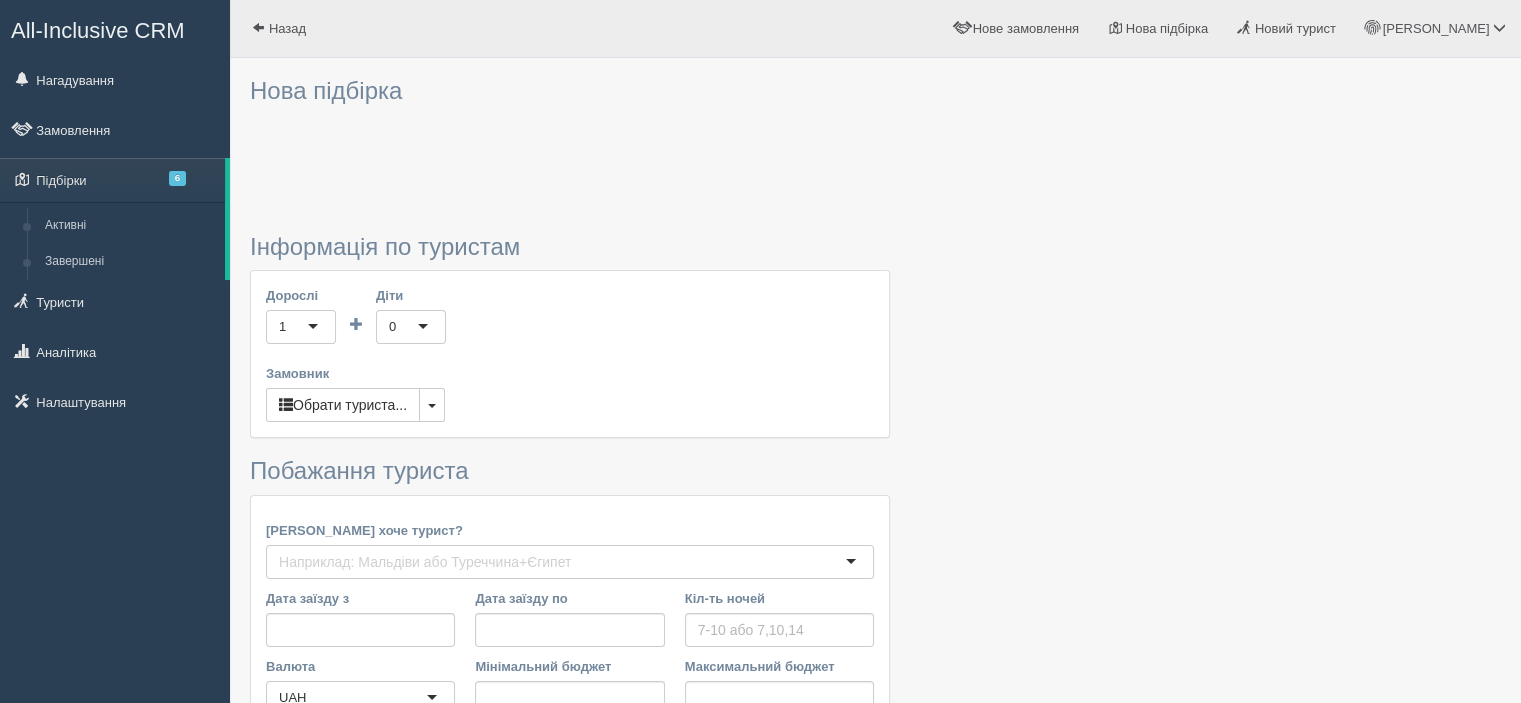 type on "2-4" 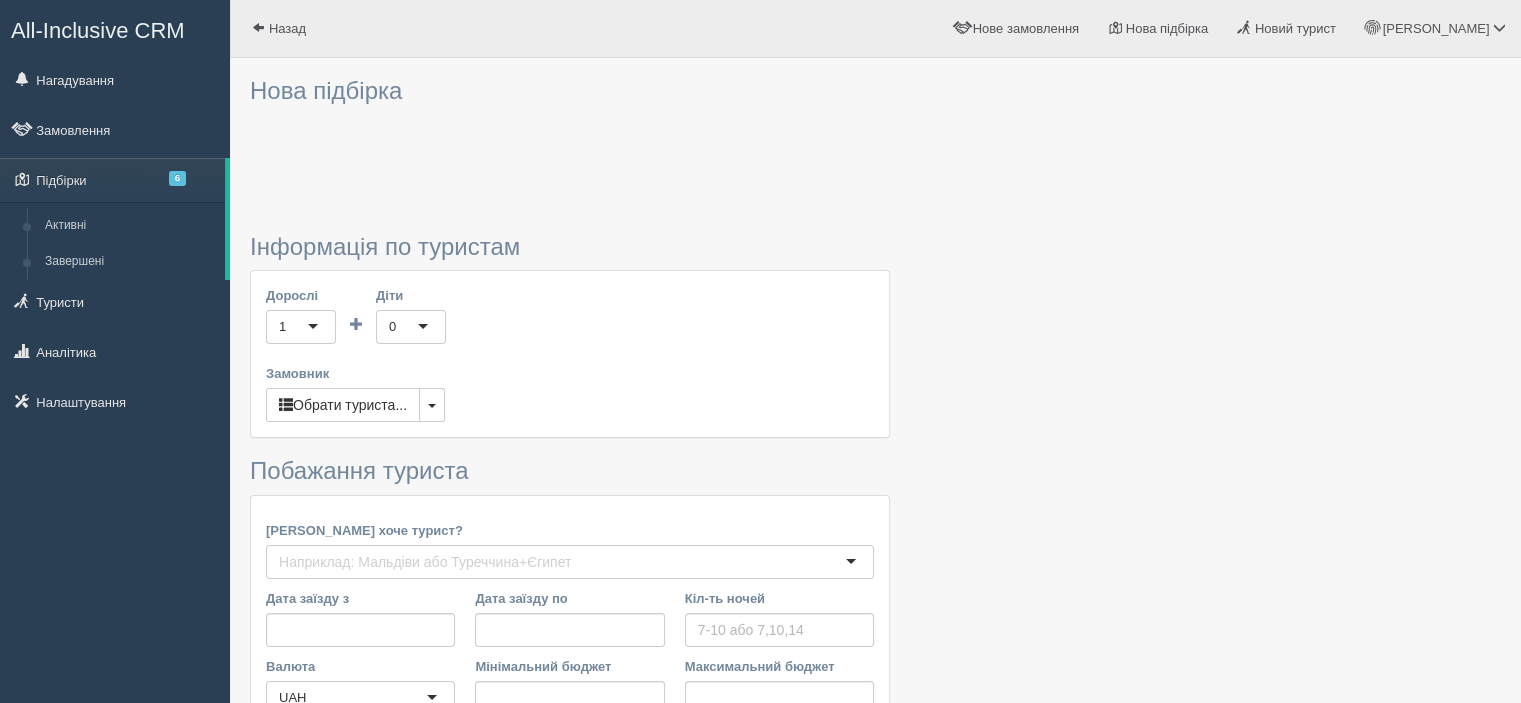 type on "41200" 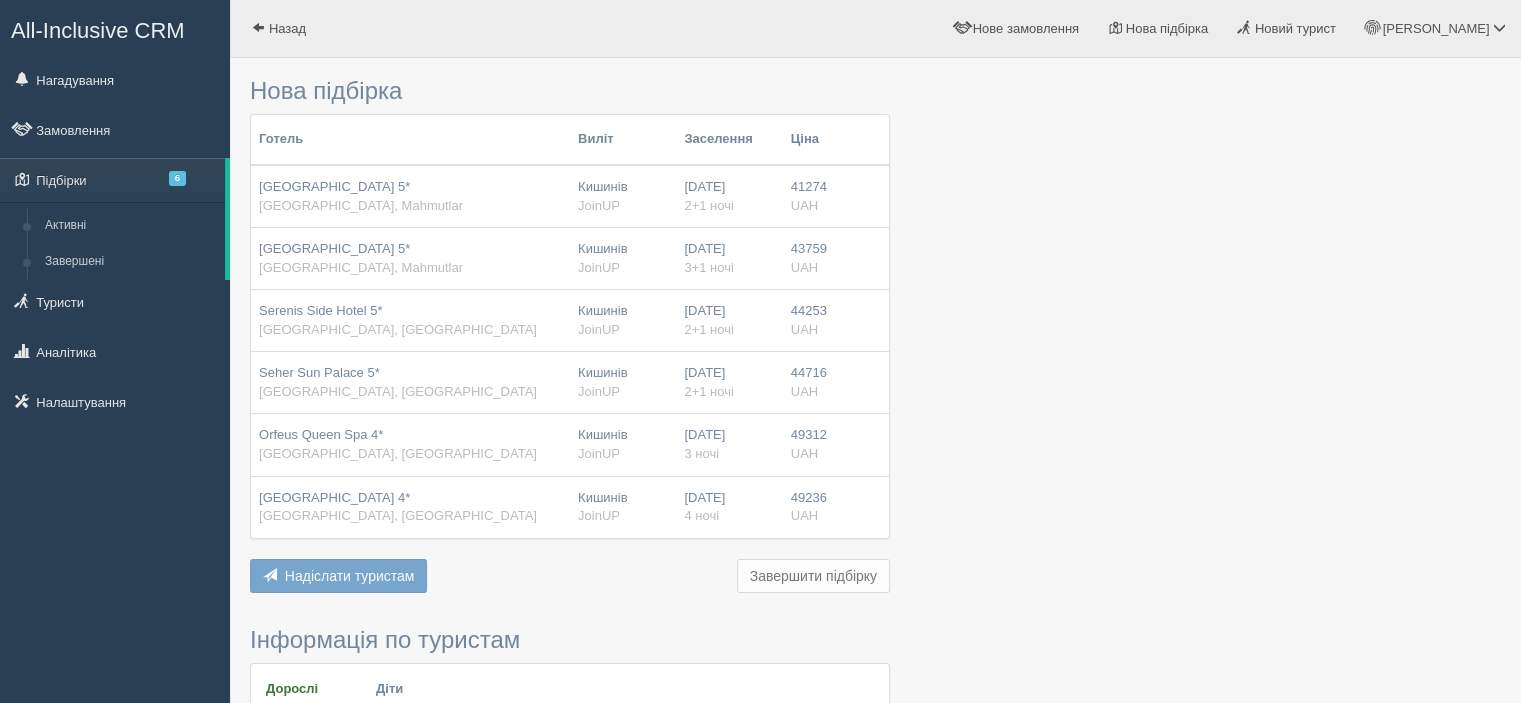 click on "Sun Star Resort Hotel 5*
Туреччина, Mahmutlar" at bounding box center (410, 259) 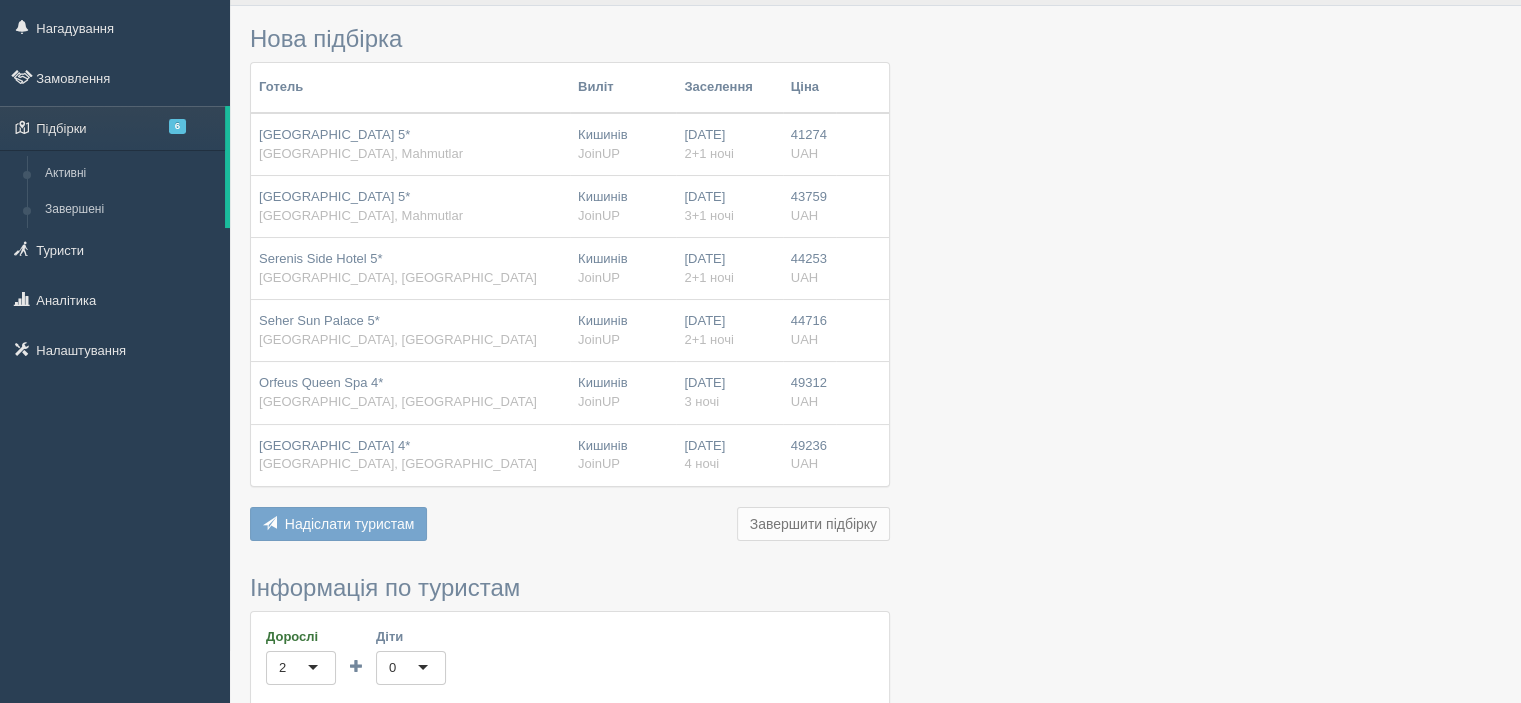 scroll, scrollTop: 0, scrollLeft: 0, axis: both 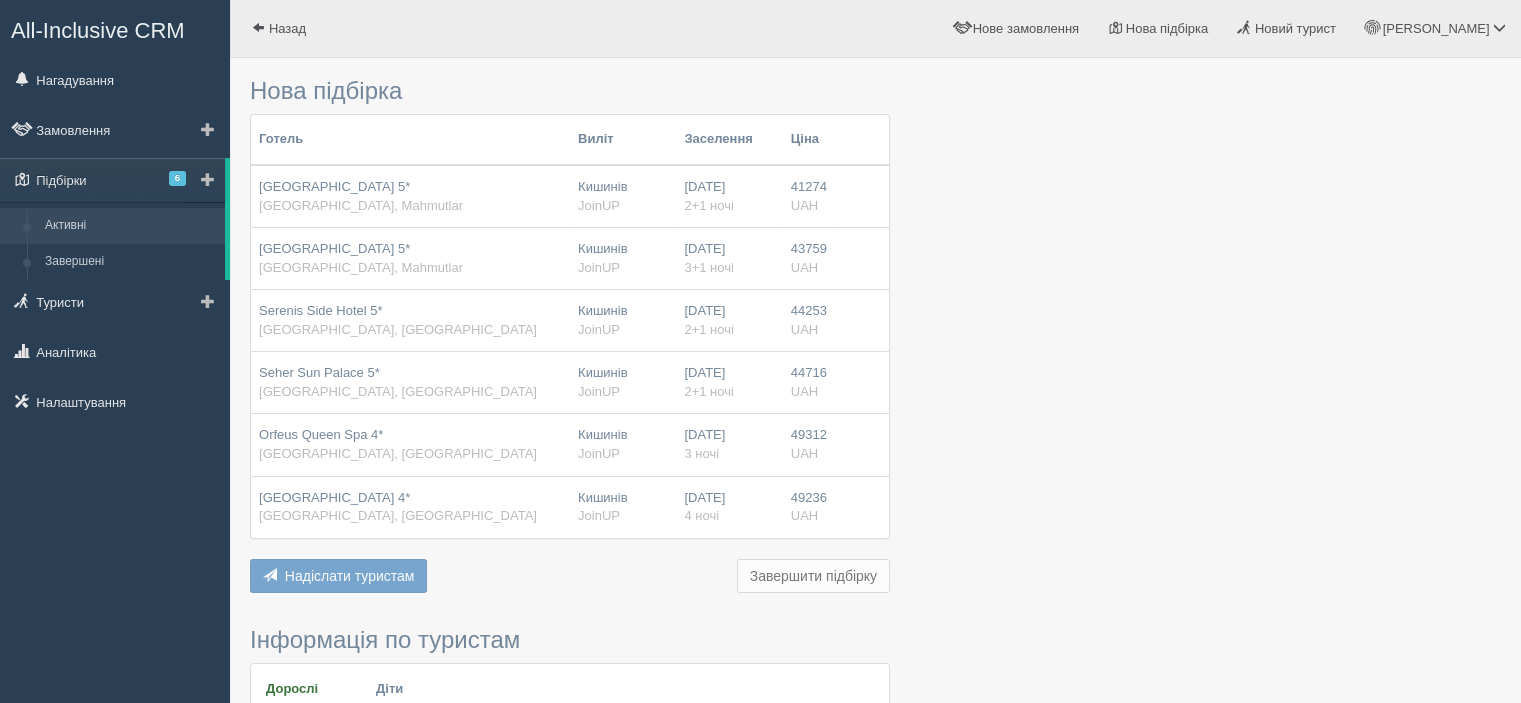 click on "Активні" at bounding box center (130, 226) 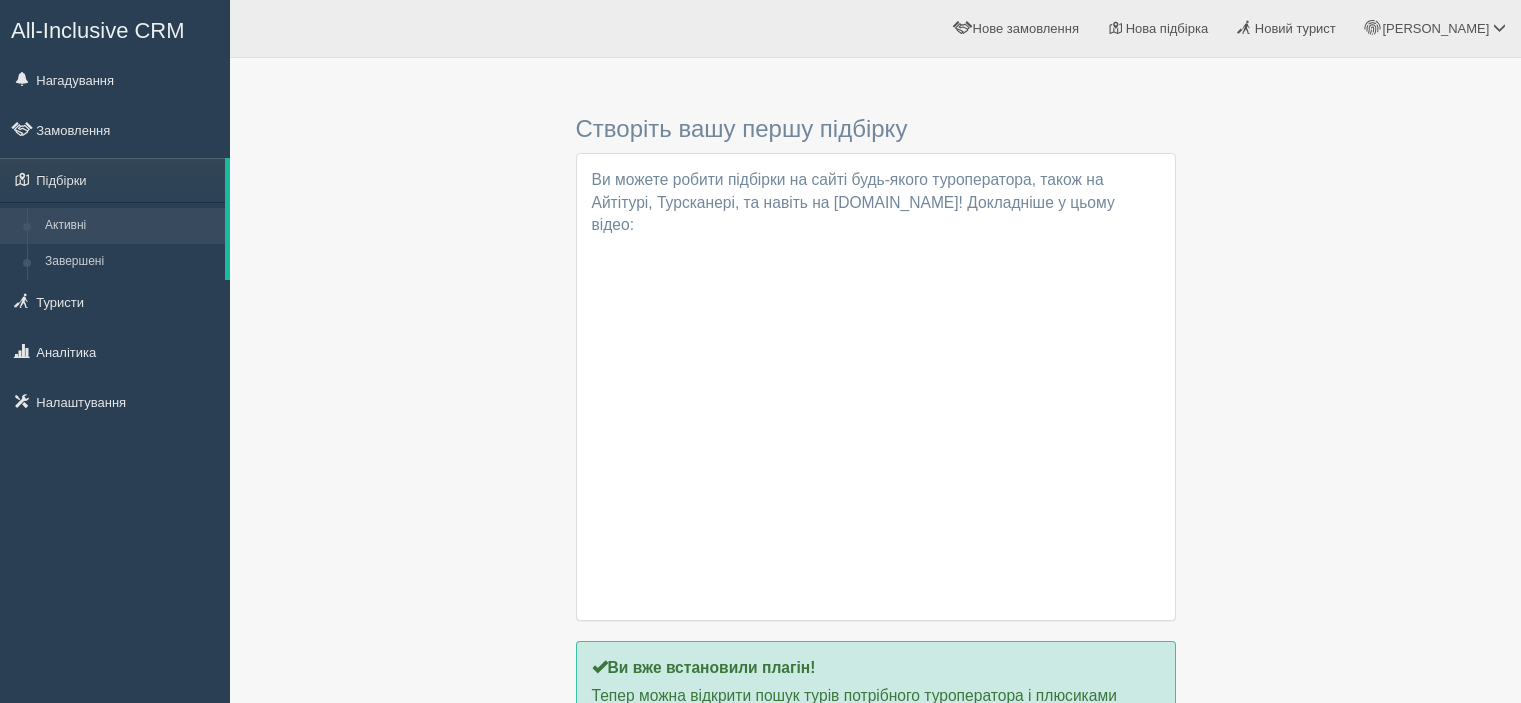 scroll, scrollTop: 0, scrollLeft: 0, axis: both 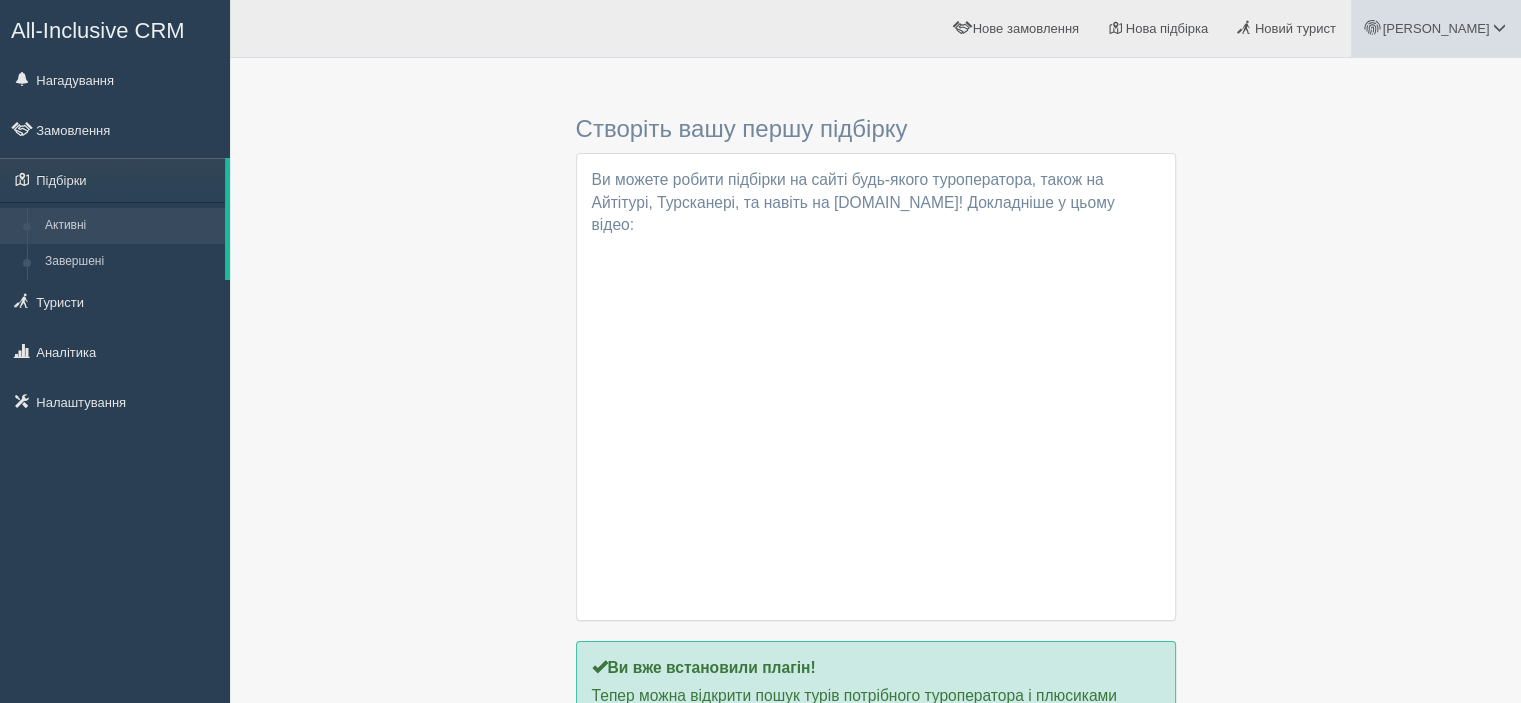 click on "[PERSON_NAME]" at bounding box center (1435, 28) 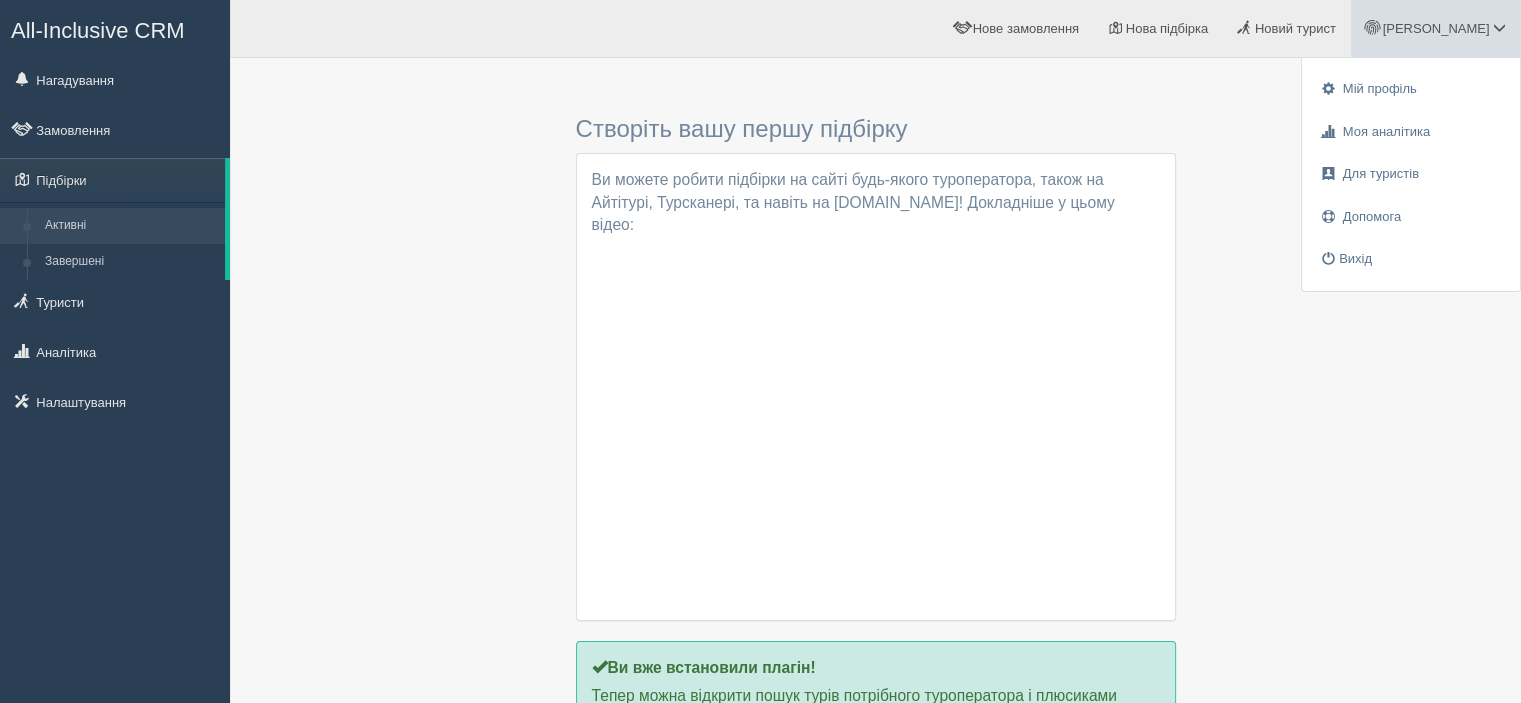 click on "Створіть вашу першу підбірку
Ви підібрали список готелів за допомогою Chrome Plugin. Тепер цей список можна додати у вже існуючу підбірку або  створити нову
Ви можете робити підбірки на сайті будь-якого туроператора, також на Айтітурі, Турсканері, та навіть на [DOMAIN_NAME]!                    Докладніше у цьому відео:" at bounding box center [875, 407] 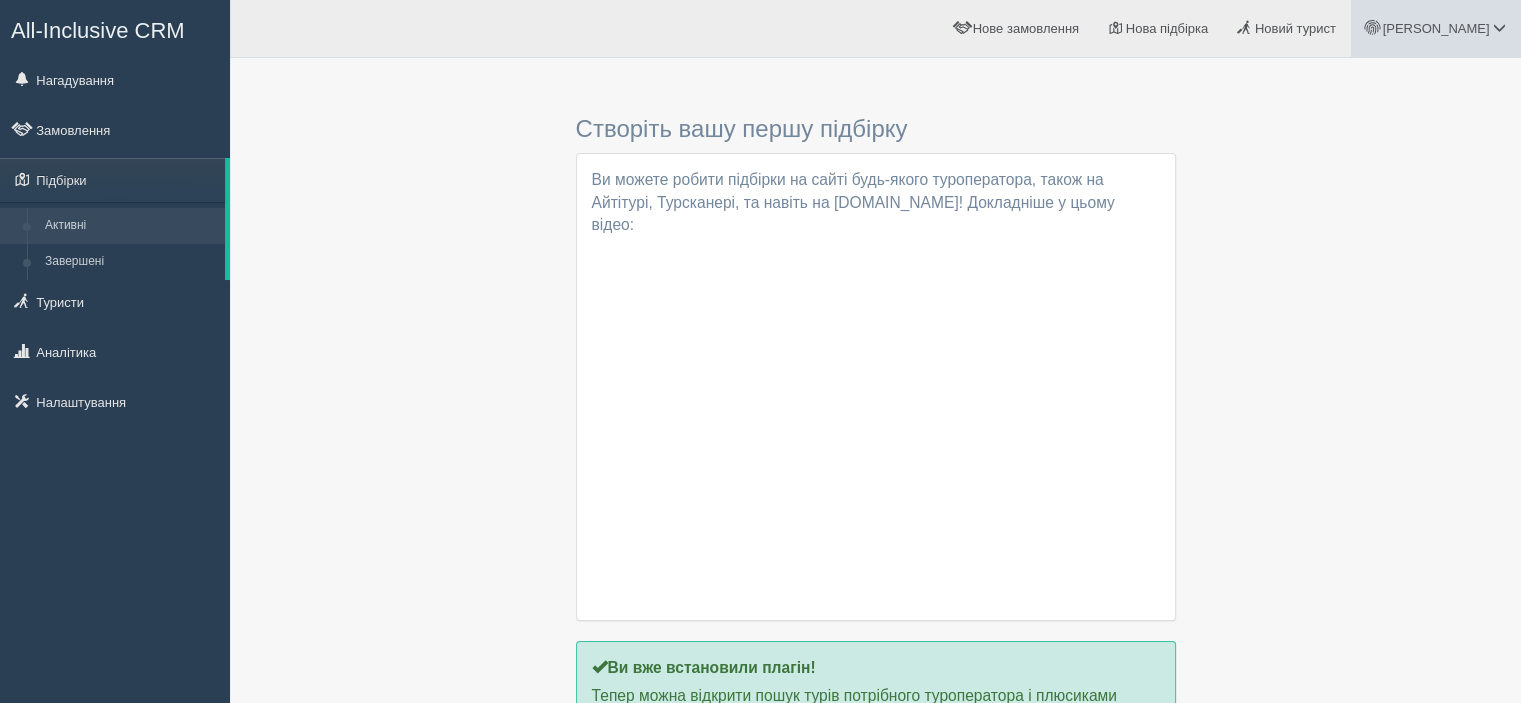 click on "[PERSON_NAME]" at bounding box center (1435, 28) 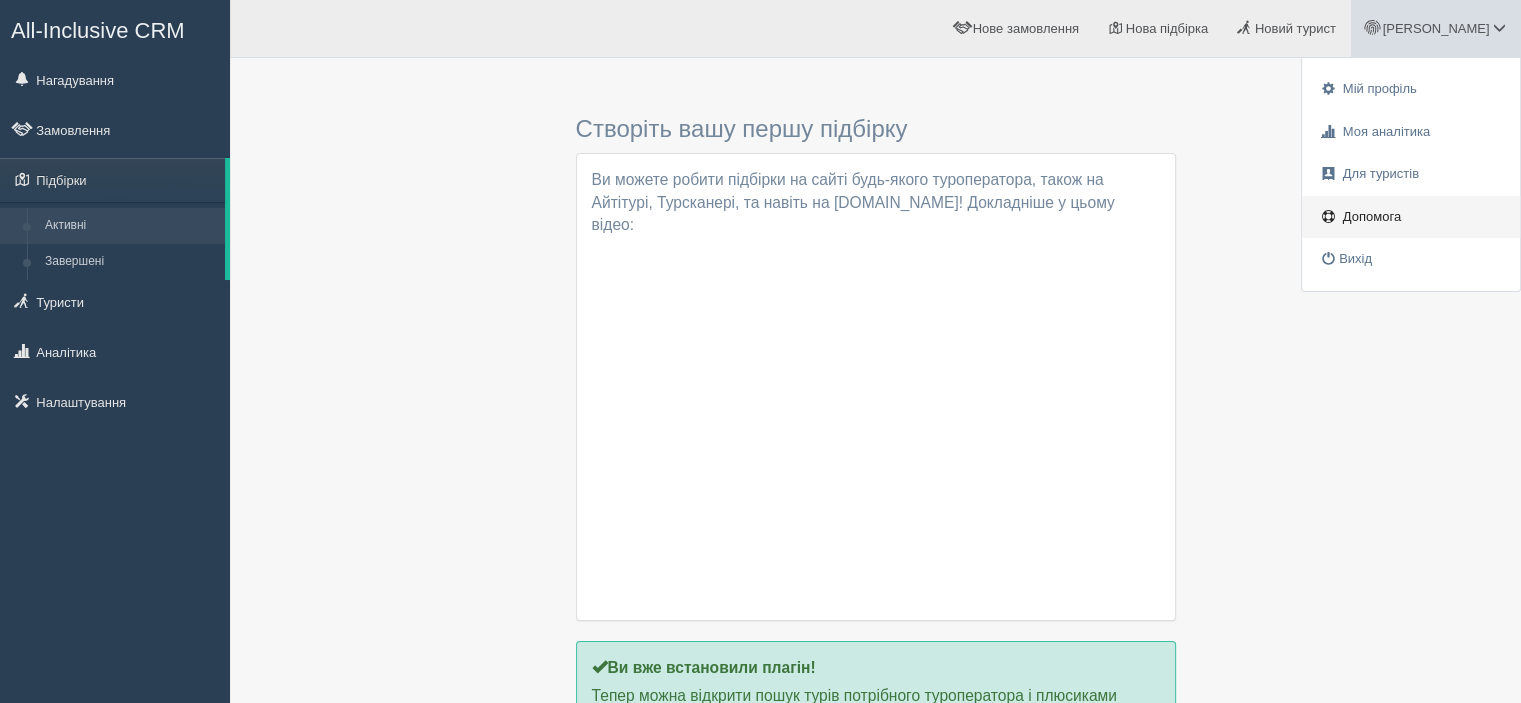 click on "Допомога" at bounding box center [1372, 216] 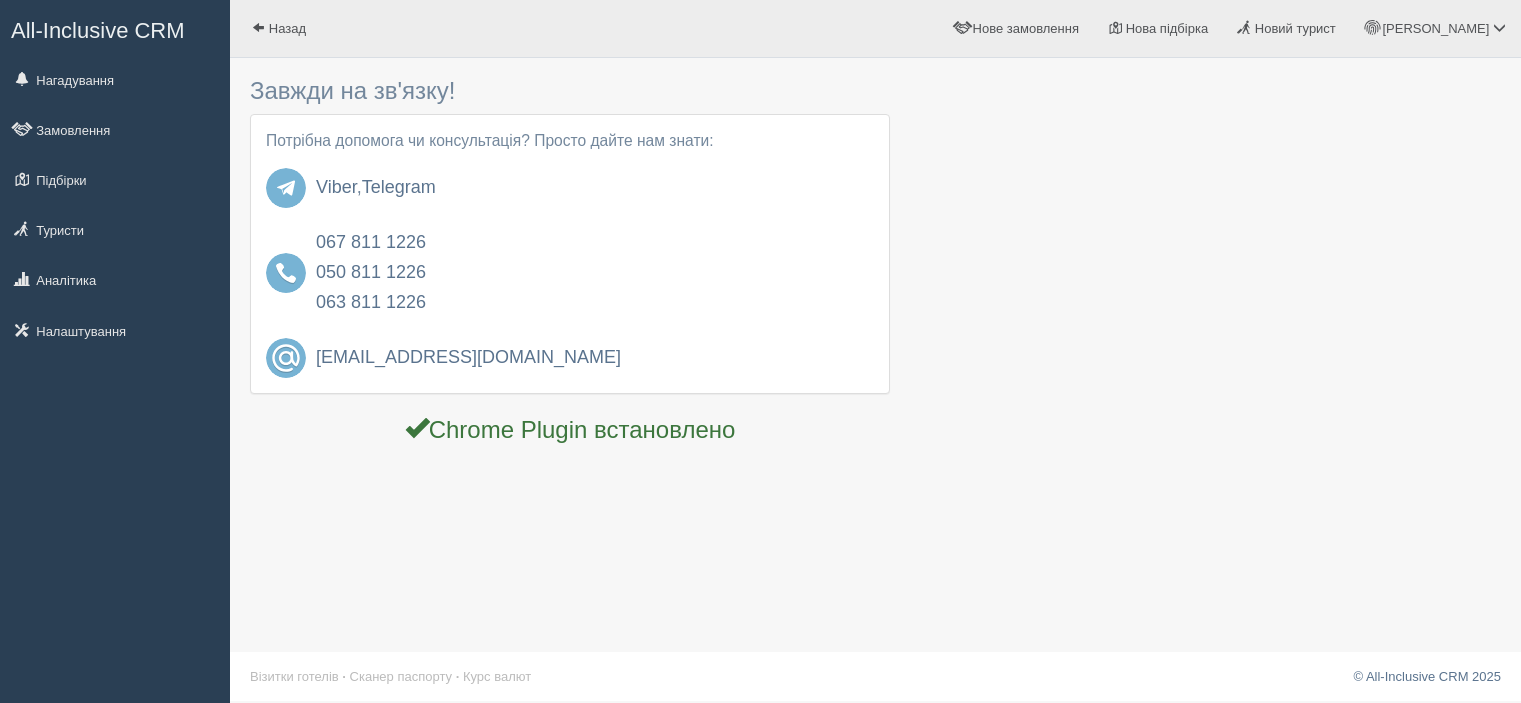scroll, scrollTop: 0, scrollLeft: 0, axis: both 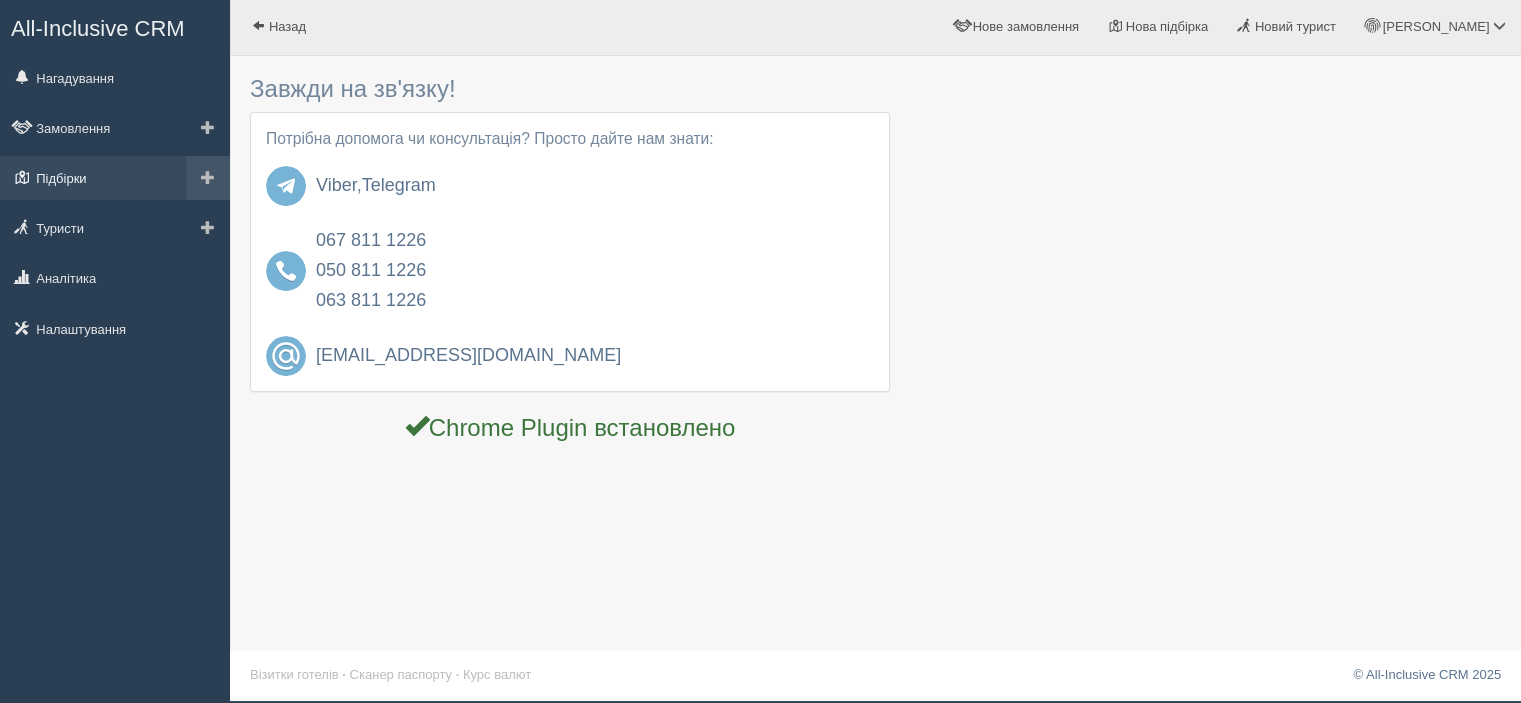click on "Підбірки" at bounding box center (115, 178) 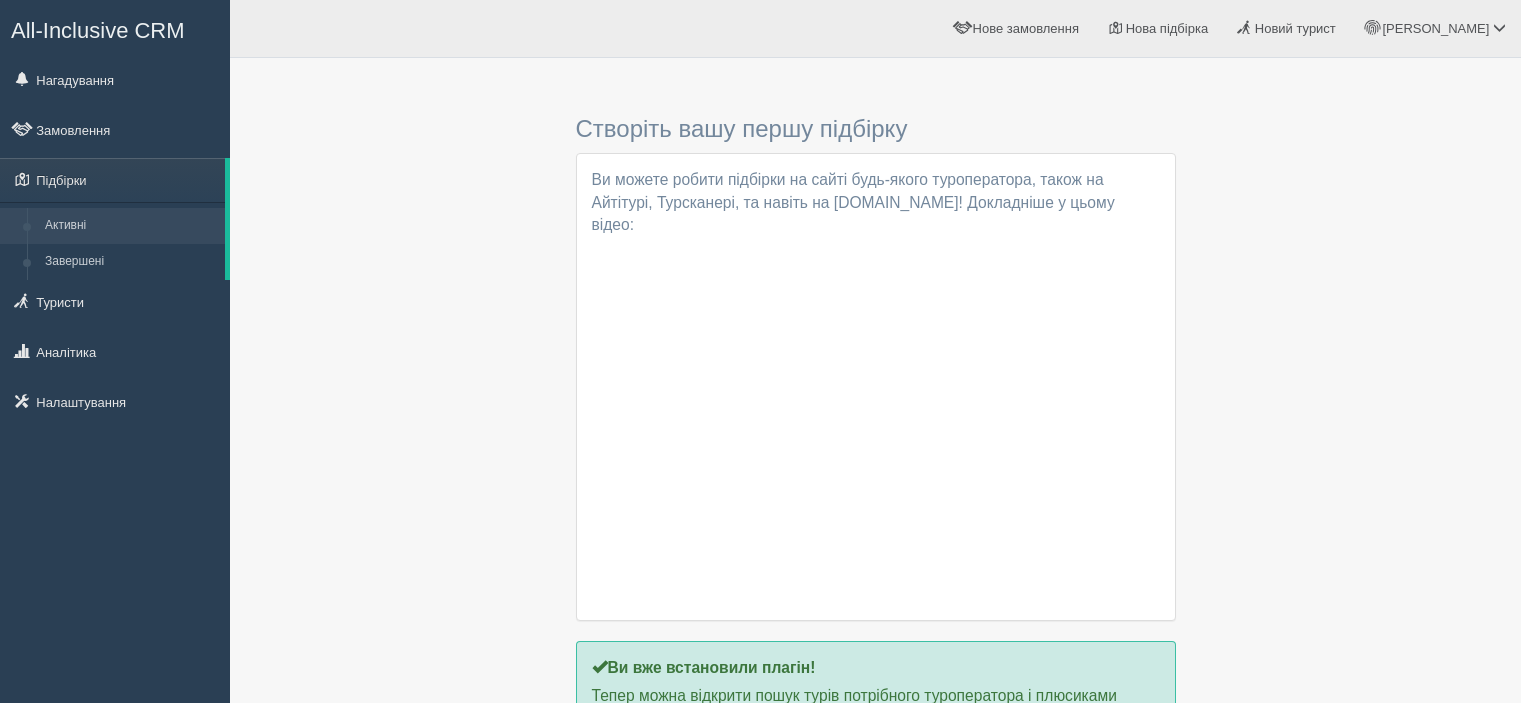 scroll, scrollTop: 0, scrollLeft: 0, axis: both 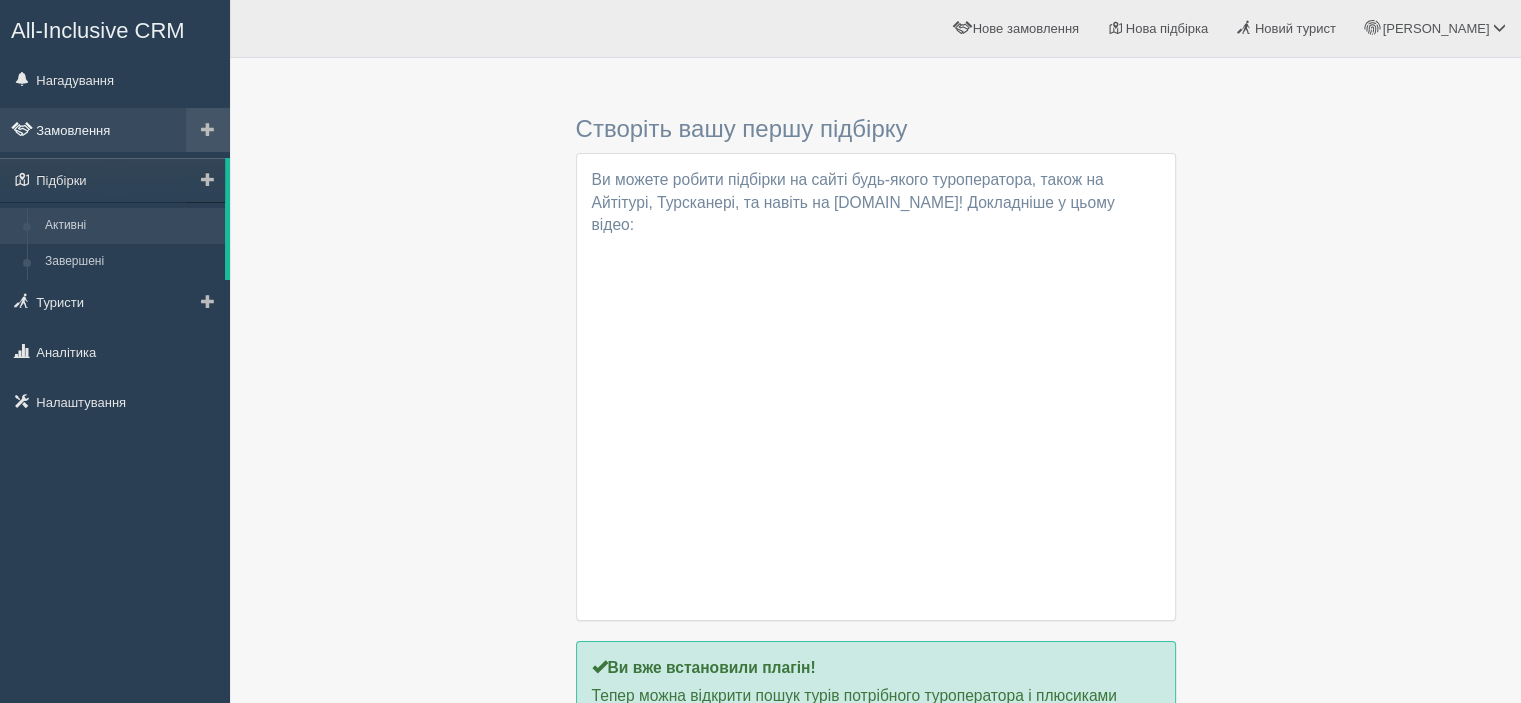 click on "Замовлення" at bounding box center [115, 130] 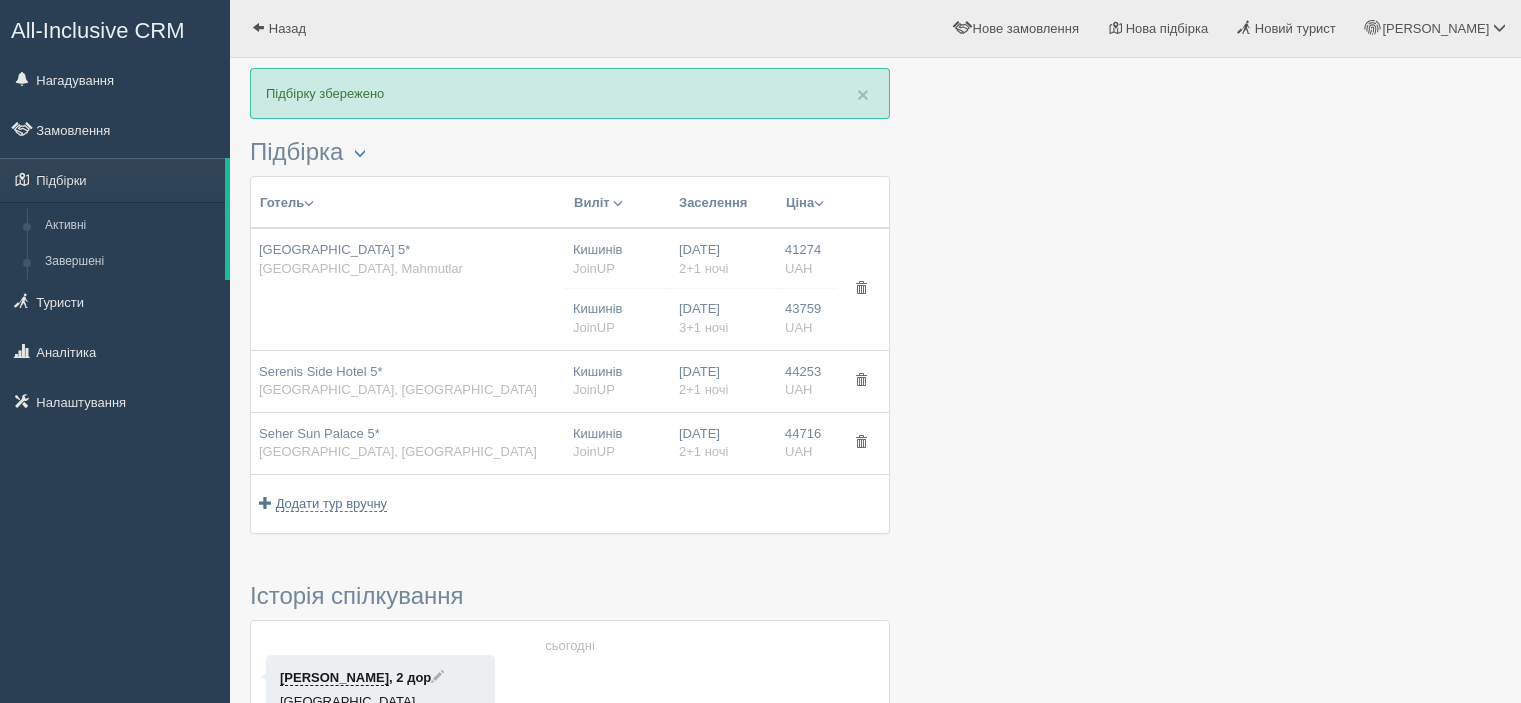 scroll, scrollTop: 0, scrollLeft: 0, axis: both 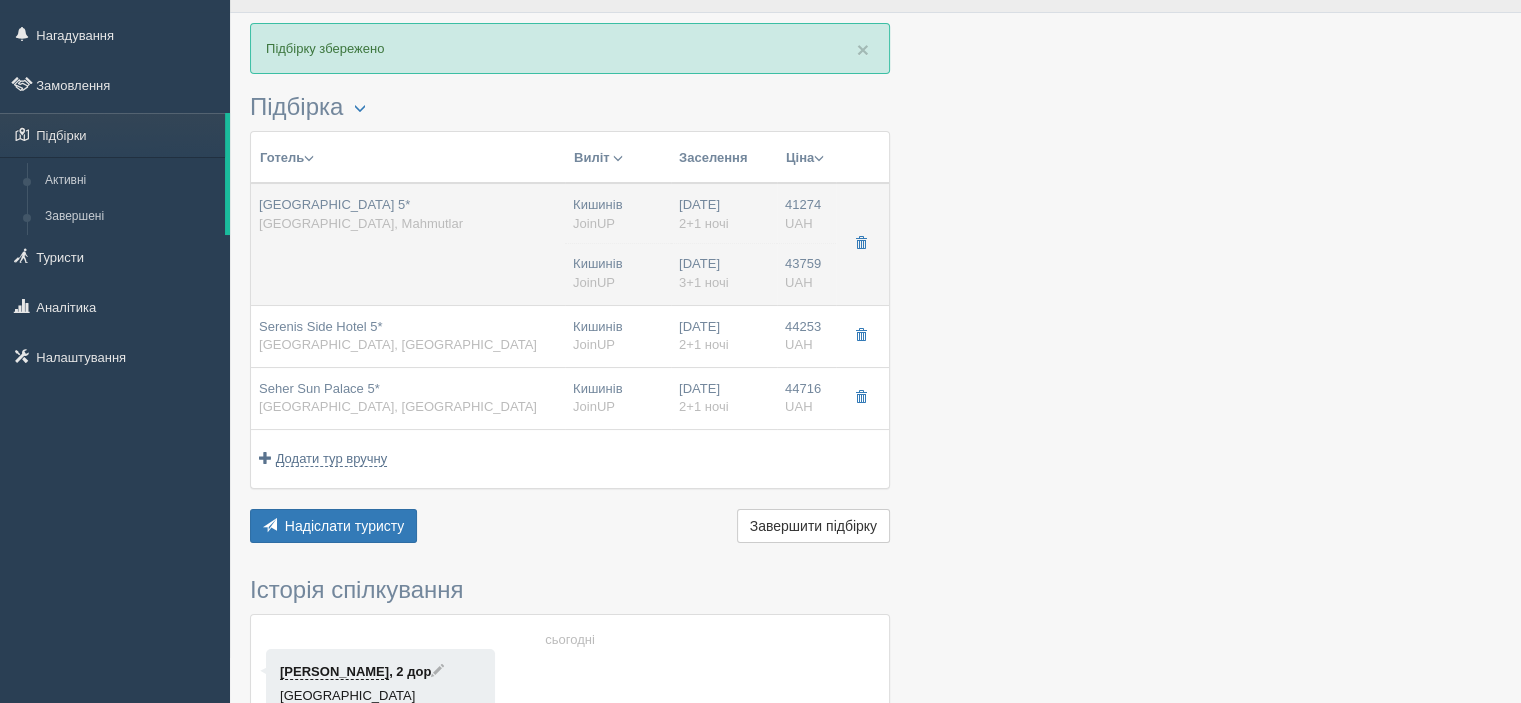click on "41274
UAH
0" at bounding box center [806, 214] 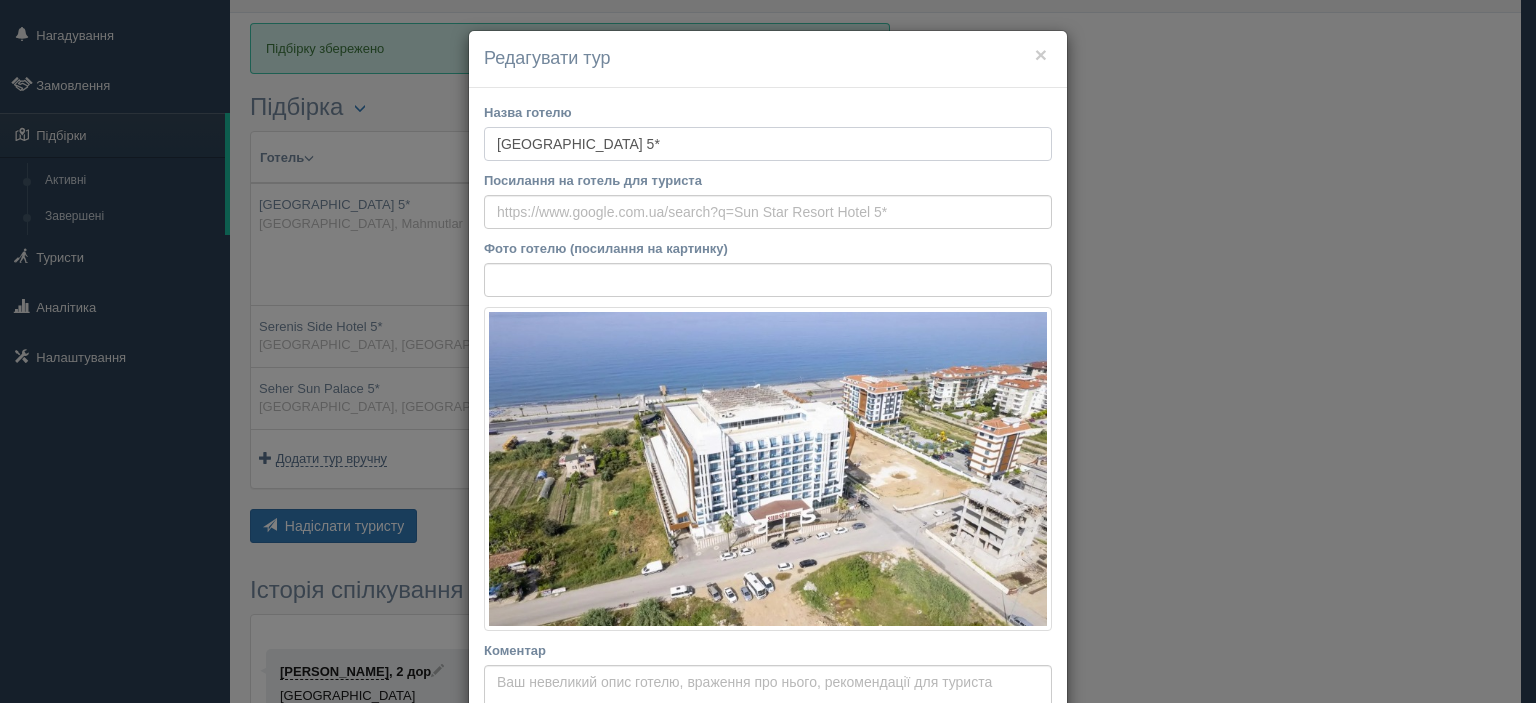 click on "[GEOGRAPHIC_DATA] 5*" at bounding box center [768, 144] 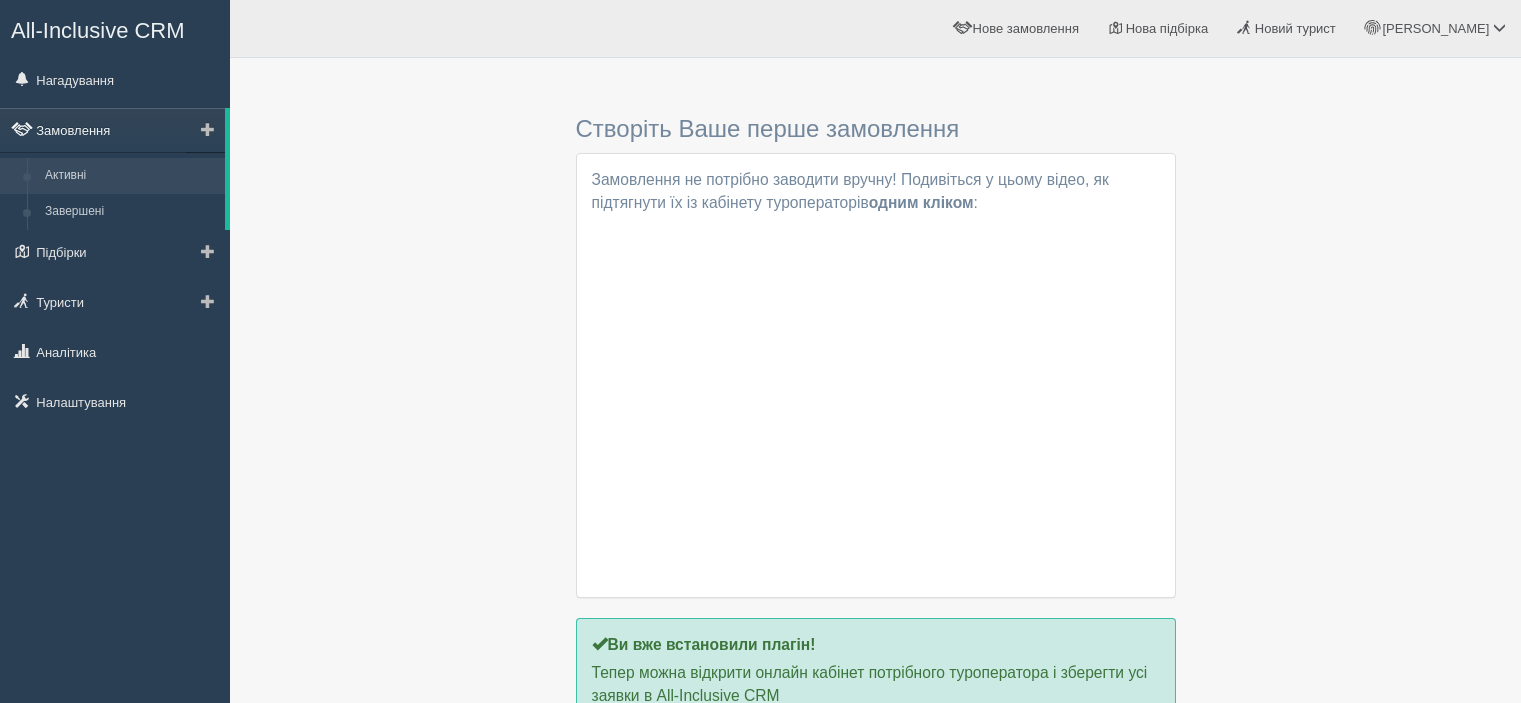 scroll, scrollTop: 0, scrollLeft: 0, axis: both 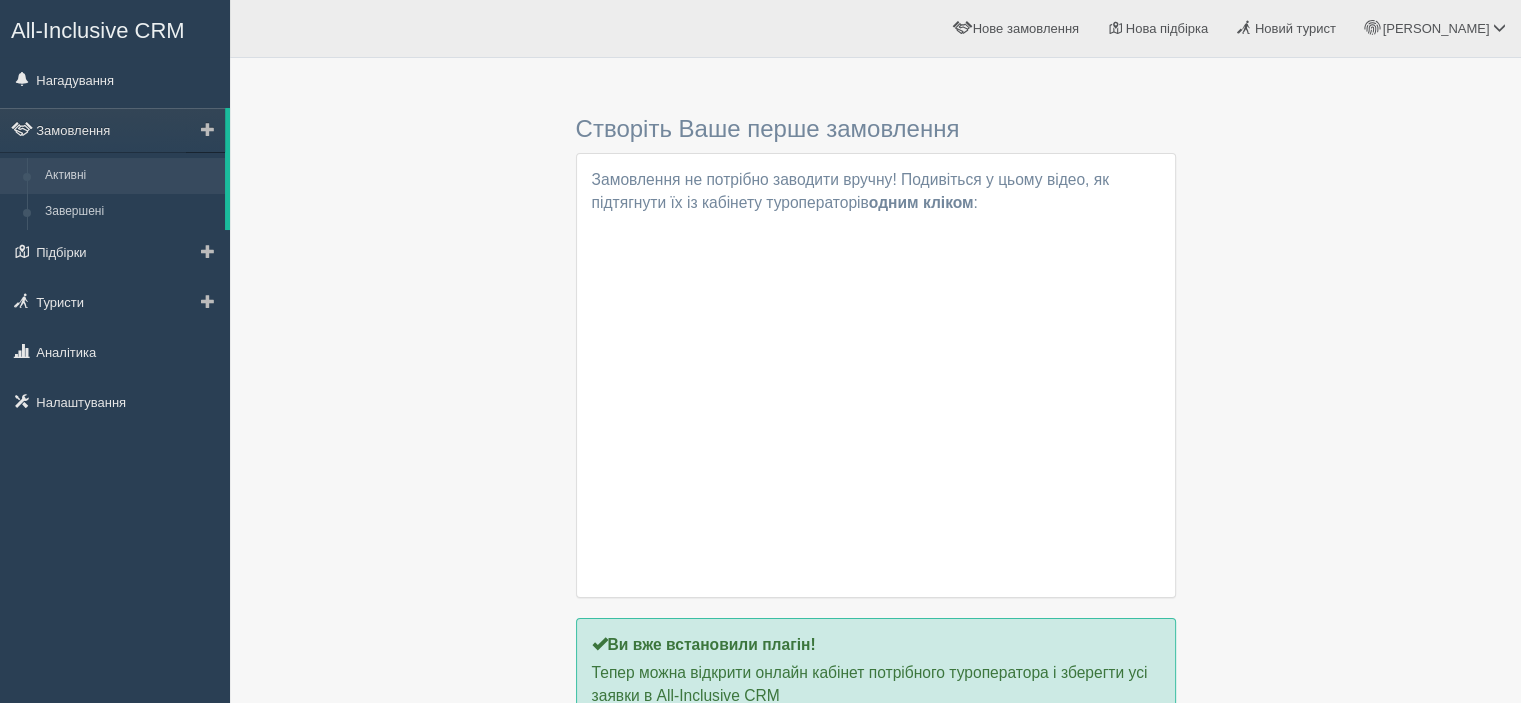 click on "Активні" at bounding box center [130, 176] 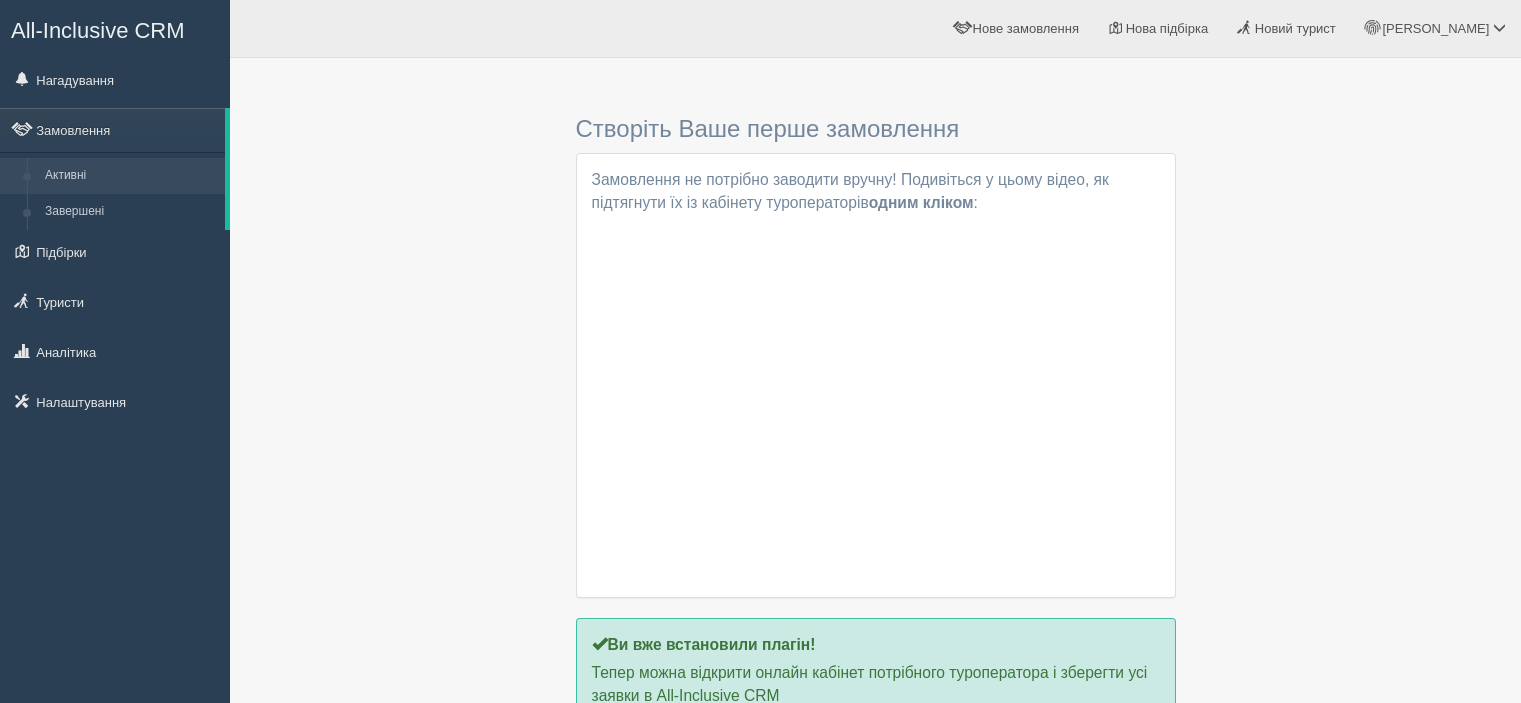 scroll, scrollTop: 0, scrollLeft: 0, axis: both 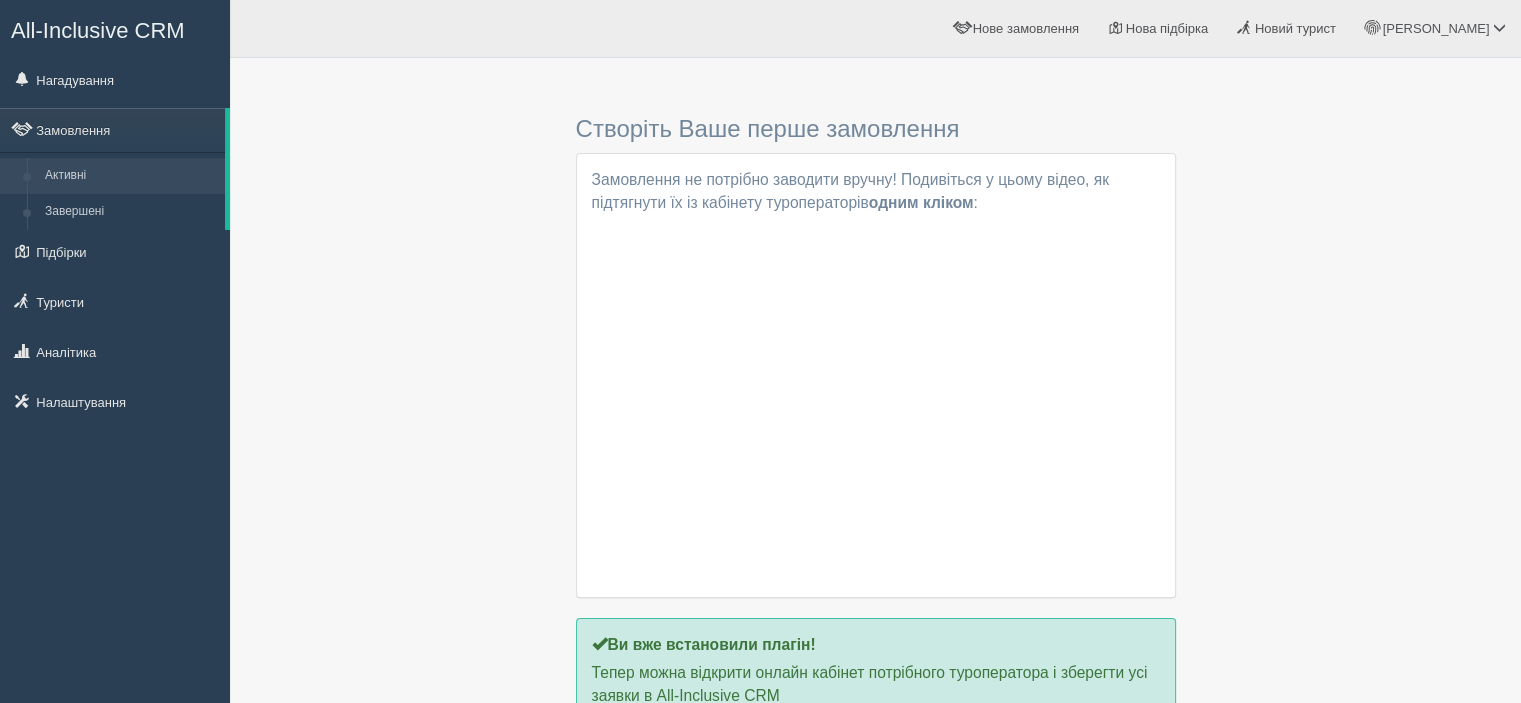 click on "Створіть Ваше перше замовлення
Замовлення не потрібно заводити вручну! Подивіться у цьому відео, як підтягнути їх із кабінету туроператорів  одним кліком  :
Для інтеграції з онлайн кабінетом туроператорів, будь ласка, встановіть Chrome Plugin
Встановити Chrome Plugin" at bounding box center [875, 396] 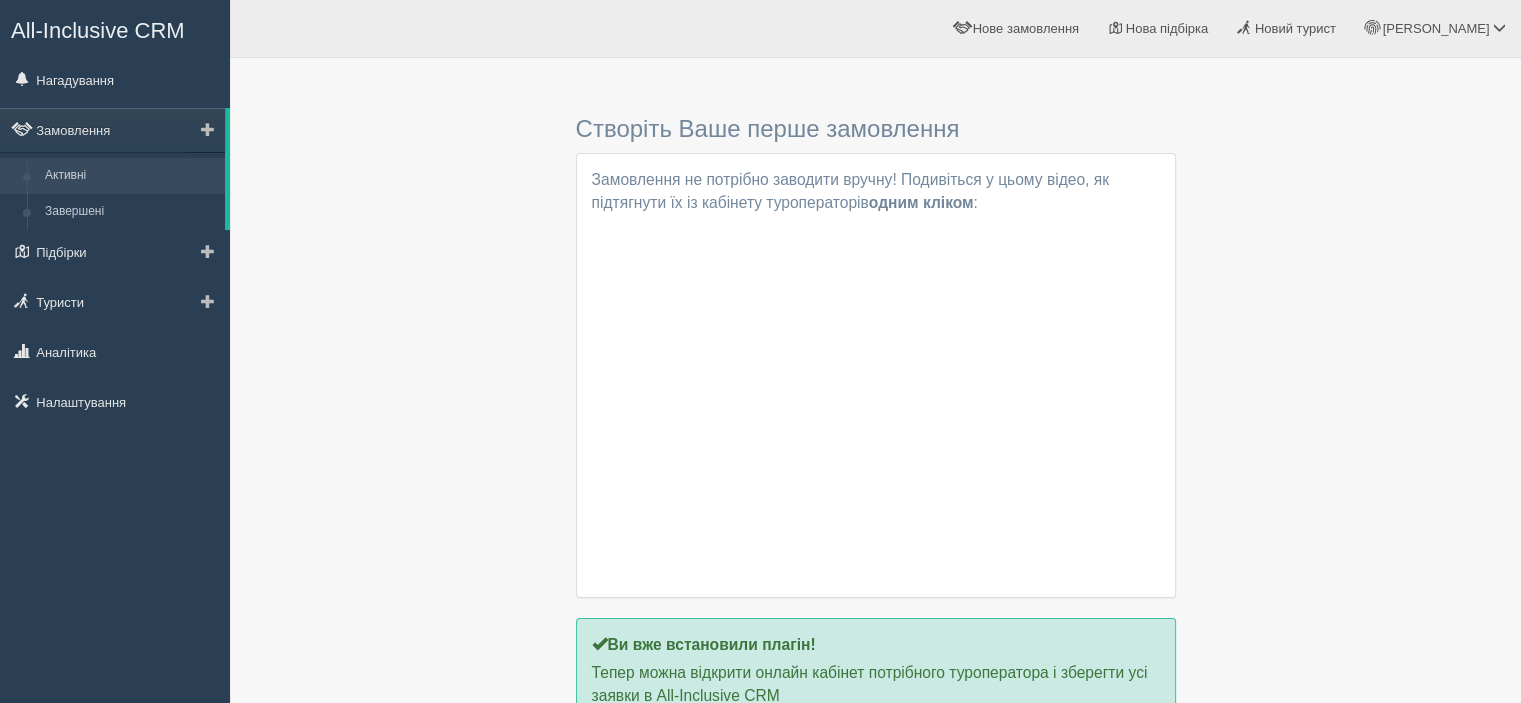 click at bounding box center [208, 129] 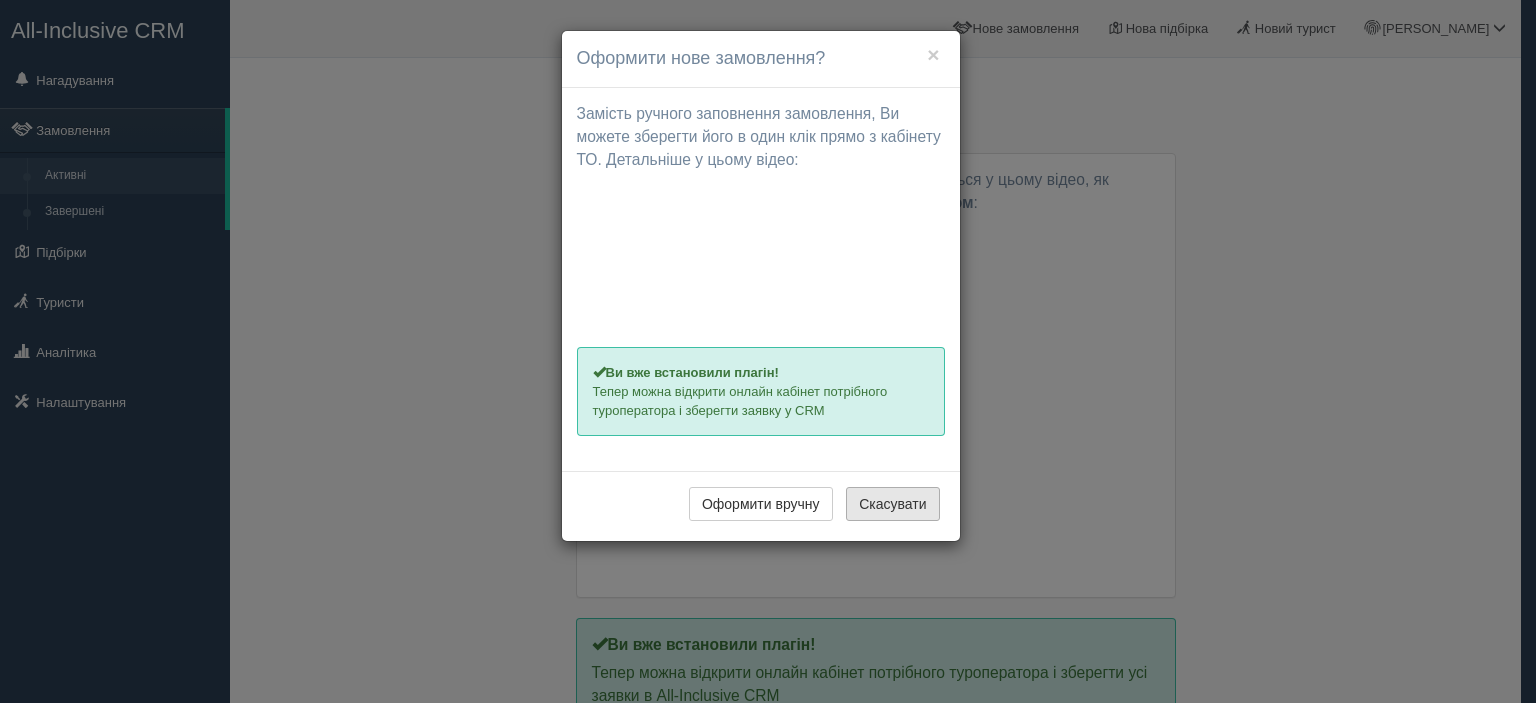 click on "Скасувати" at bounding box center (892, 504) 